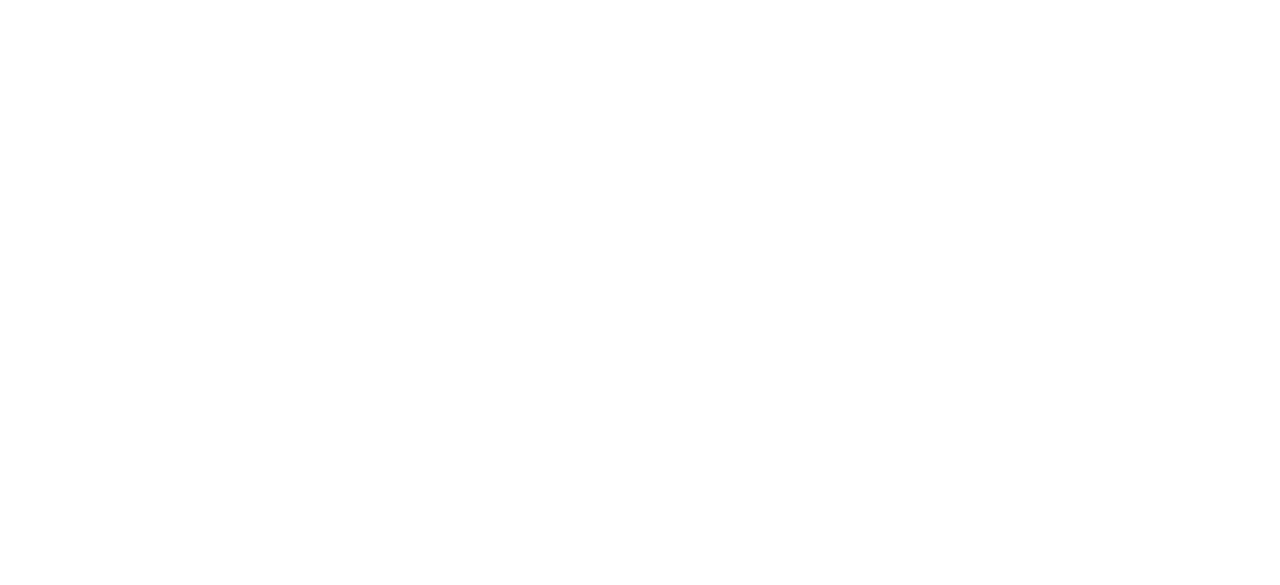 scroll, scrollTop: 0, scrollLeft: 0, axis: both 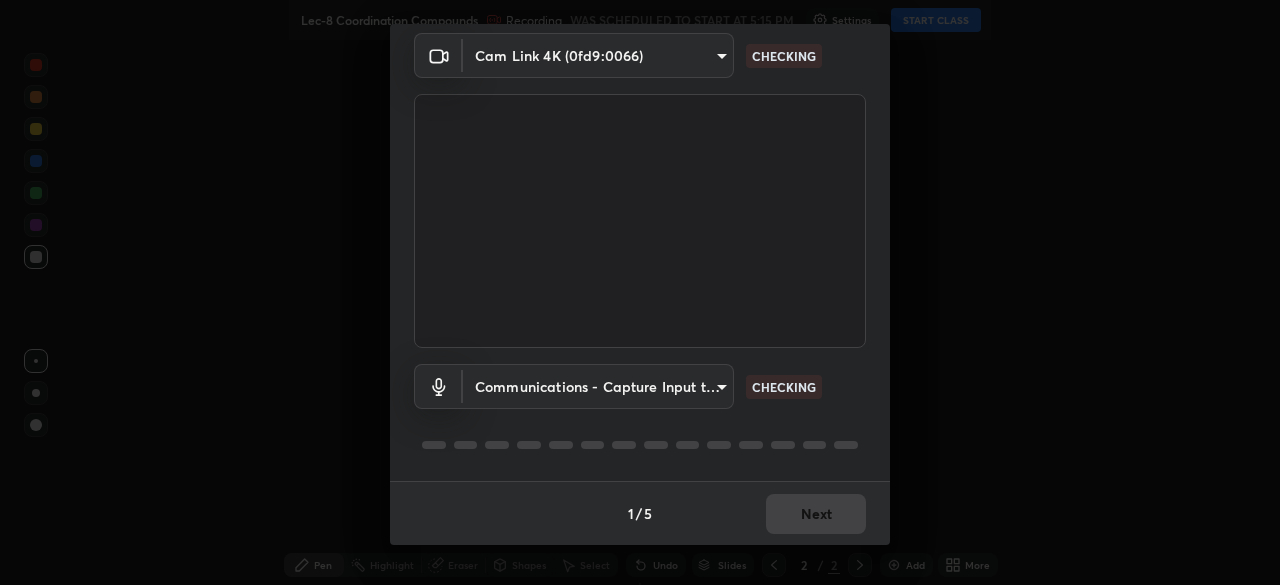click on "Erase all Lec-8 Coordination Compounds Recording WAS SCHEDULED TO START AT  5:15 PM Settings START CLASS Setting up your live class Lec-8 Coordination Compounds • L58 of Course On Chemistry for KCET Excel 2 2026 [FIRST] [LAST] Pen Highlight Eraser Shapes Select Undo Slides 2 / 2 Add More No doubts shared Encourage your learners to ask a doubt for better clarity Report an issue Reason for reporting Buffering Chat not working Audio - Video sync issue Educator video quality low ​ Attach an image Report Media settings Cam Link 4K (0fd9:0066) d06bfa8f304afa3967ea8099af1d7ab49983dfb03d10ec62852b72a31e22bf4d CHECKING Communications - Capture Input terminal (Digital Array MIC) communications CHECKING 1 / 5 Next" at bounding box center [640, 292] 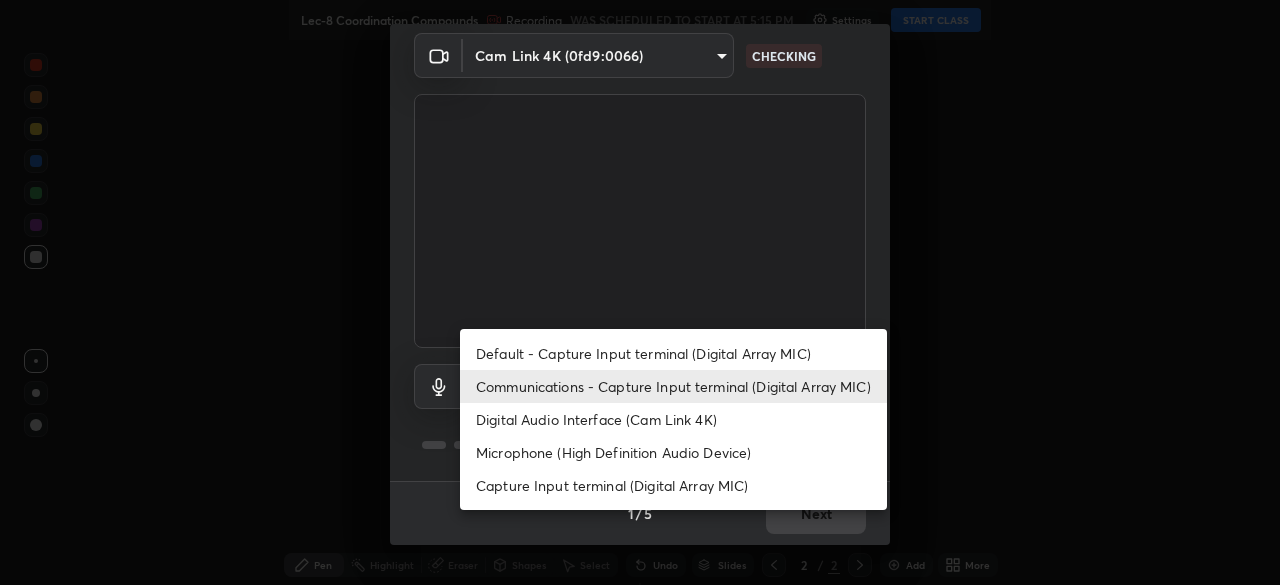 click on "Communications - Capture Input terminal (Digital Array MIC)" at bounding box center (673, 386) 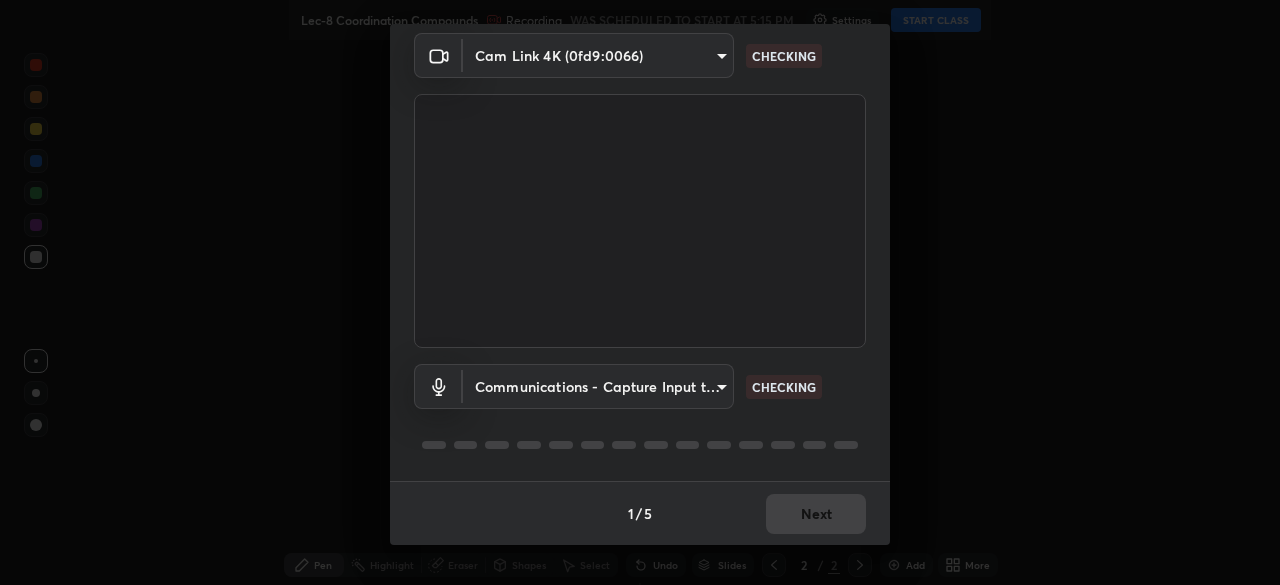 click on "Erase all Lec-8 Coordination Compounds Recording WAS SCHEDULED TO START AT  5:15 PM Settings START CLASS Setting up your live class Lec-8 Coordination Compounds • L58 of Course On Chemistry for KCET Excel 2 2026 Aditi Yadav Pen Highlight Eraser Shapes Select Undo Slides 2 / 2 Add More No doubts shared Encourage your learners to ask a doubt for better clarity Report an issue Reason for reporting Buffering Chat not working Audio - Video sync issue Educator video quality low ​ Attach an image Report Media settings Cam Link 4K (0fd9:0066) d06bfa8f304afa3967ea8099af1d7ab49983dfb03d10ec62852b72a31e22bf4d CHECKING Communications - Capture Input terminal (Digital Array MIC) communications CHECKING 1 / 5 Next Default - Capture Input terminal (Digital Array MIC) Communications - Capture Input terminal (Digital Array MIC) Digital Audio Interface (Cam Link 4K) Microphone (High Definition Audio Device) Capture Input terminal (Digital Array MIC)" at bounding box center (640, 292) 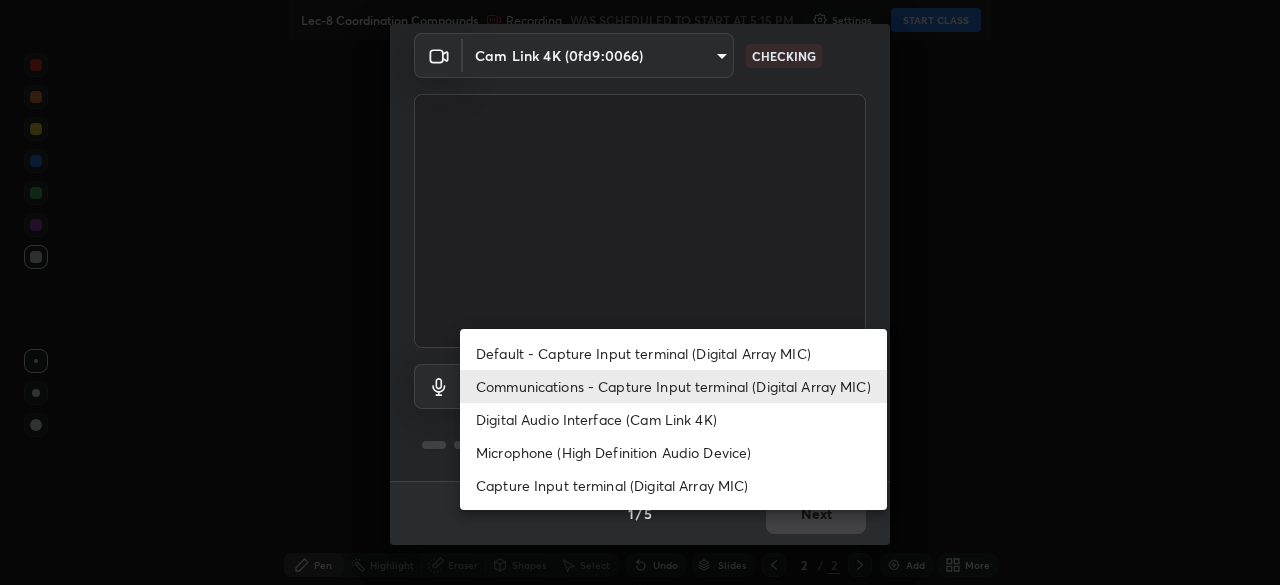 click on "Default - Capture Input terminal (Digital Array MIC)" at bounding box center [673, 353] 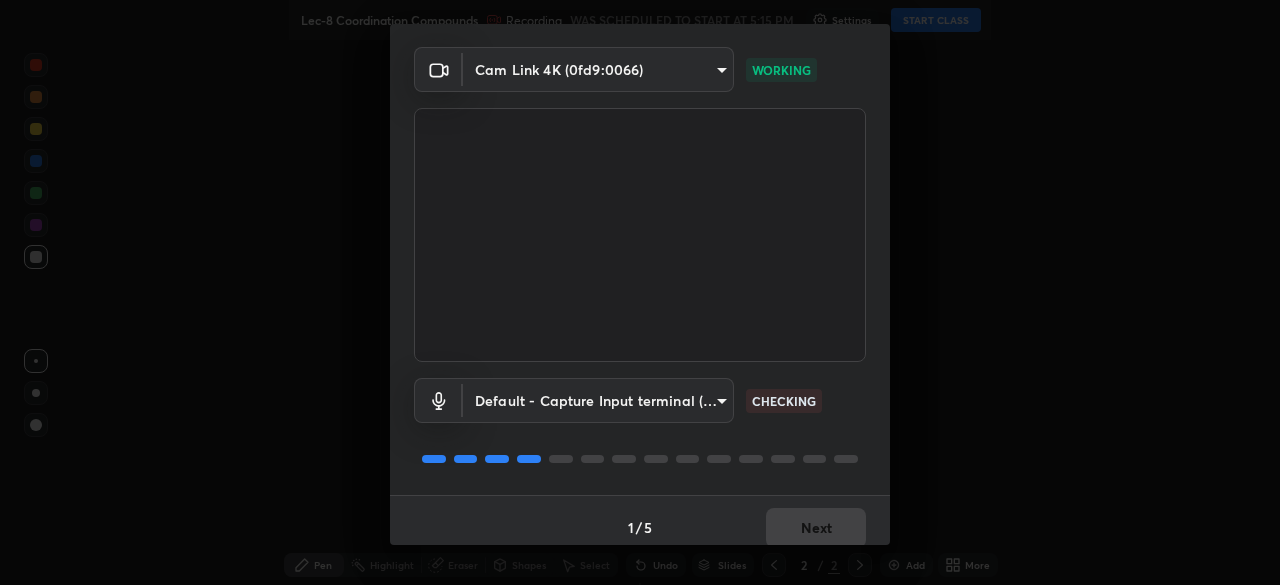 scroll, scrollTop: 71, scrollLeft: 0, axis: vertical 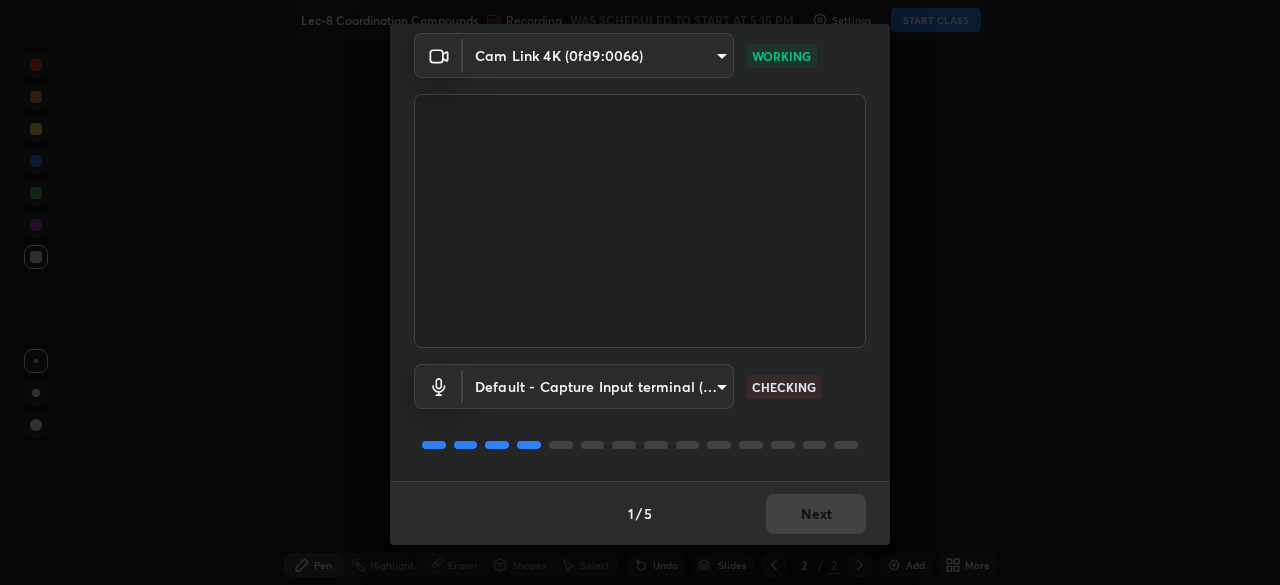 click on "Erase all Lec-8 Coordination Compounds Recording WAS SCHEDULED TO START AT  5:15 PM Settings START CLASS Setting up your live class Lec-8 Coordination Compounds • L58 of Course On Chemistry for KCET Excel 2 2026 Aditi Yadav Pen Highlight Eraser Shapes Select Undo Slides 2 / 2 Add More No doubts shared Encourage your learners to ask a doubt for better clarity Report an issue Reason for reporting Buffering Chat not working Audio - Video sync issue Educator video quality low ​ Attach an image Report Media settings Cam Link 4K (0fd9:0066) d06bfa8f304afa3967ea8099af1d7ab49983dfb03d10ec62852b72a31e22bf4d WORKING Default - Capture Input terminal (Digital Array MIC) default CHECKING 1 / 5 Next" at bounding box center (640, 292) 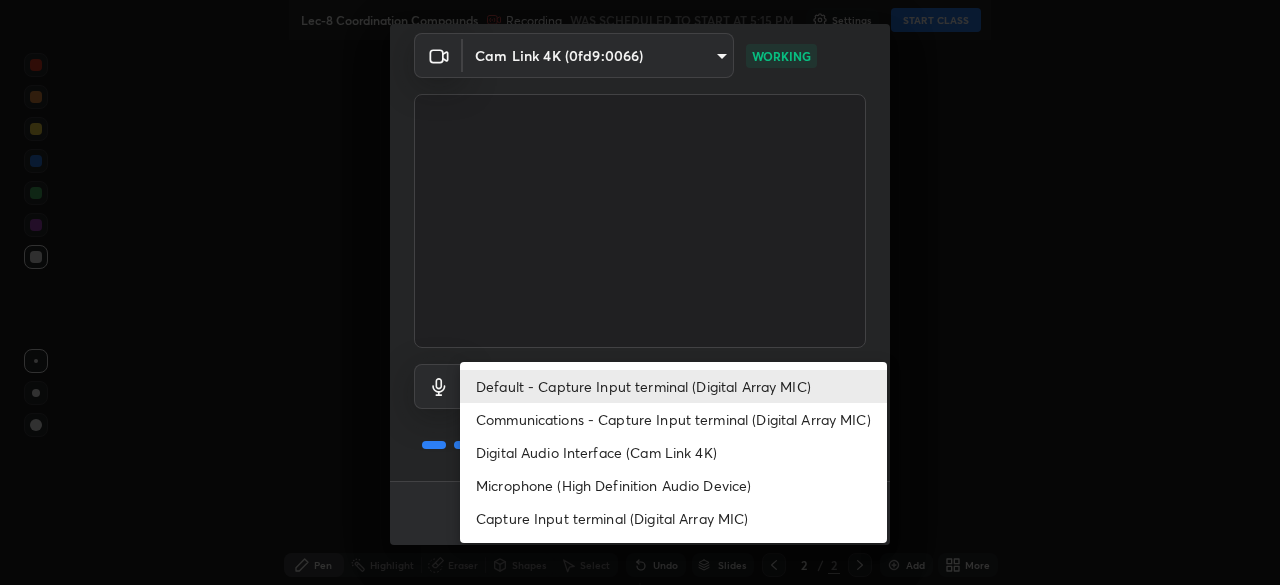 click on "Communications - Capture Input terminal (Digital Array MIC)" at bounding box center (673, 419) 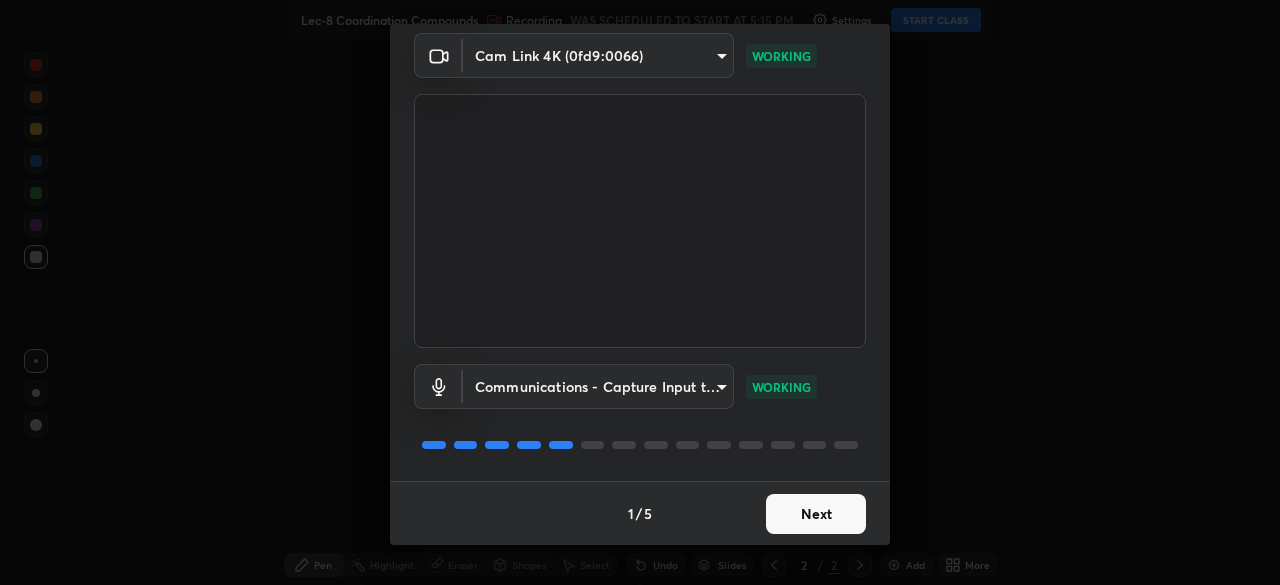click on "Erase all Lec-8 Coordination Compounds Recording WAS SCHEDULED TO START AT  5:15 PM Settings START CLASS Setting up your live class Lec-8 Coordination Compounds • L58 of Course On Chemistry for KCET Excel 2 2026 Aditi Yadav Pen Highlight Eraser Shapes Select Undo Slides 2 / 2 Add More No doubts shared Encourage your learners to ask a doubt for better clarity Report an issue Reason for reporting Buffering Chat not working Audio - Video sync issue Educator video quality low ​ Attach an image Report Media settings Cam Link 4K (0fd9:0066) d06bfa8f304afa3967ea8099af1d7ab49983dfb03d10ec62852b72a31e22bf4d WORKING Communications - Capture Input terminal (Digital Array MIC) communications WORKING 1 / 5 Next" at bounding box center (640, 292) 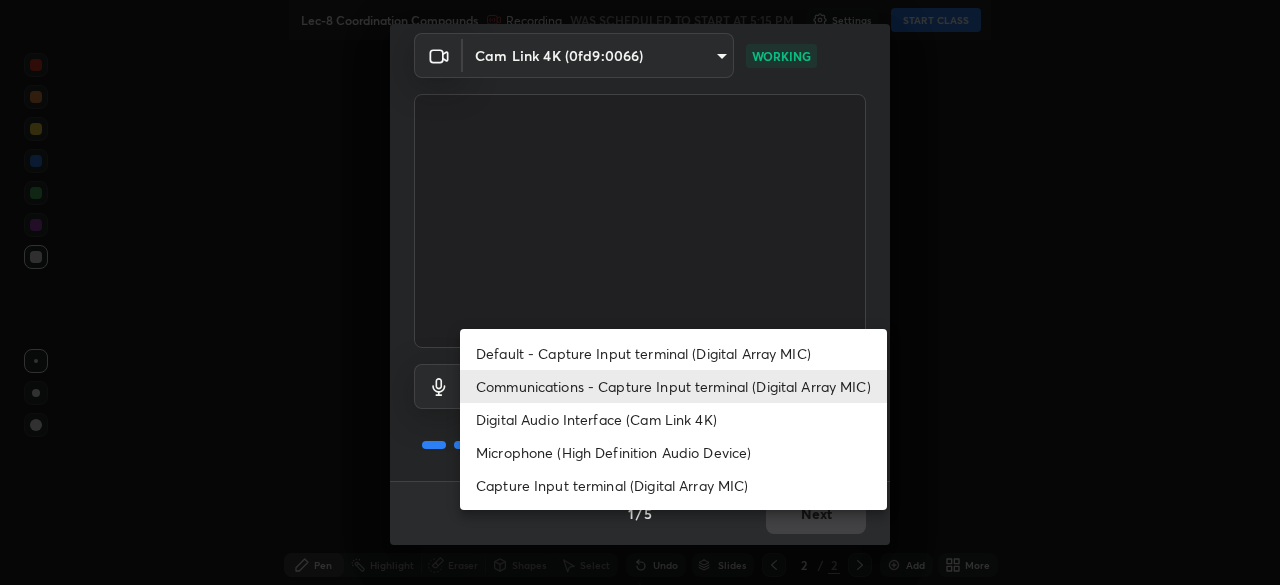 click at bounding box center [640, 292] 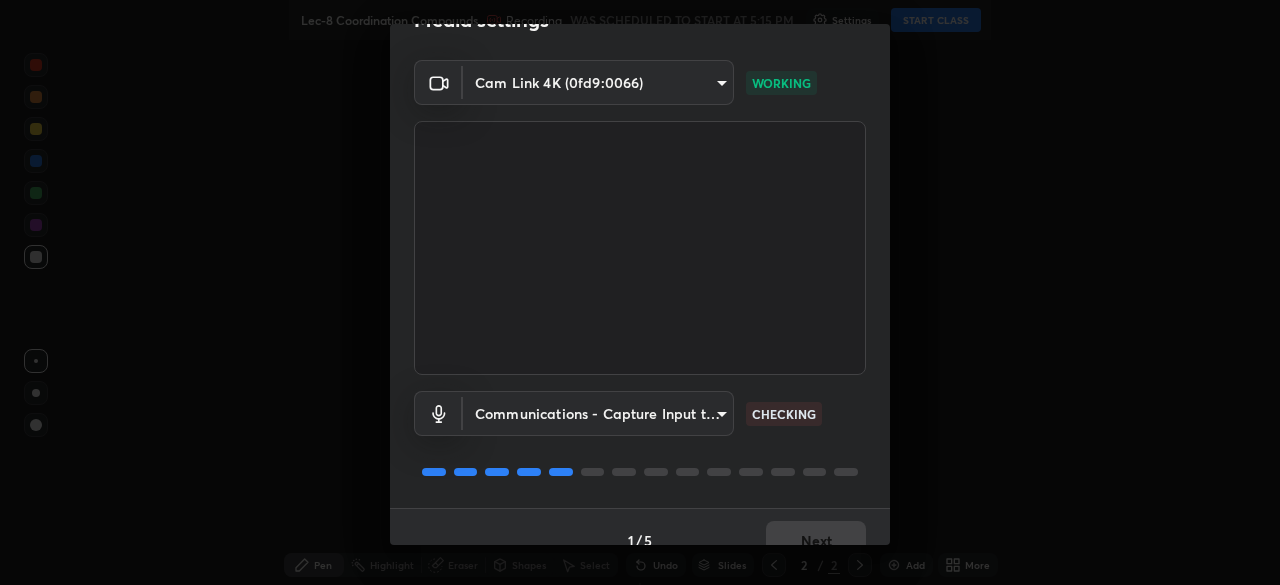 scroll, scrollTop: 55, scrollLeft: 0, axis: vertical 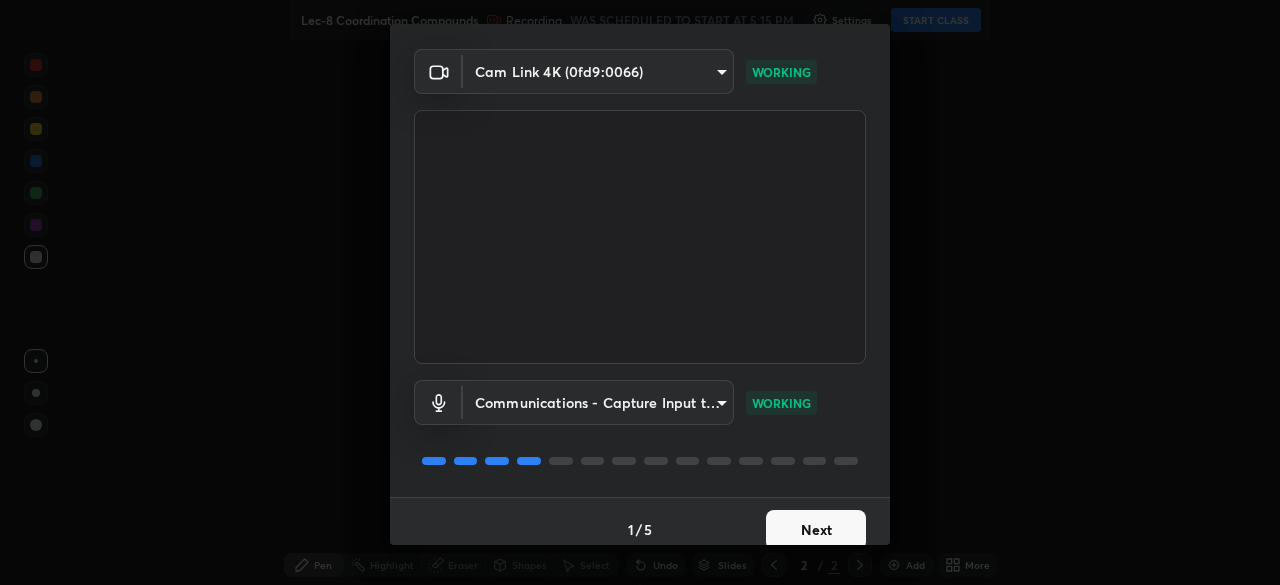click on "Next" at bounding box center [816, 530] 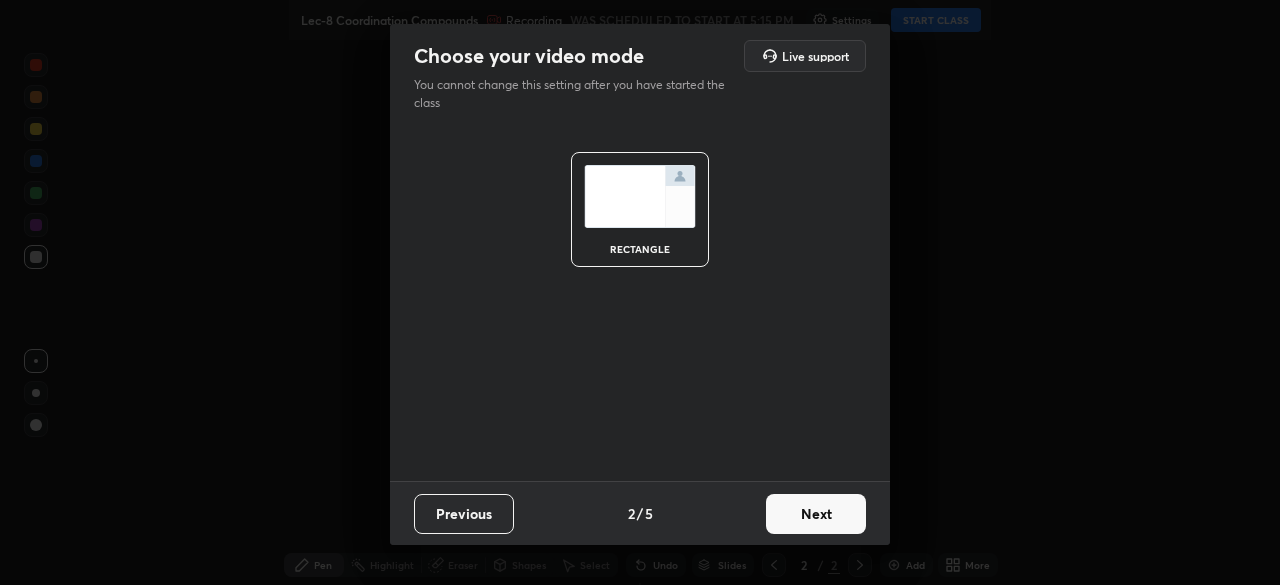 scroll, scrollTop: 0, scrollLeft: 0, axis: both 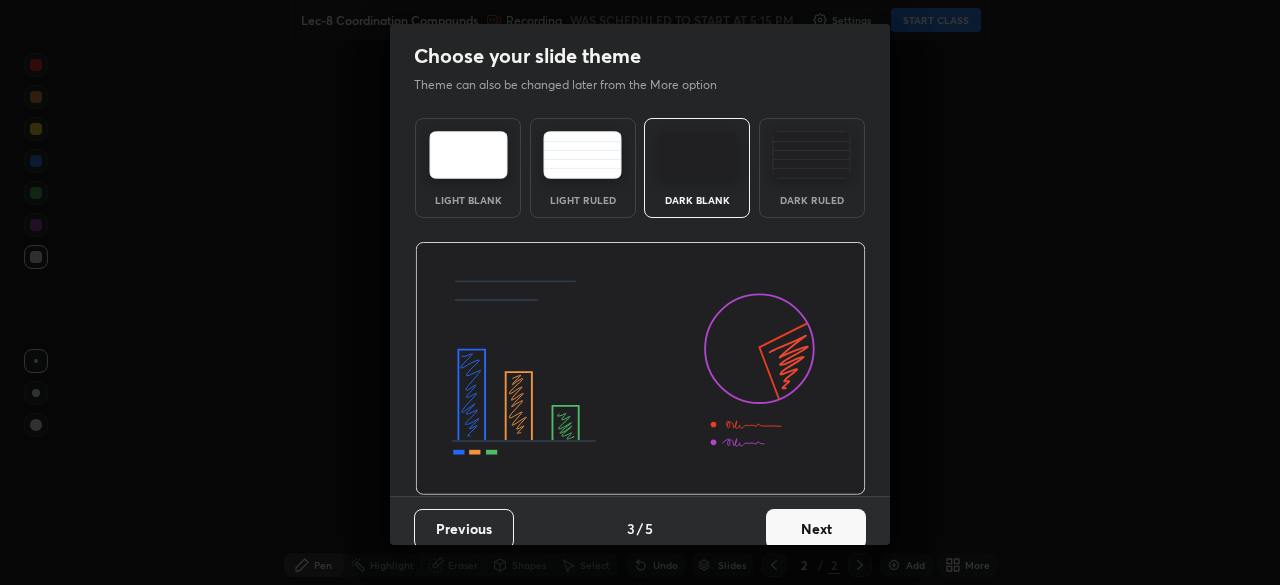 click on "Next" at bounding box center (816, 529) 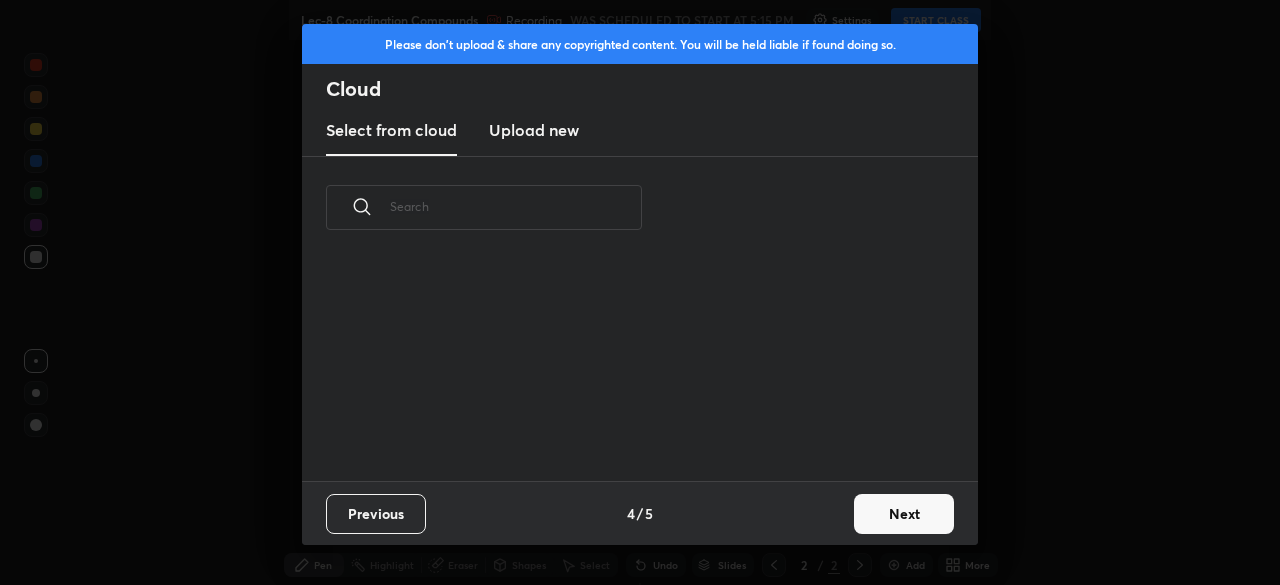 click on "Next" at bounding box center (904, 514) 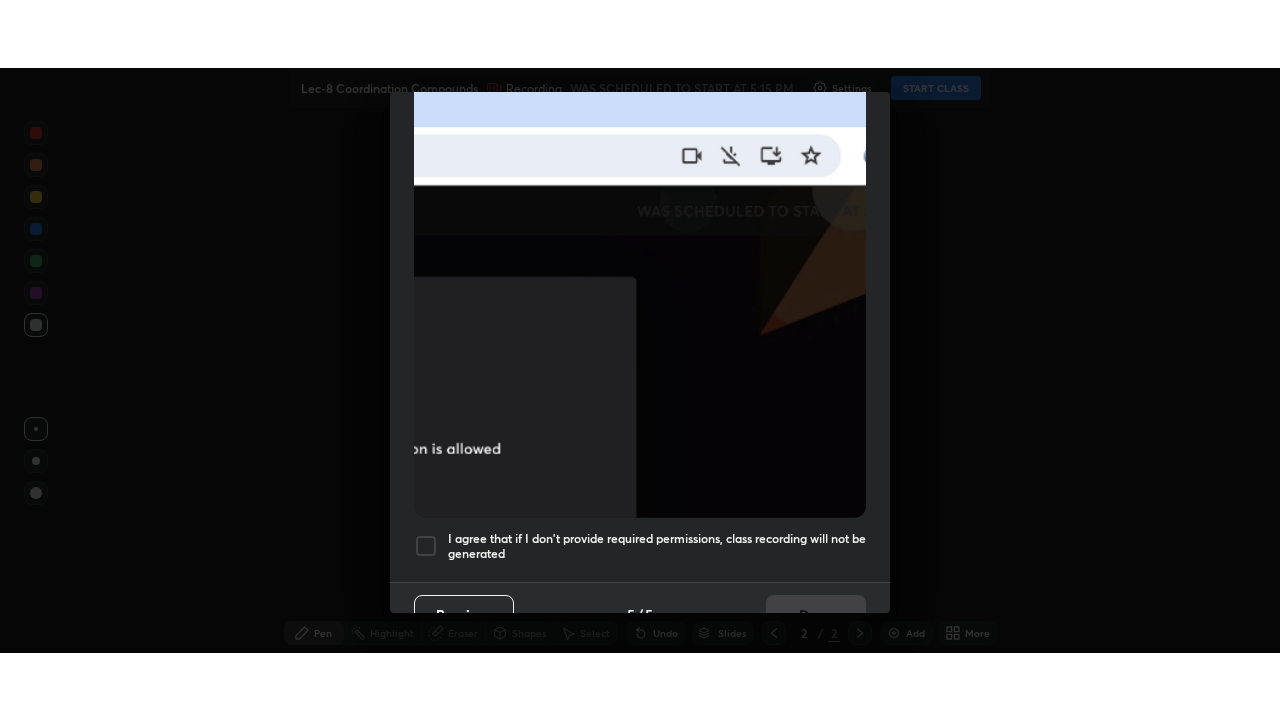 scroll, scrollTop: 479, scrollLeft: 0, axis: vertical 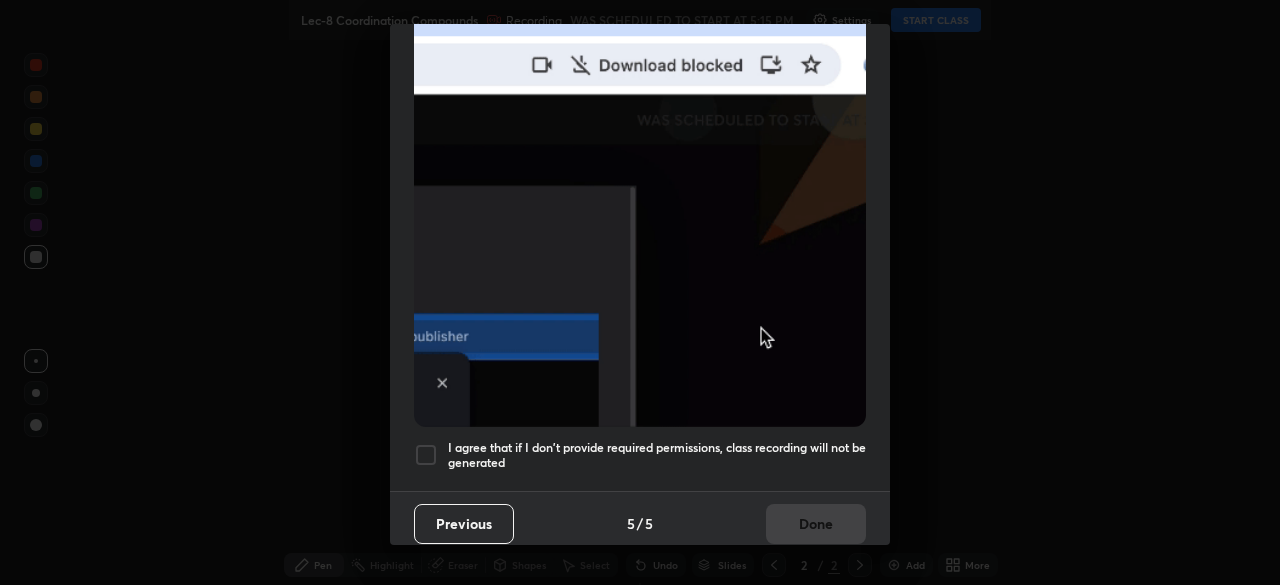 click at bounding box center (426, 455) 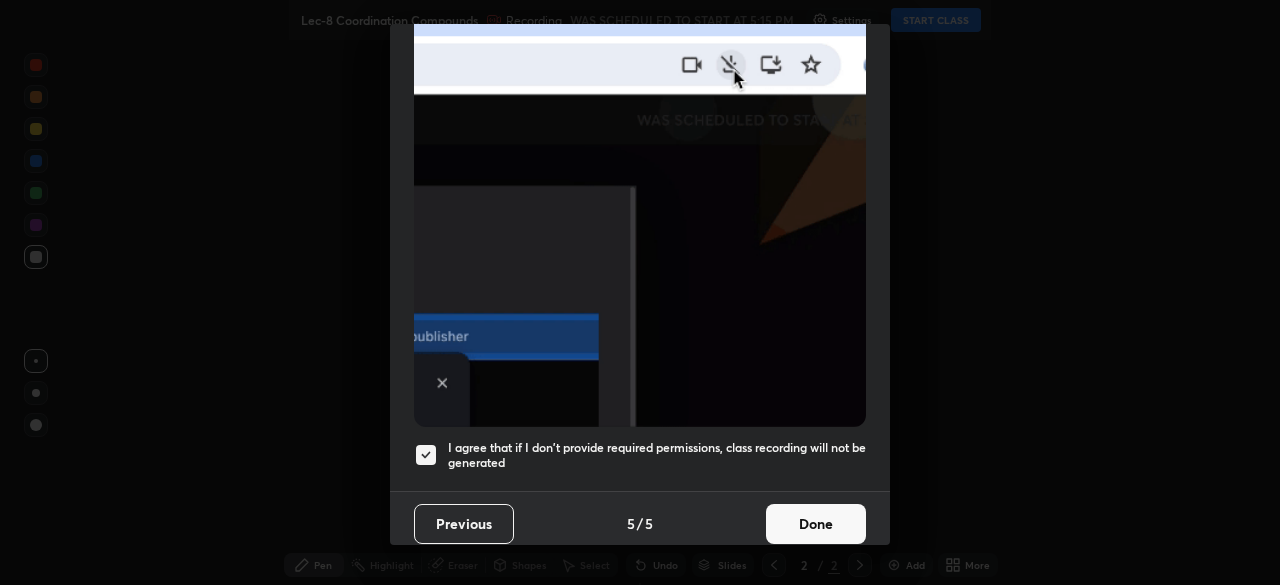 click on "Done" at bounding box center [816, 524] 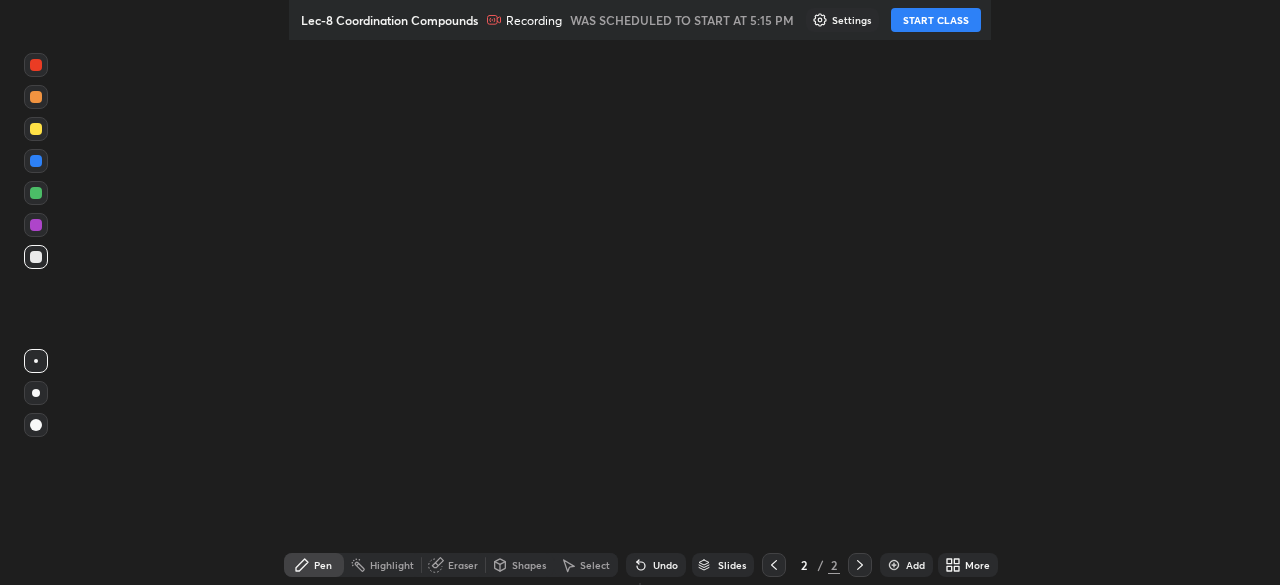 click on "START CLASS" at bounding box center (936, 20) 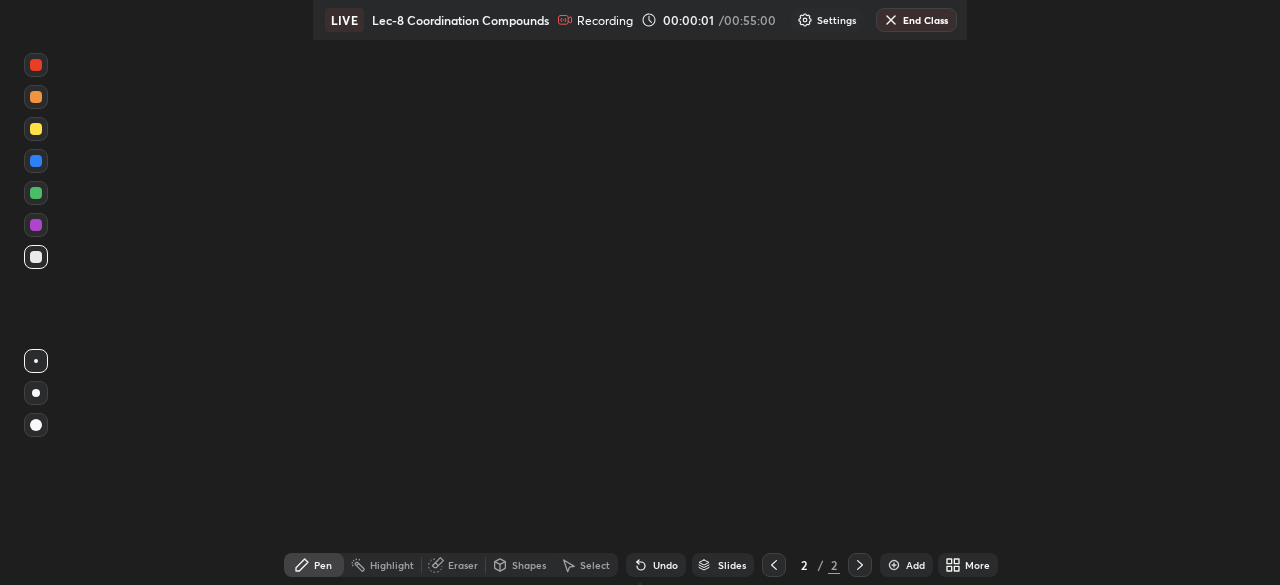 click on "More" at bounding box center (977, 565) 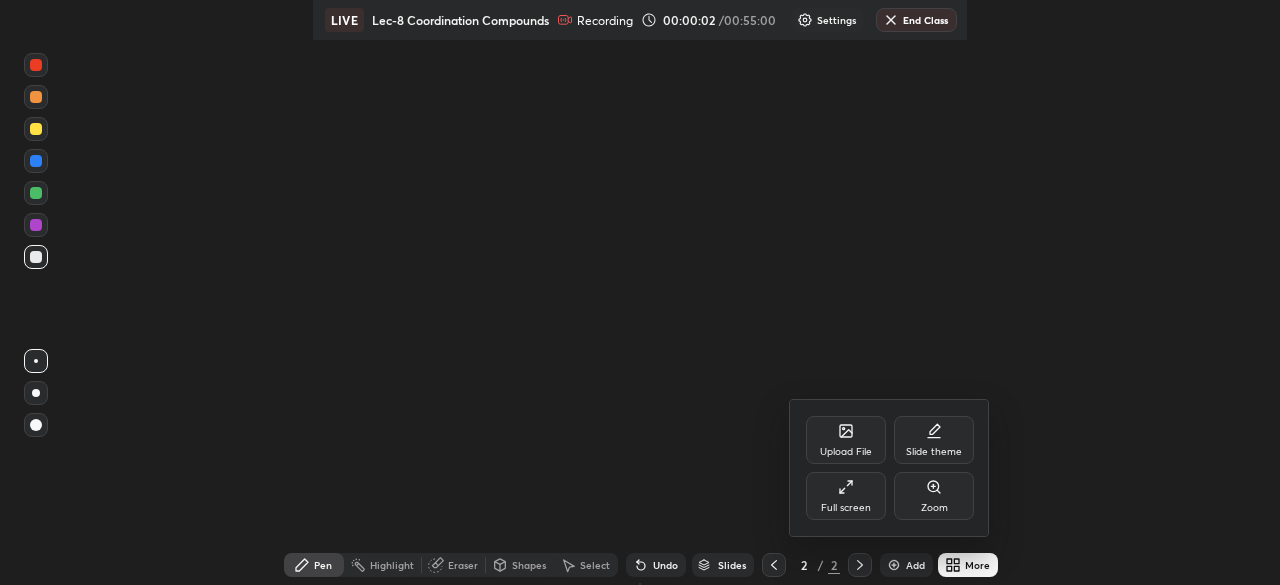 click on "Full screen" at bounding box center [846, 496] 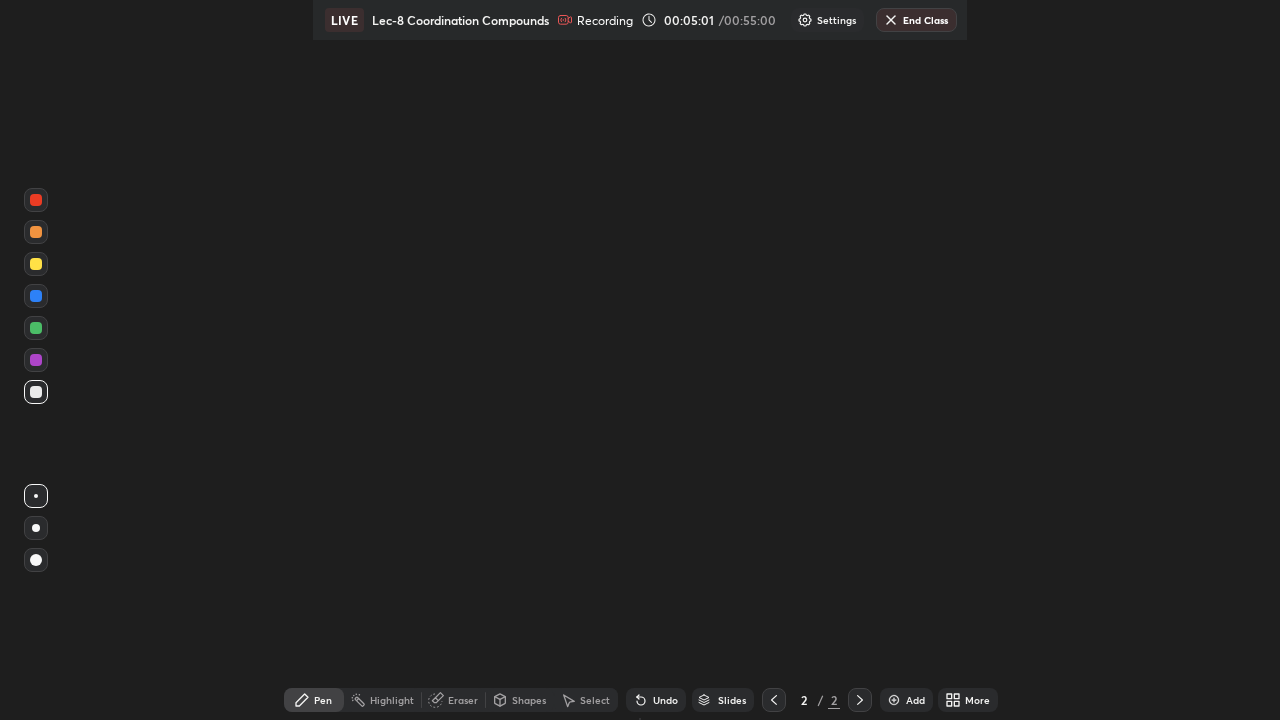 click on "More" at bounding box center [977, 700] 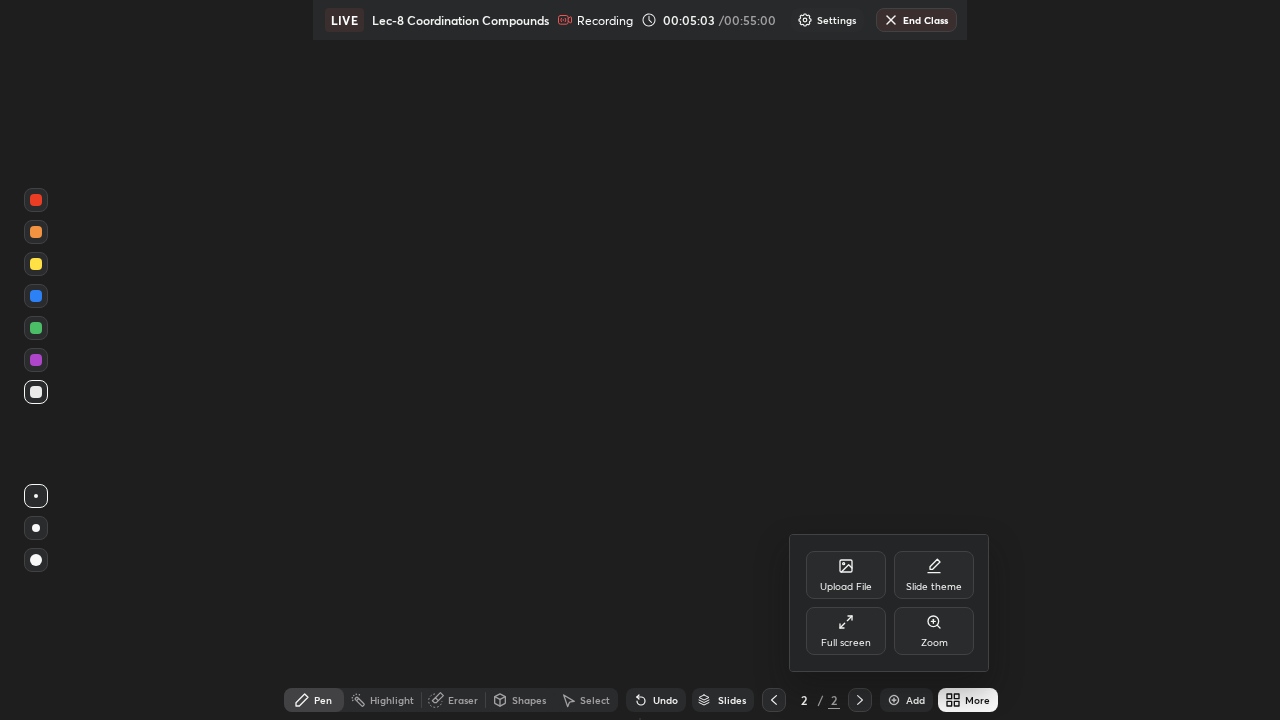 click 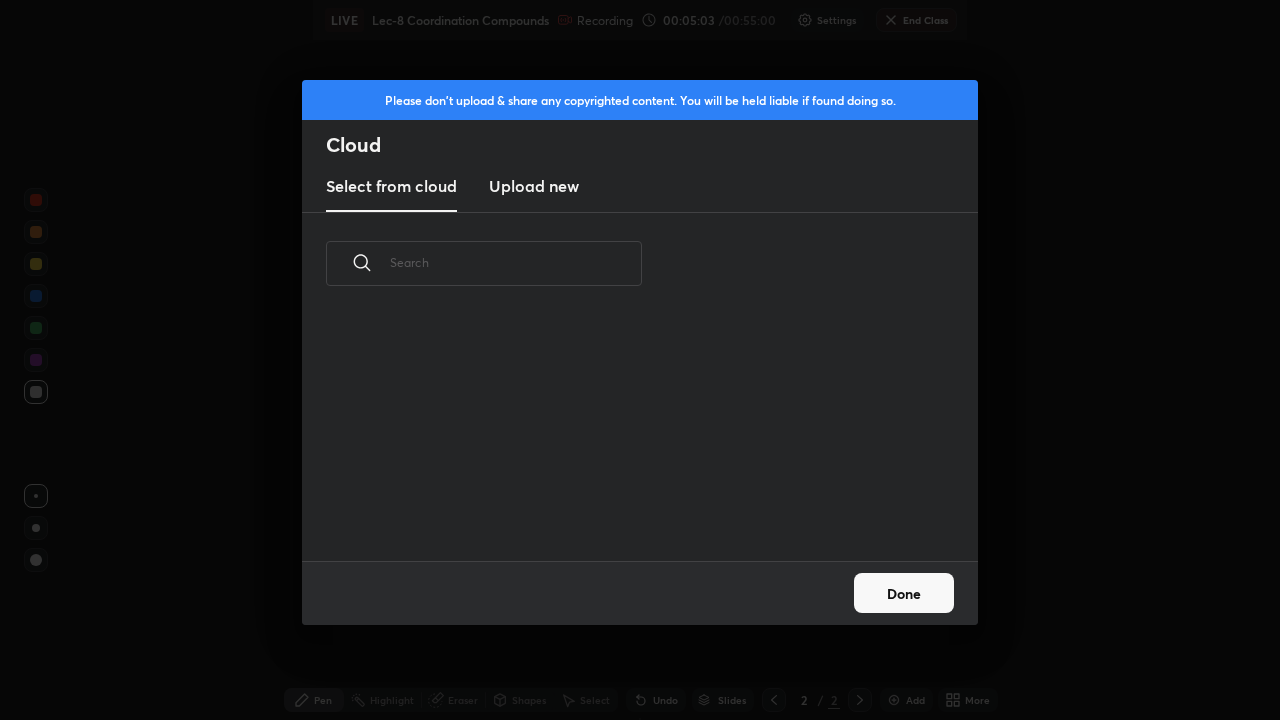 scroll, scrollTop: 7, scrollLeft: 11, axis: both 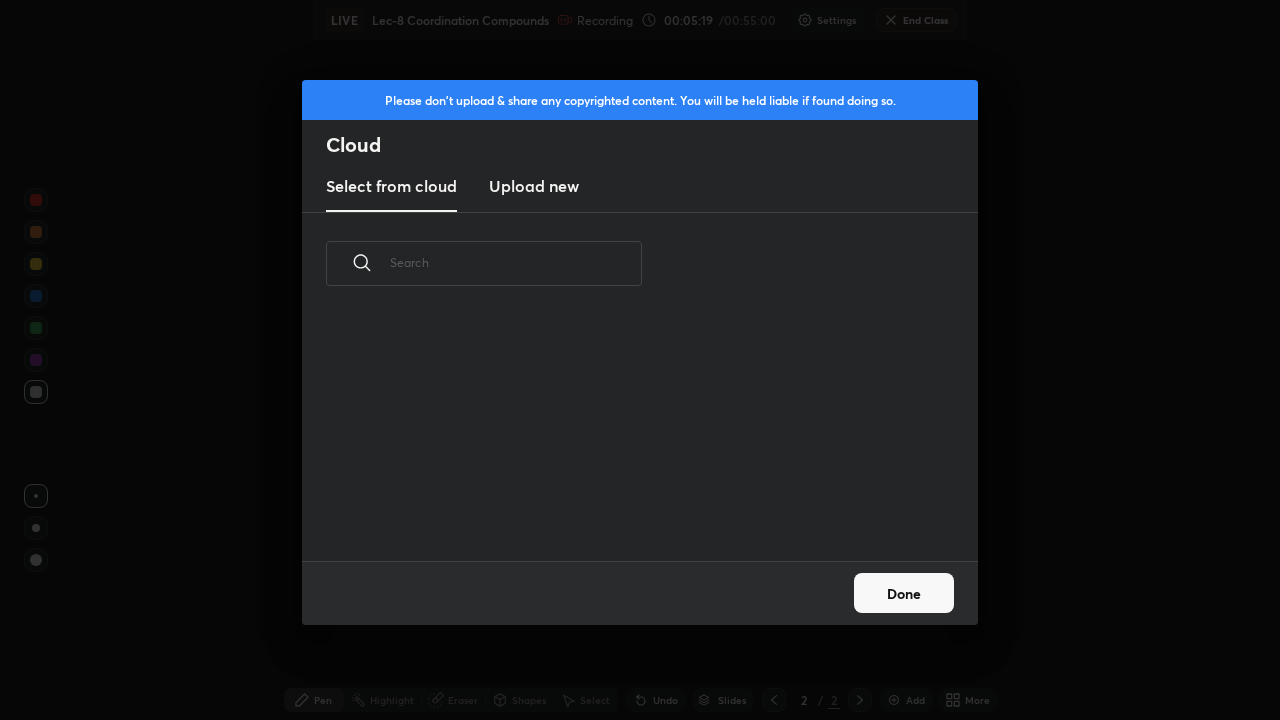 click on "Upload new" at bounding box center [534, 186] 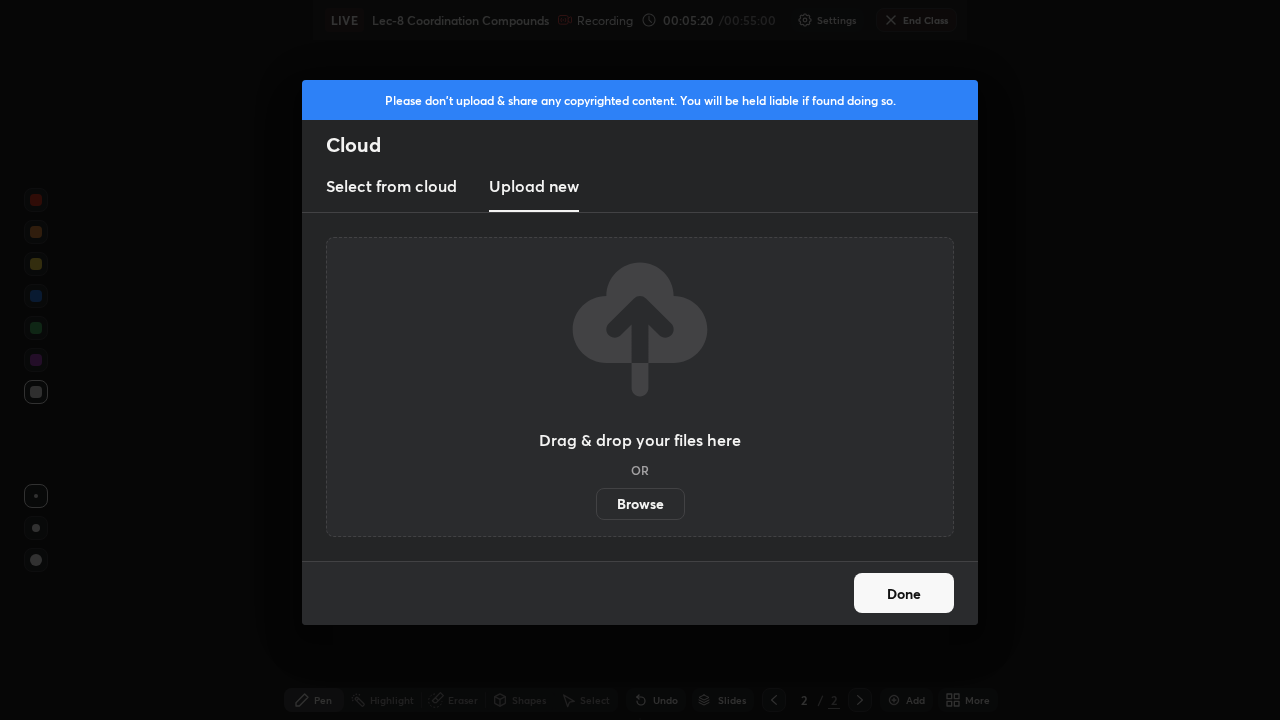 click on "Browse" at bounding box center (640, 504) 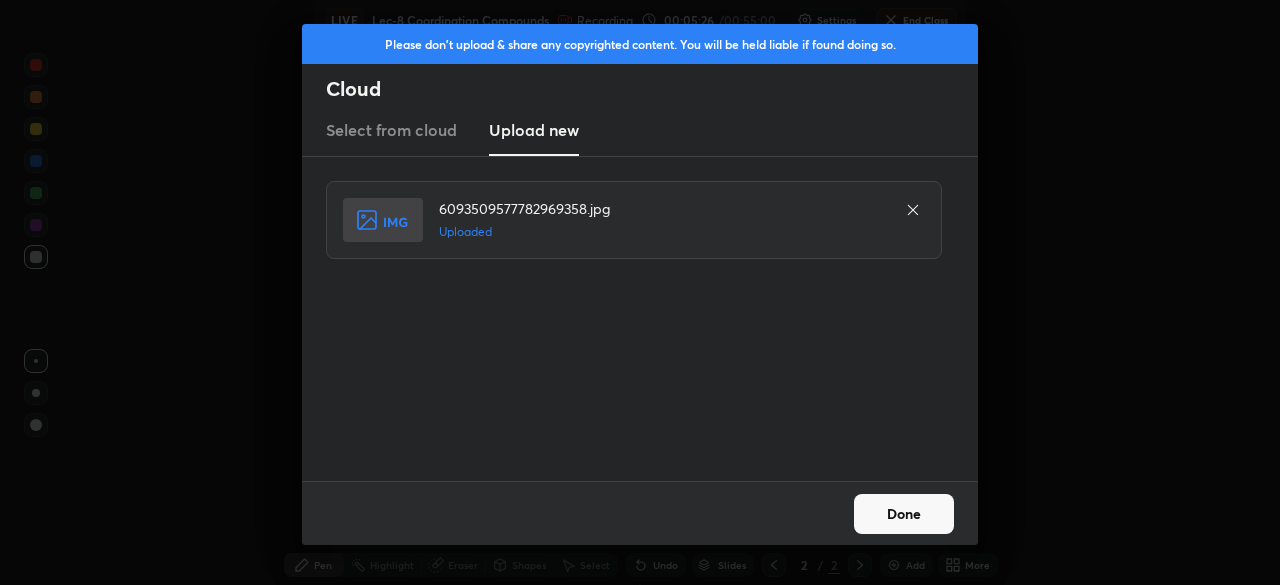click on "Done" at bounding box center (904, 514) 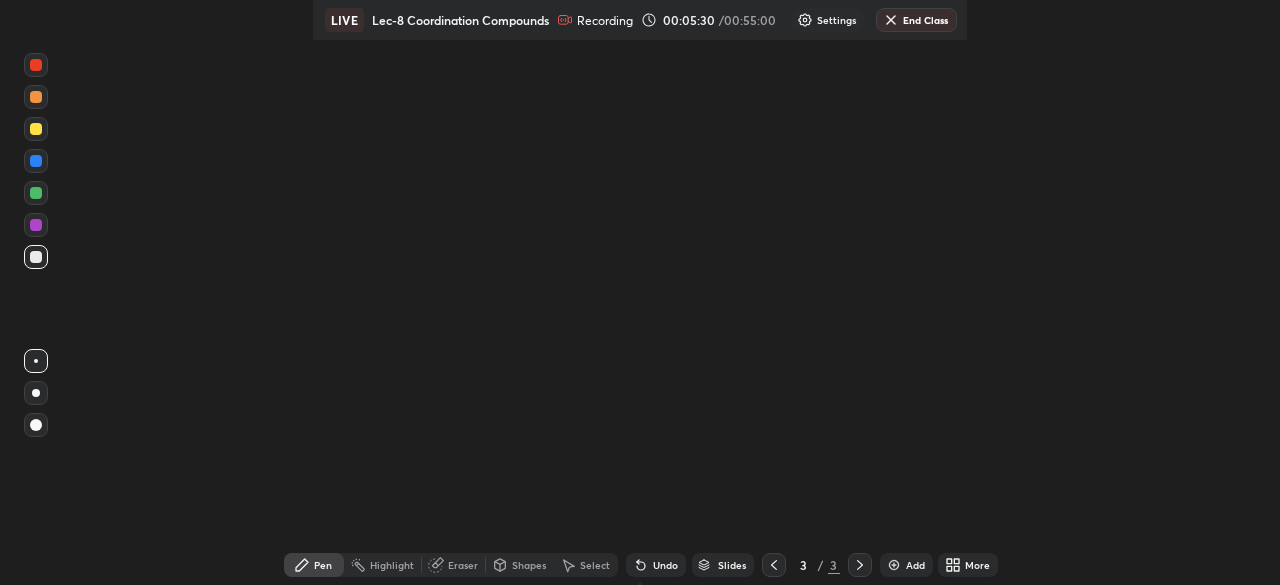 click on "More" at bounding box center [977, 565] 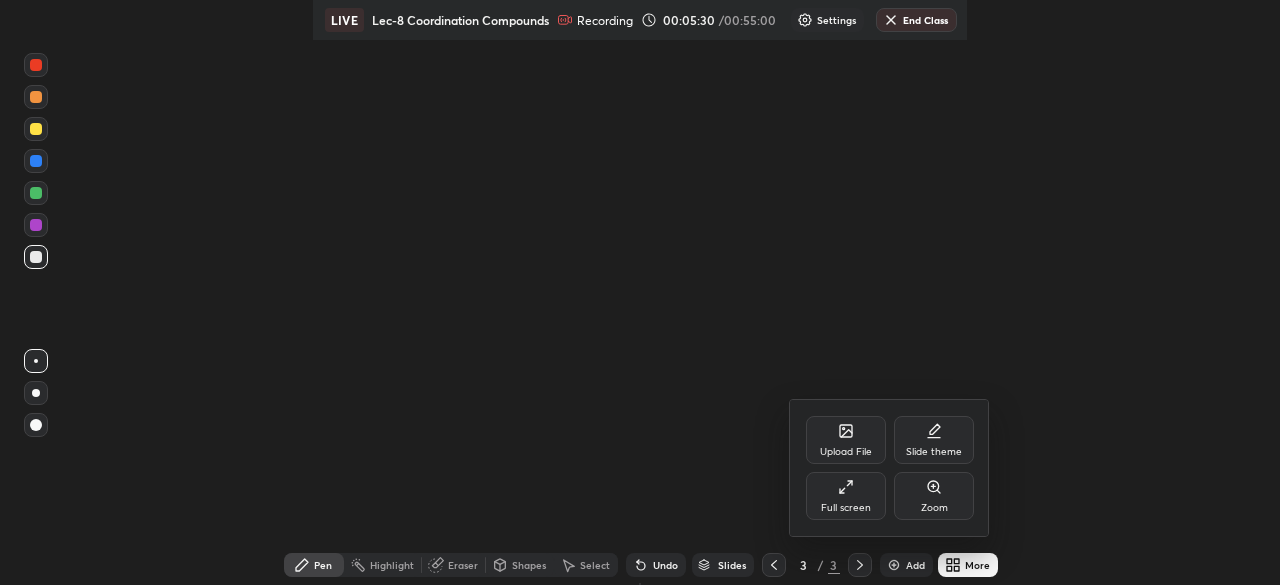 click on "Full screen" at bounding box center [846, 508] 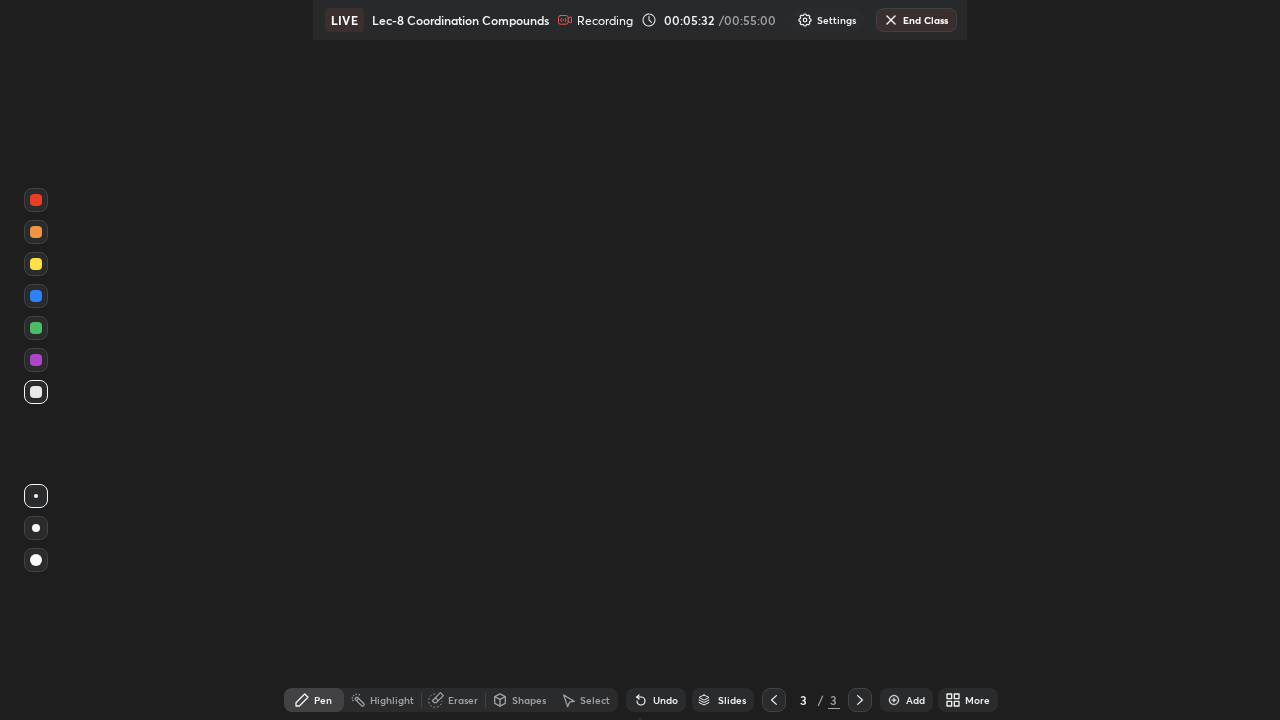 click at bounding box center [774, 700] 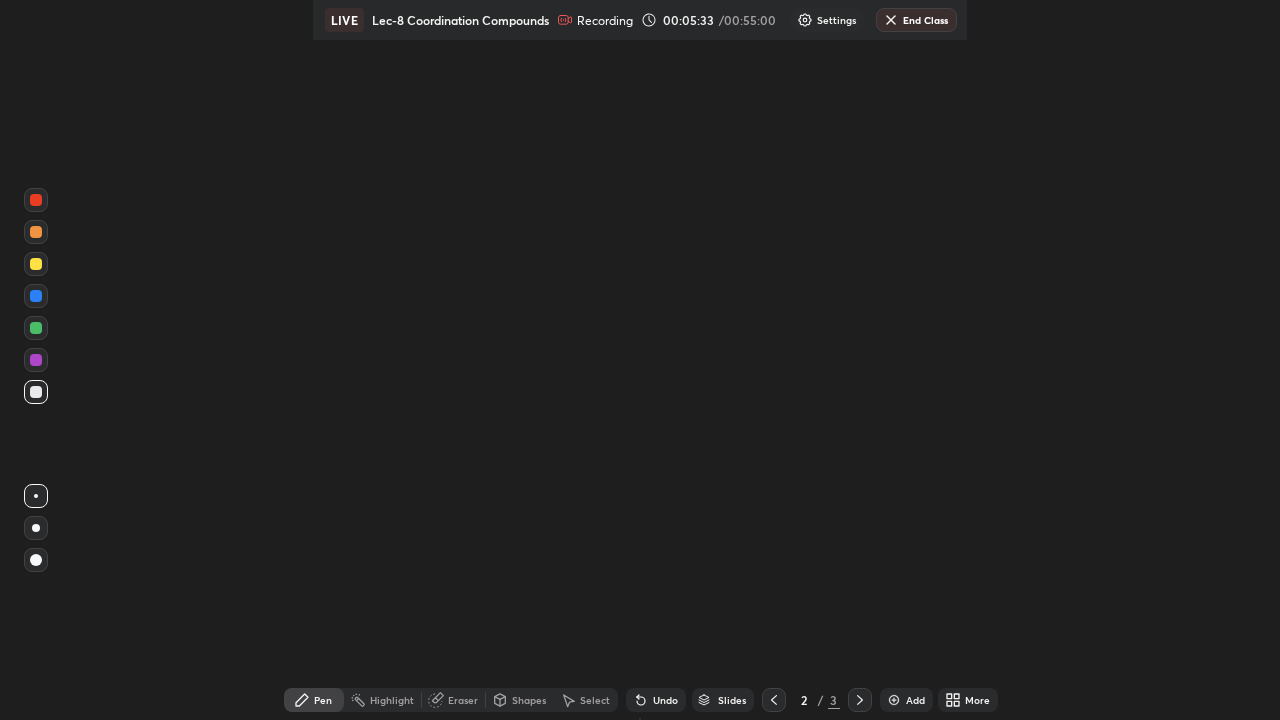 click on "Slides" at bounding box center [732, 700] 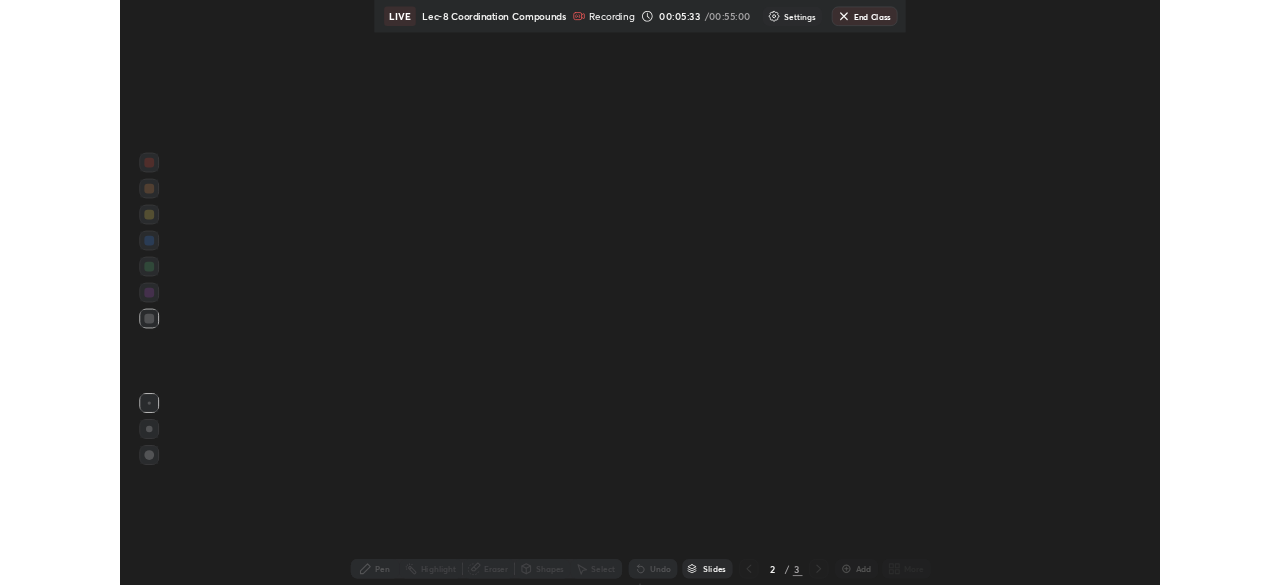 scroll, scrollTop: 1, scrollLeft: 11, axis: both 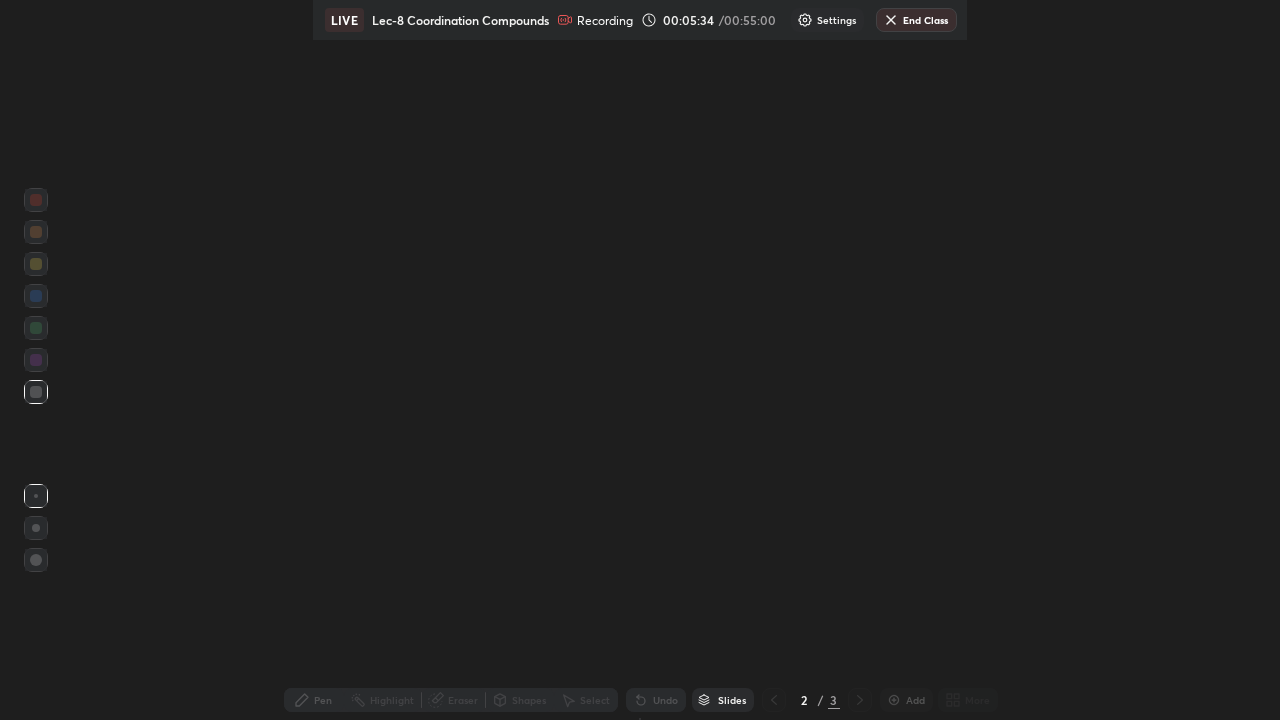 click on "Slides" at bounding box center [732, 700] 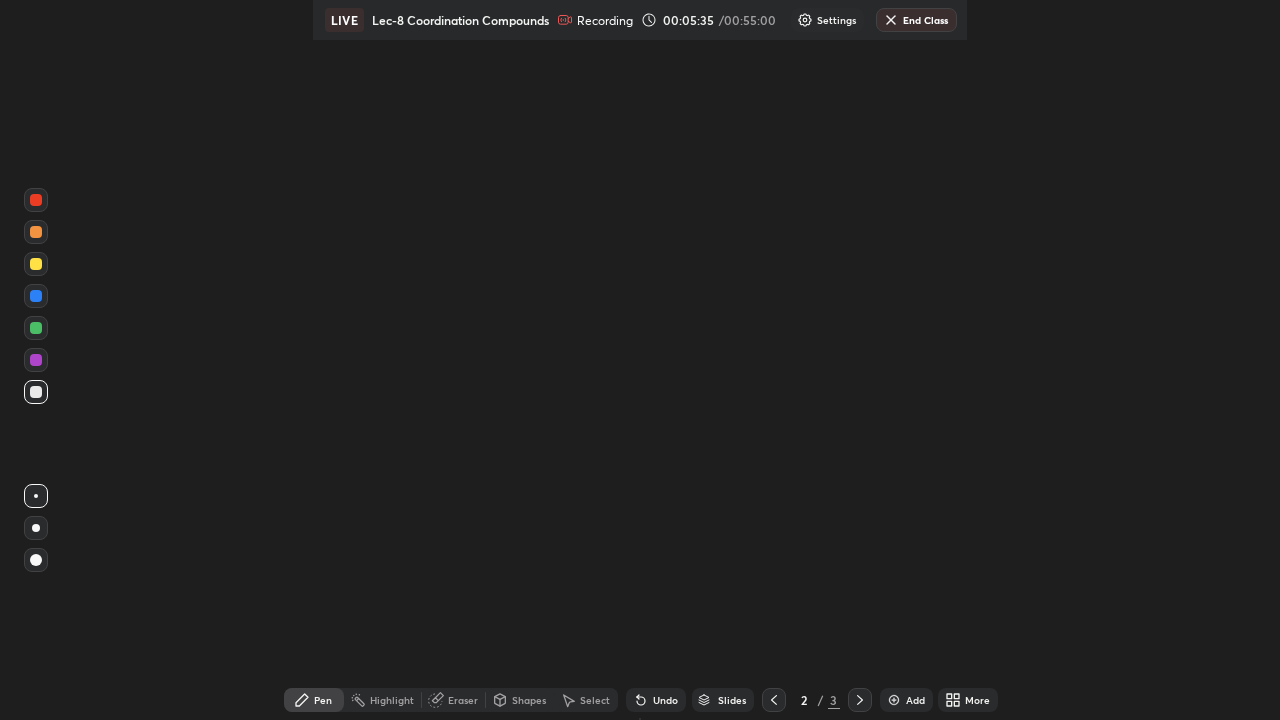 click at bounding box center [774, 700] 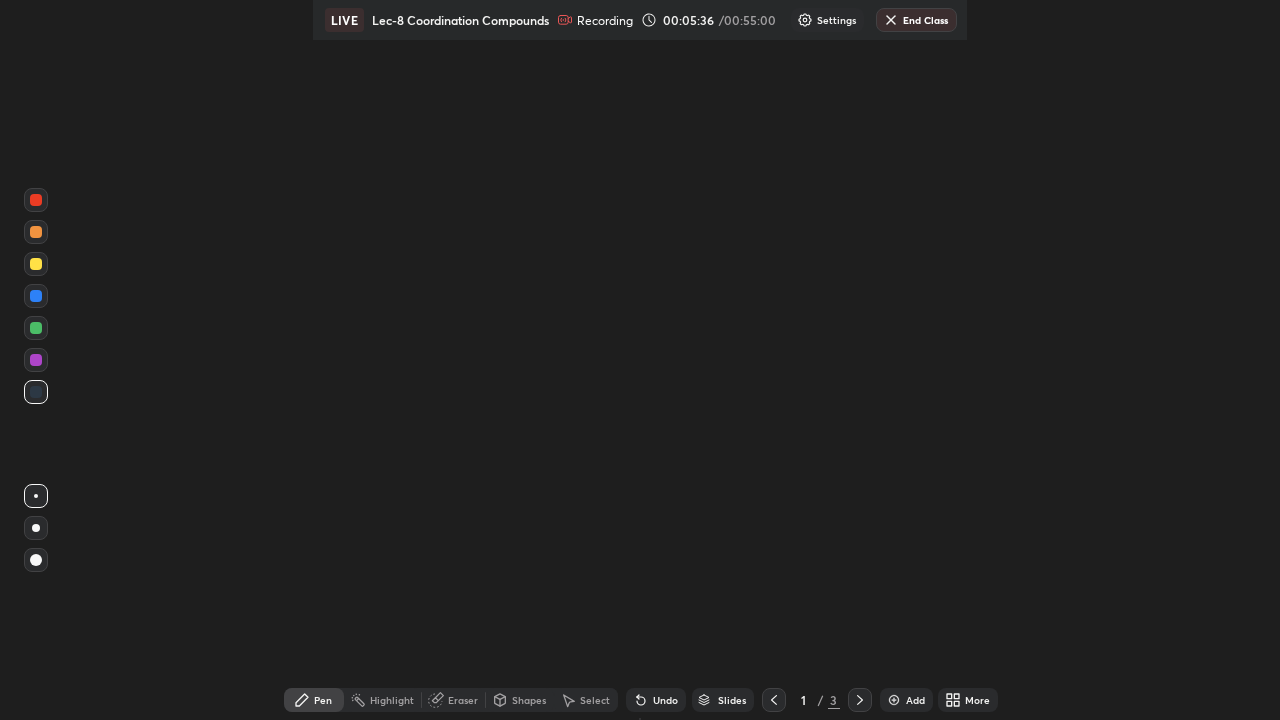click on "More" at bounding box center [977, 700] 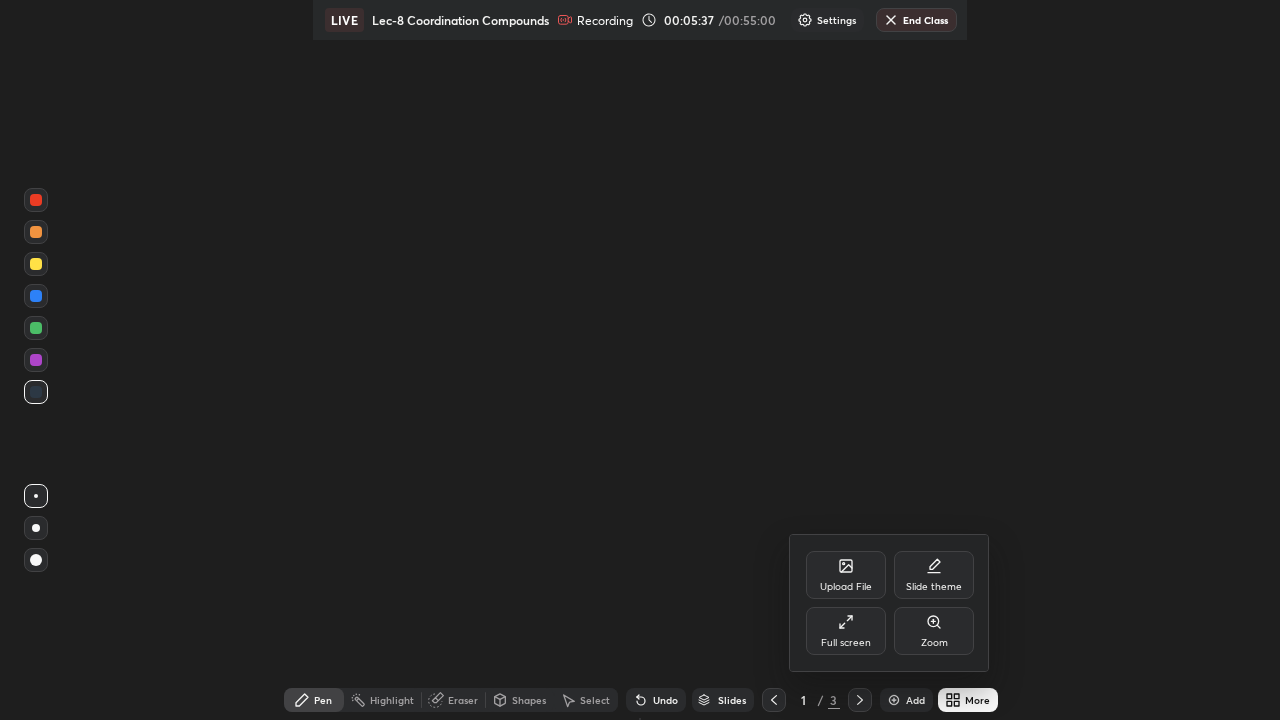 click 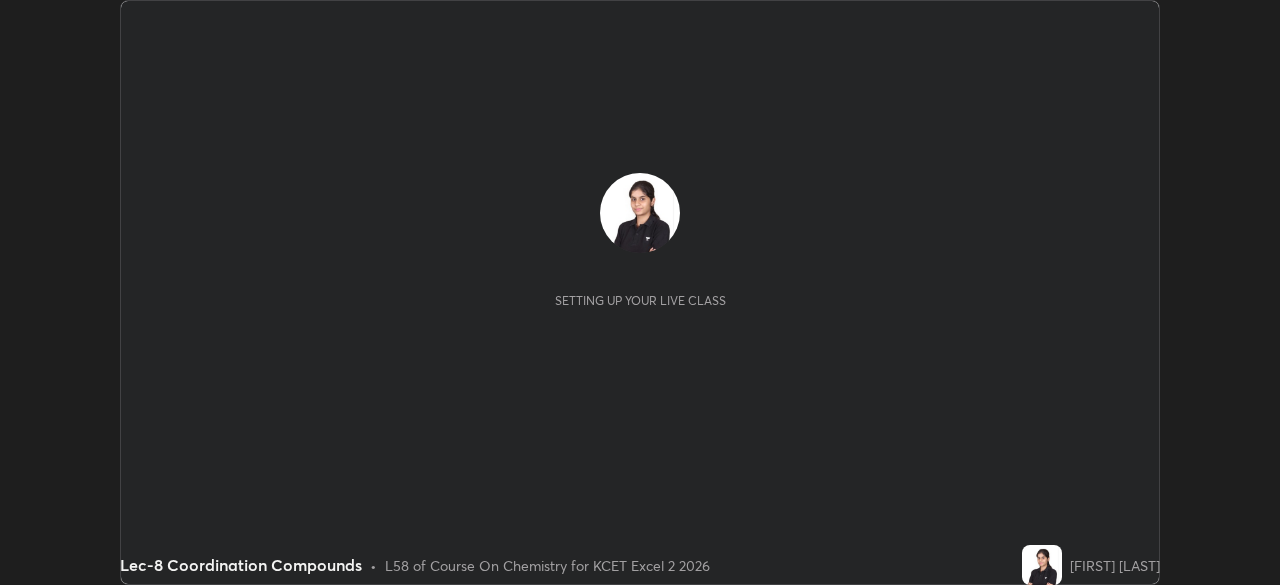 scroll, scrollTop: 0, scrollLeft: 0, axis: both 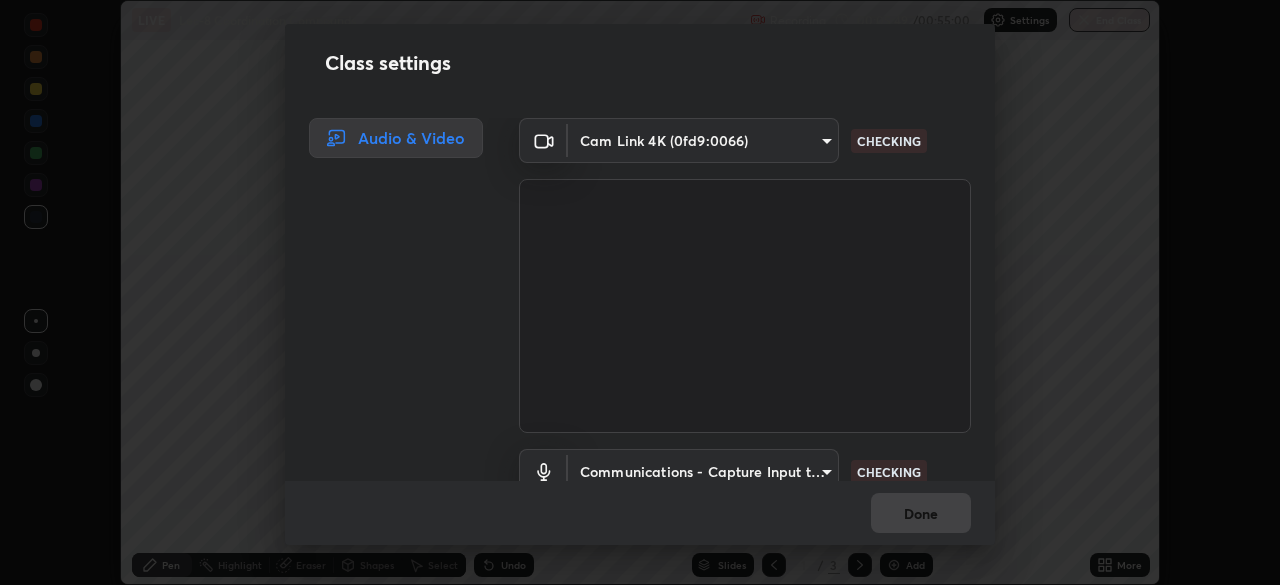 click on "Class settings Audio & Video Cam Link 4K ([IP_ADDRESS]) [HASH] CHECKING Communications - Capture Input terminal (Digital Array MIC) communications CHECKING Done" at bounding box center [640, 292] 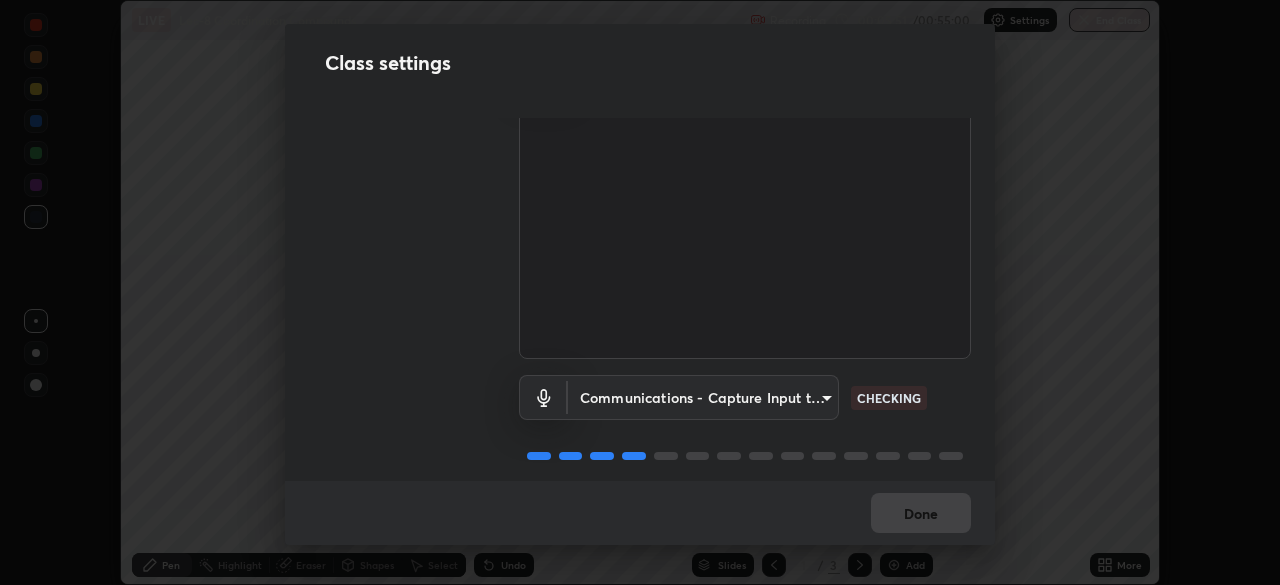 scroll, scrollTop: 78, scrollLeft: 0, axis: vertical 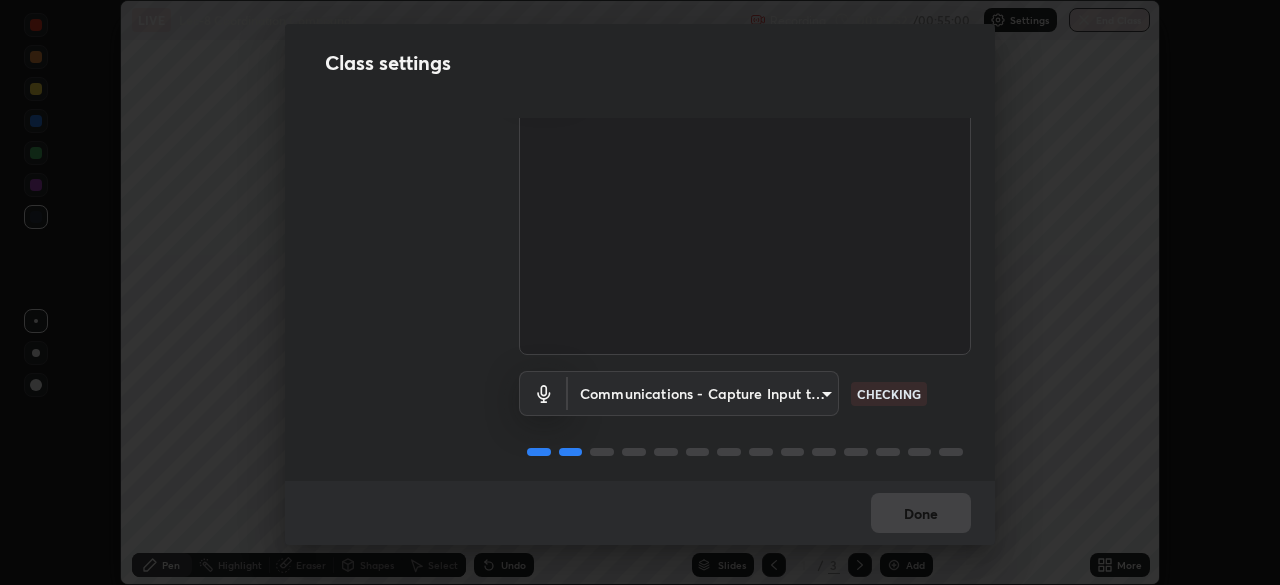 click on "Erase all LIVE Lec-8 Coordination Compounds Recording 00:05:52 /  00:55:00 Settings End Class Setting up your live class Lec-8 Coordination Compounds • L58 of Course On Chemistry for KCET Excel 2 2026 [FIRST] [LAST] Pen Highlight Eraser Shapes Select Undo Slides 1 / 3 Add More No doubts shared Encourage your learners to ask a doubt for better clarity Report an issue Reason for reporting Buffering Chat not working Audio - Video sync issue Educator video quality low ​ Attach an image Report Class settings Audio & Video Cam Link 4K ([IP_ADDRESS]) [HASH] CHECKING Communications - Capture Input terminal (Digital Array MIC) communications CHECKING Done" at bounding box center [640, 292] 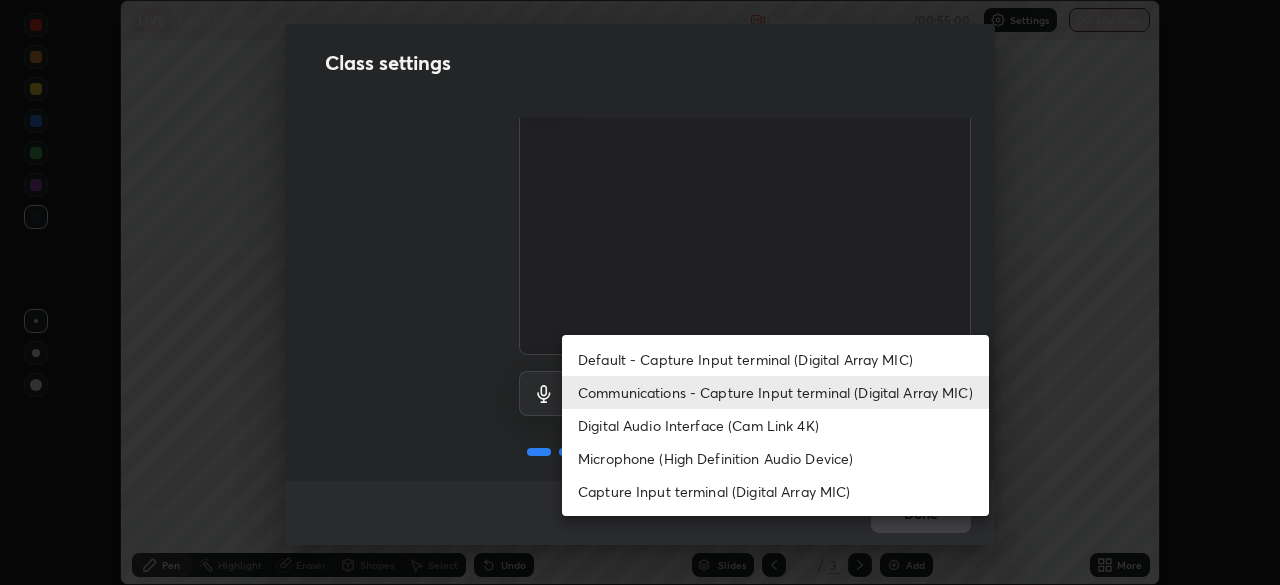 click on "Communications - Capture Input terminal (Digital Array MIC)" at bounding box center (775, 392) 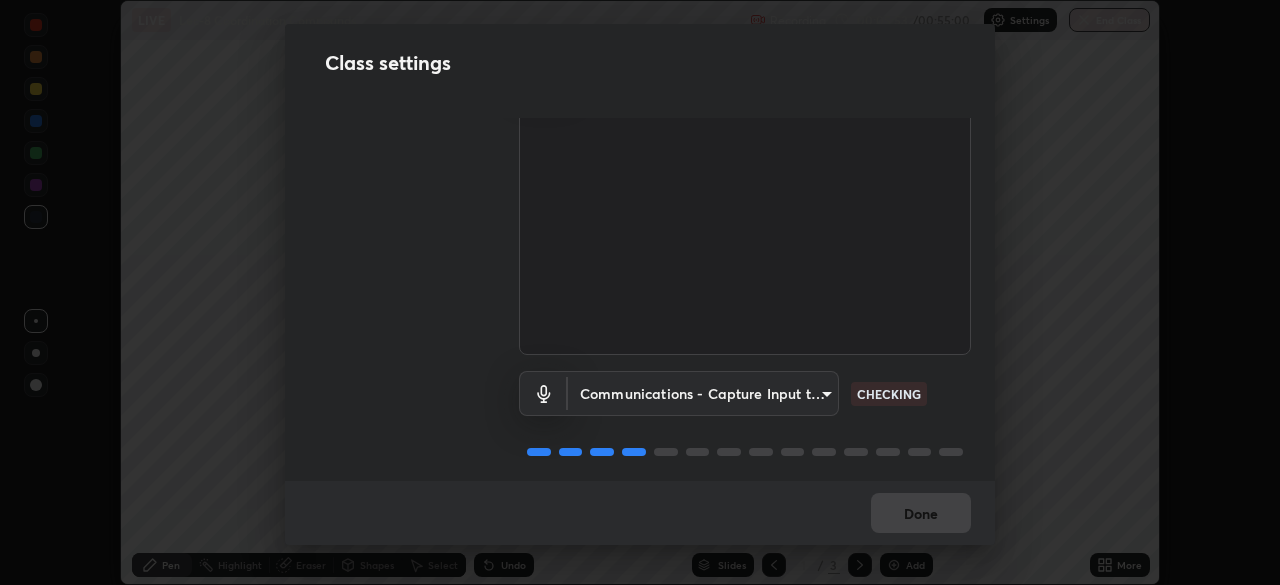click on "Erase all LIVE Lec-8 Coordination Compounds Recording 00:05:53 /  00:55:00 Settings End Class Setting up your live class Lec-8 Coordination Compounds • L58 of Course On Chemistry for KCET Excel 2 2026 [FIRST] [LAST] Pen Highlight Eraser Shapes Select Undo Slides 1 / 3 Add More No doubts shared Encourage your learners to ask a doubt for better clarity Report an issue Reason for reporting Buffering Chat not working Audio - Video sync issue Educator video quality low ​ Attach an image Report Class settings Audio & Video Cam Link 4K ([IP_ADDRESS]) [HASH] CHECKING Communications - Capture Input terminal (Digital Array MIC) communications CHECKING Done Default - Capture Input terminal (Digital Array MIC) Communications - Capture Input terminal (Digital Array MIC) Digital Audio Interface (Cam Link 4K) Microphone (High Definition Audio Device) Capture Input terminal (Digital Array MIC)" at bounding box center [640, 292] 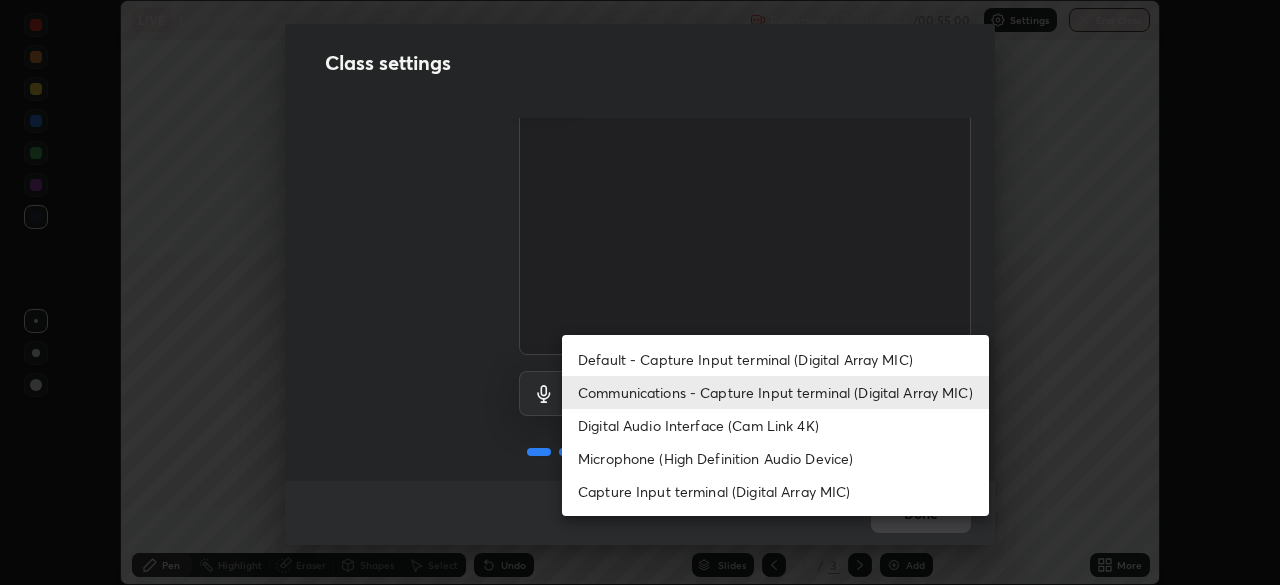 click on "Communications - Capture Input terminal (Digital Array MIC)" at bounding box center [775, 392] 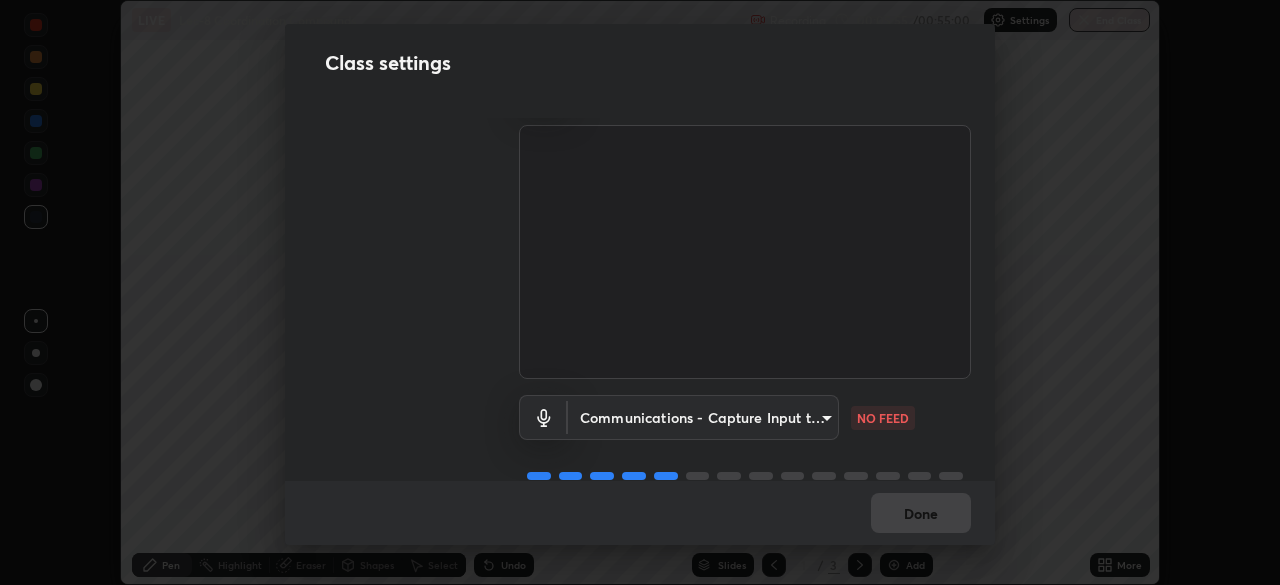 scroll, scrollTop: 53, scrollLeft: 0, axis: vertical 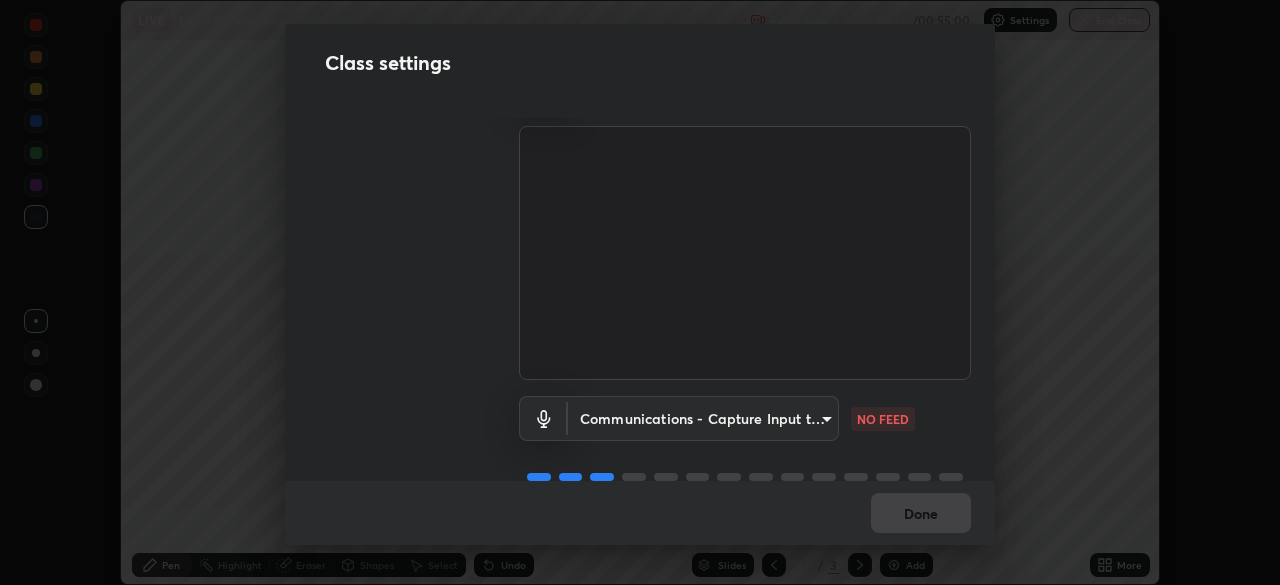 click on "Erase all LIVE Lec-8 Coordination Compounds Recording 00:05:56 /  00:55:00 Settings End Class Setting up your live class Lec-8 Coordination Compounds • L58 of Course On Chemistry for KCET Excel 2 2026 [FIRST] [LAST] Pen Highlight Eraser Shapes Select Undo Slides 1 / 3 Add More No doubts shared Encourage your learners to ask a doubt for better clarity Report an issue Reason for reporting Buffering Chat not working Audio - Video sync issue Educator video quality low ​ Attach an image Report Class settings Audio & Video Cam Link 4K ([IP_ADDRESS]) [HASH] WORKING Communications - Capture Input terminal (Digital Array MIC) communications NO FEED Done" at bounding box center [640, 292] 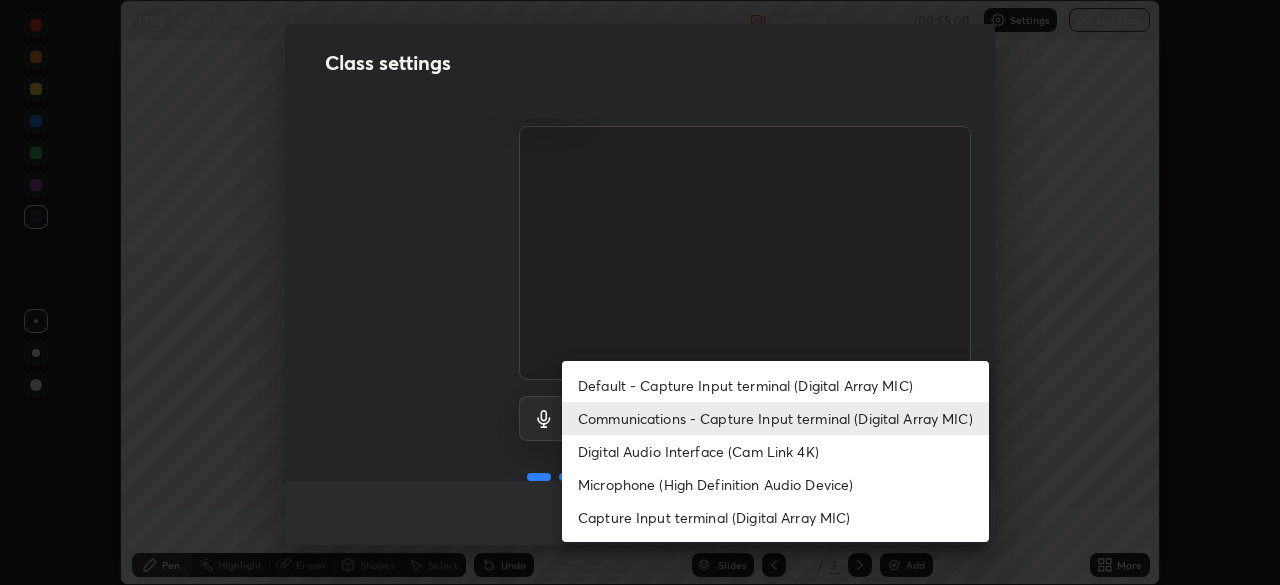 click on "Default - Capture Input terminal (Digital Array MIC)" at bounding box center (775, 385) 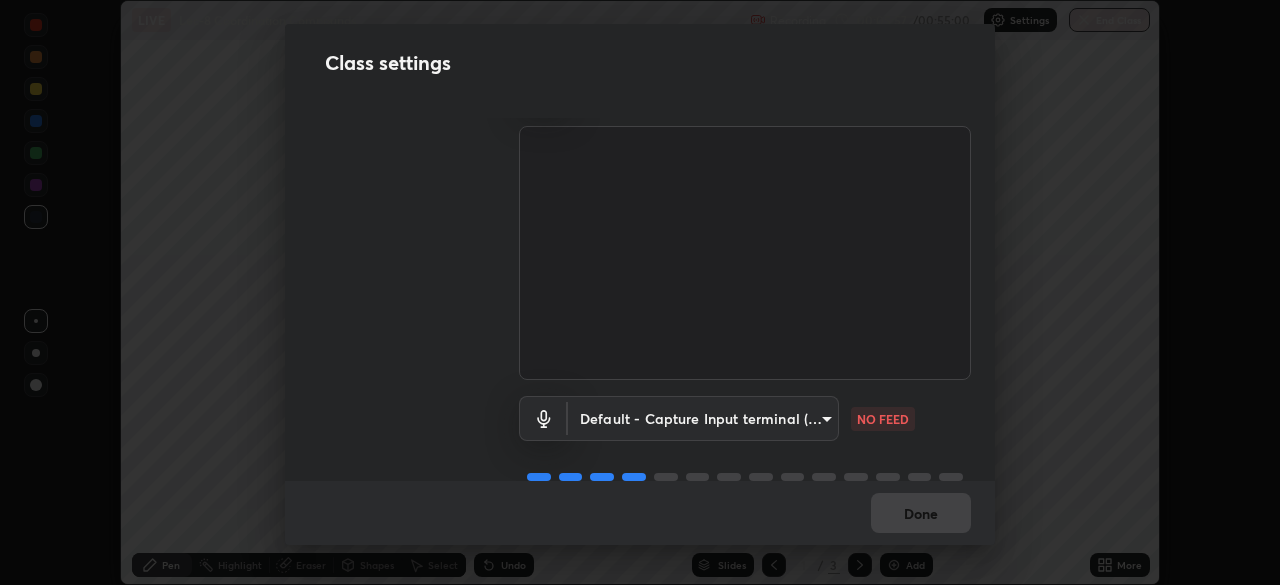 type on "default" 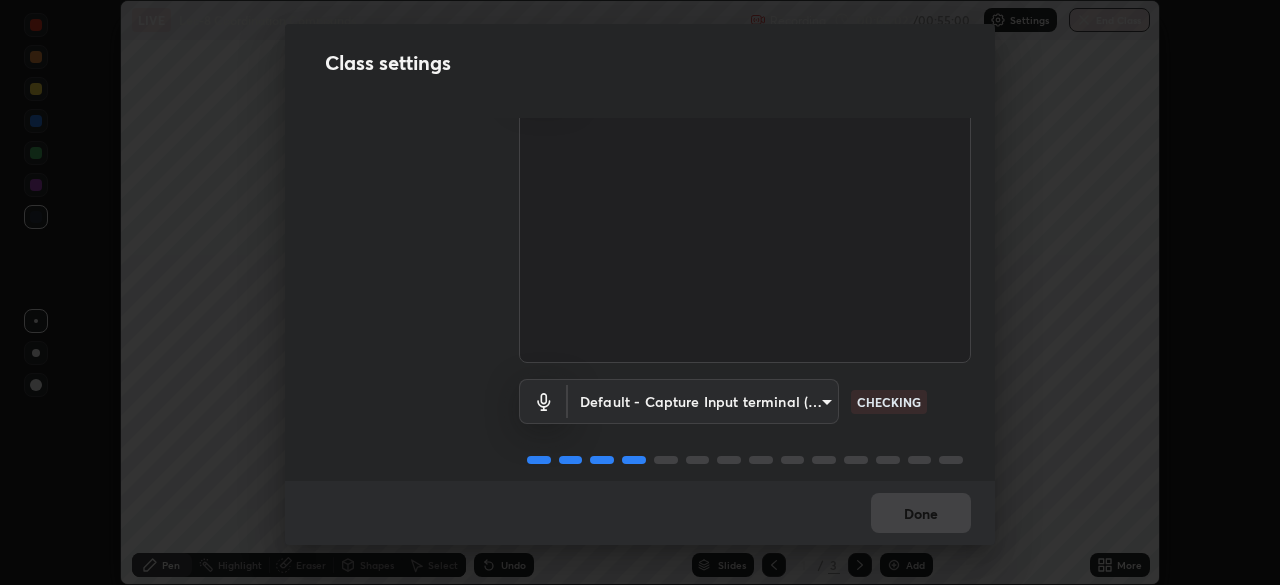 scroll, scrollTop: 69, scrollLeft: 0, axis: vertical 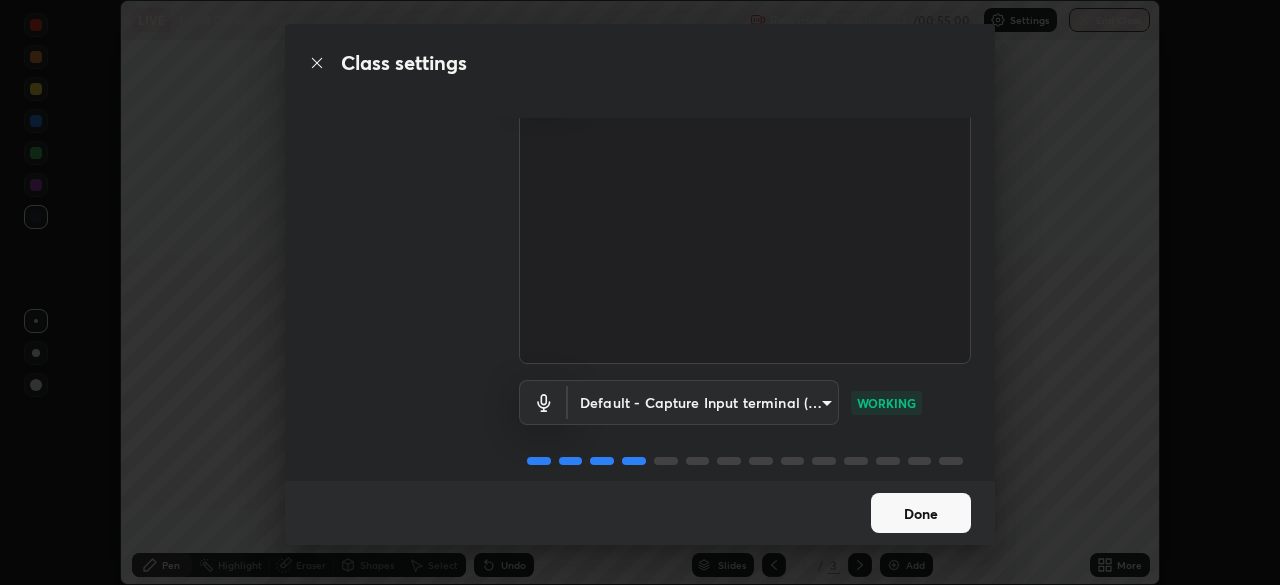 click on "Done" at bounding box center [921, 513] 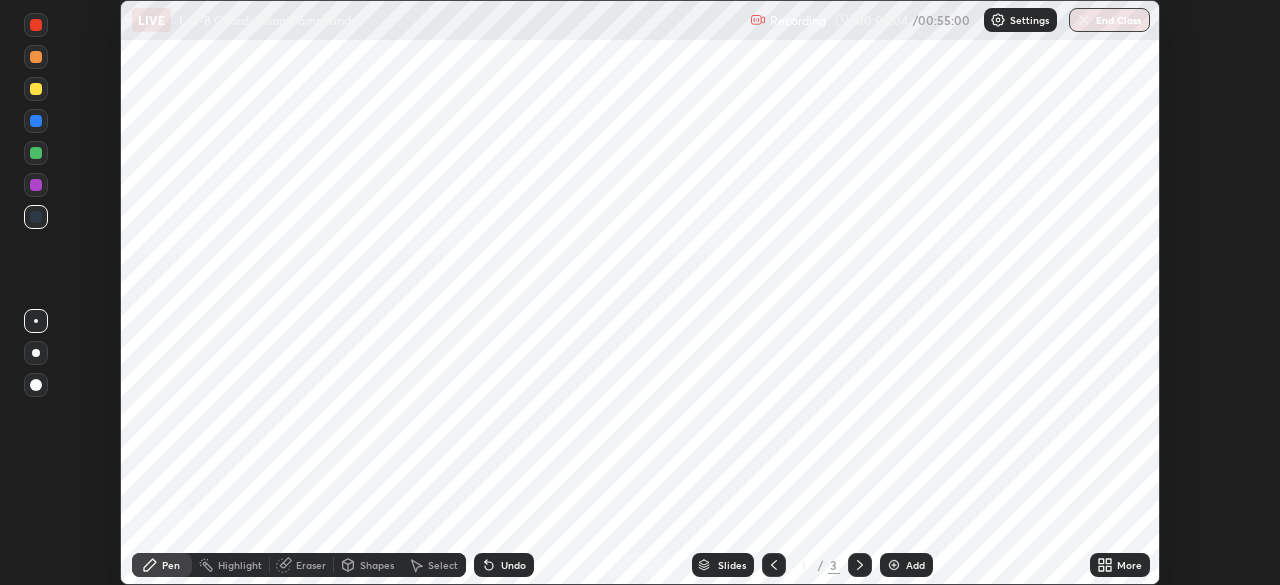 click on "Slides" at bounding box center (732, 565) 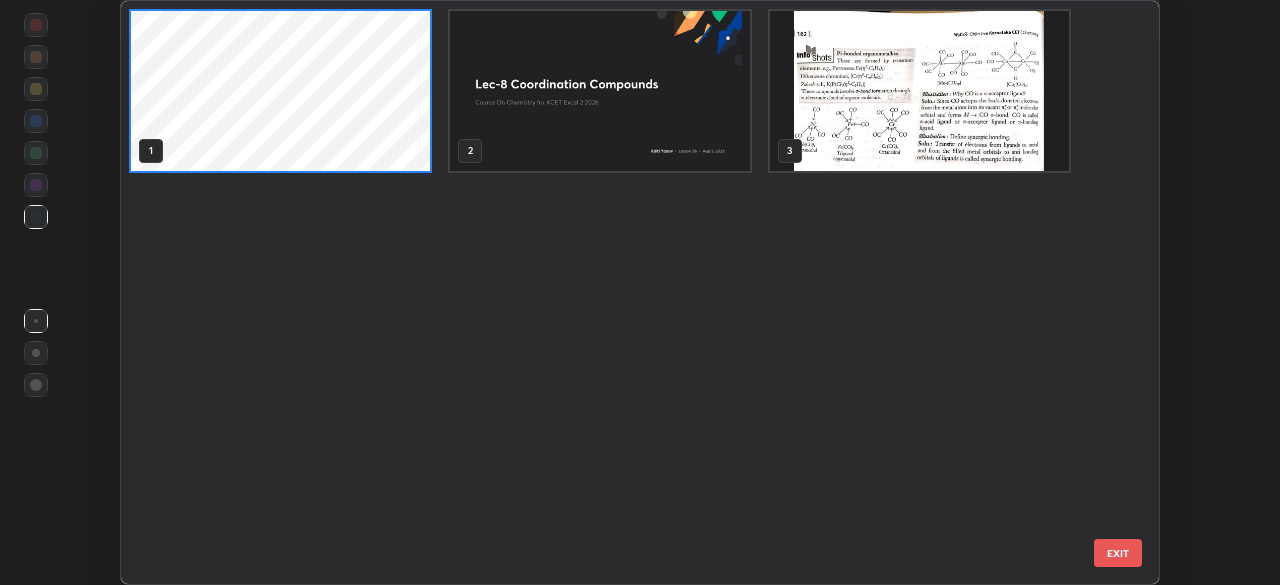 scroll, scrollTop: 7, scrollLeft: 11, axis: both 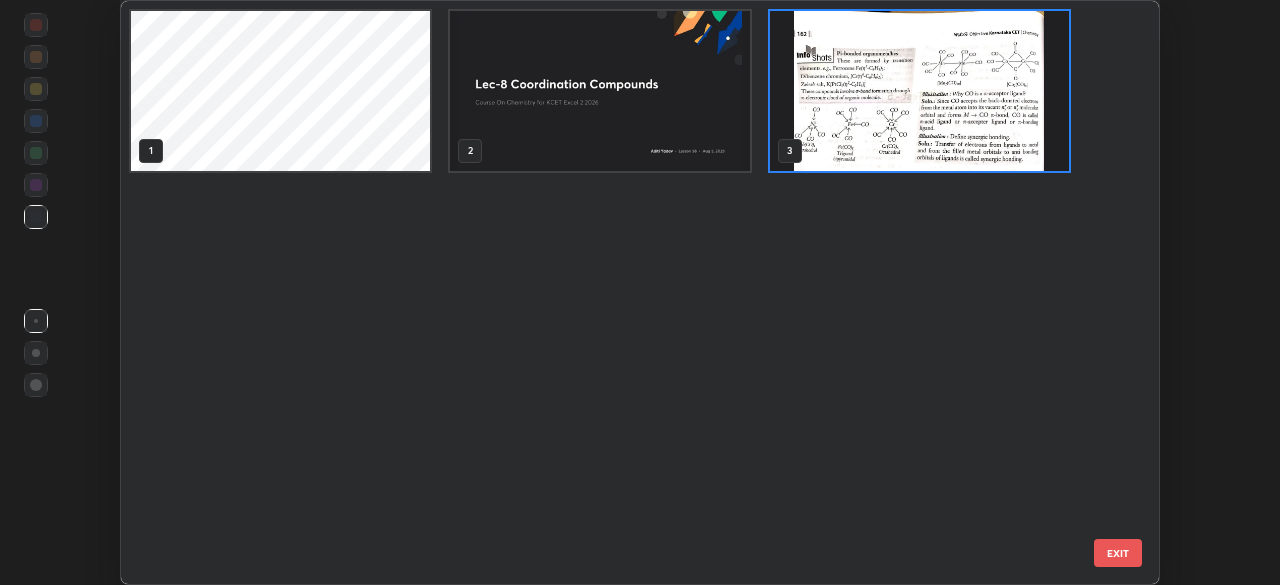 click at bounding box center [919, 91] 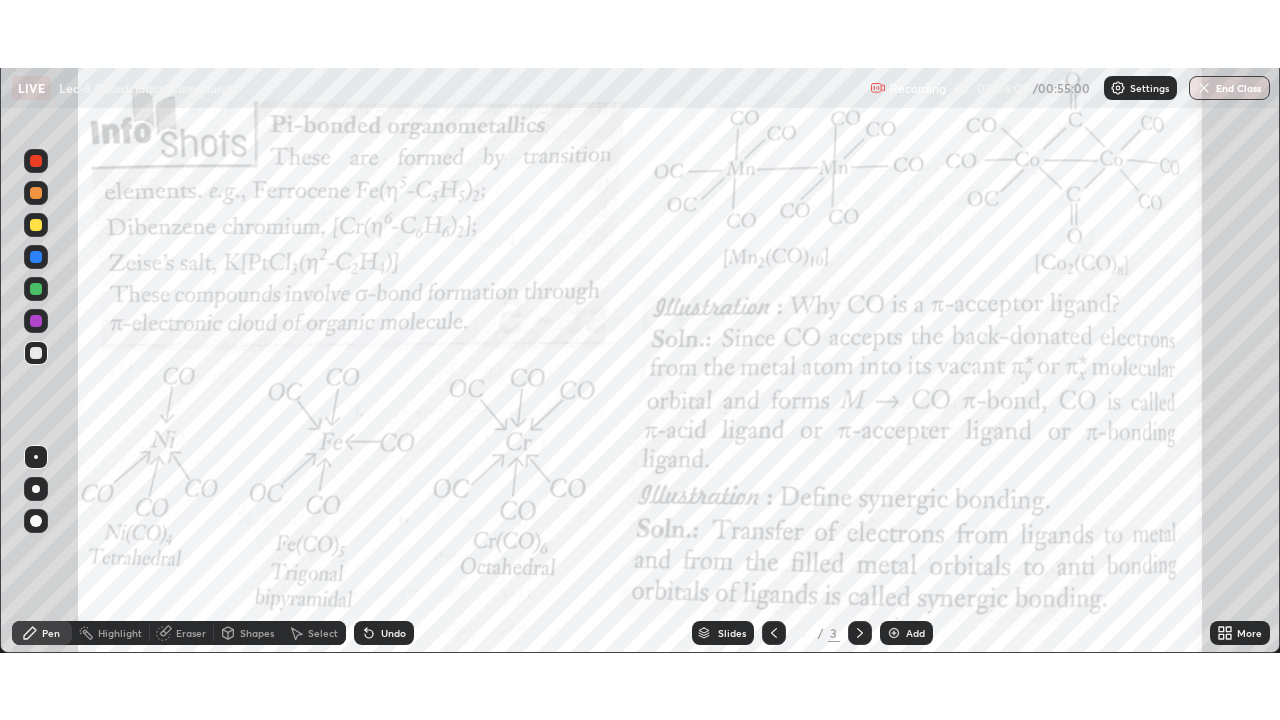 scroll, scrollTop: 99280, scrollLeft: 98720, axis: both 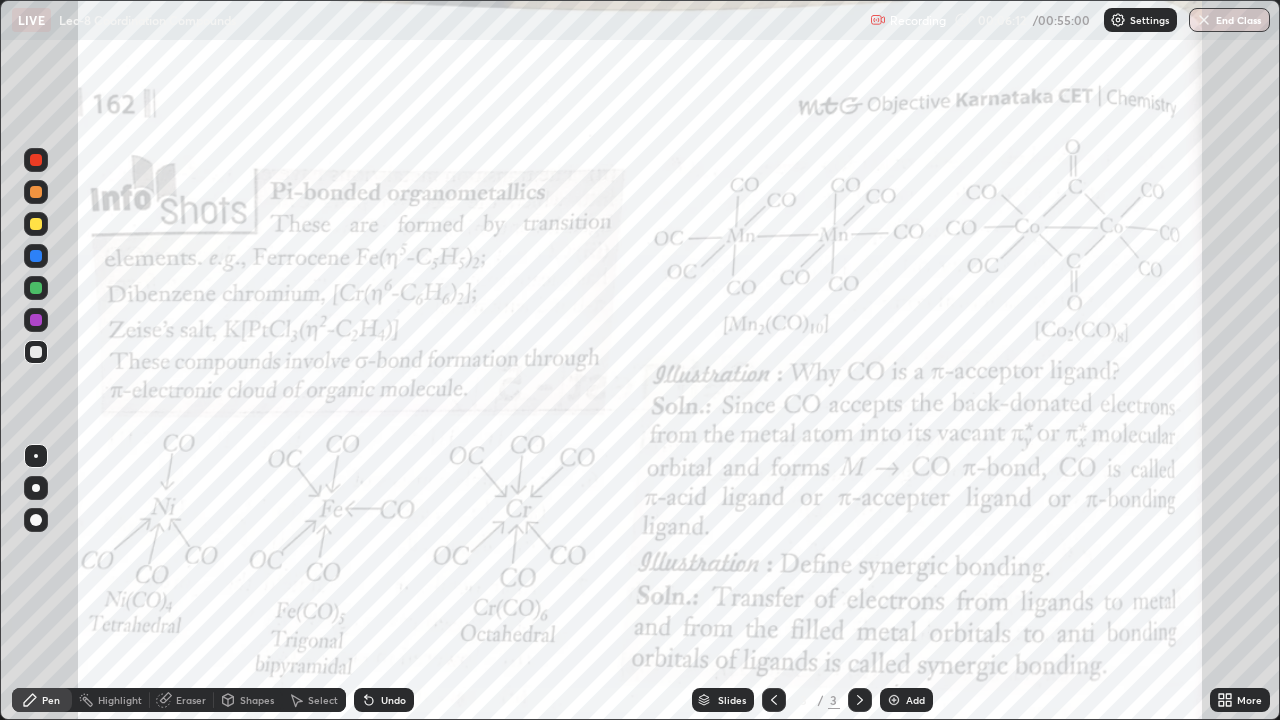 click at bounding box center [36, 192] 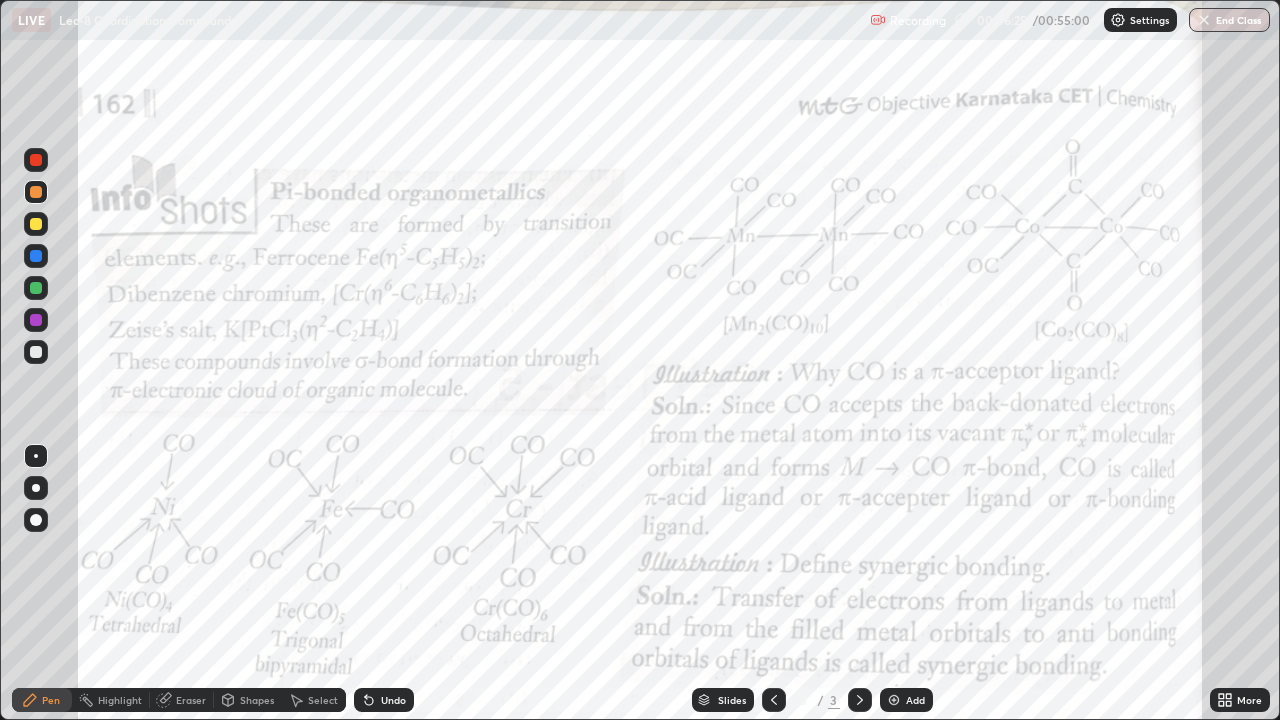 click at bounding box center [36, 320] 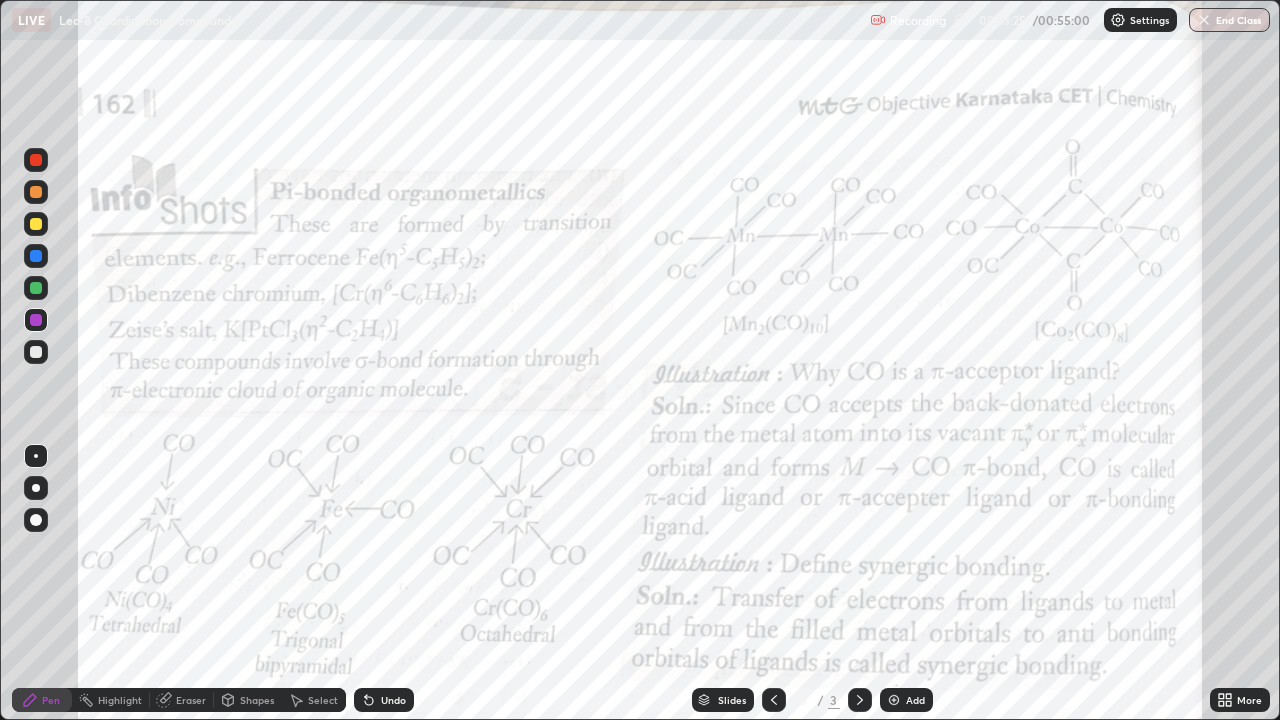 click at bounding box center (36, 224) 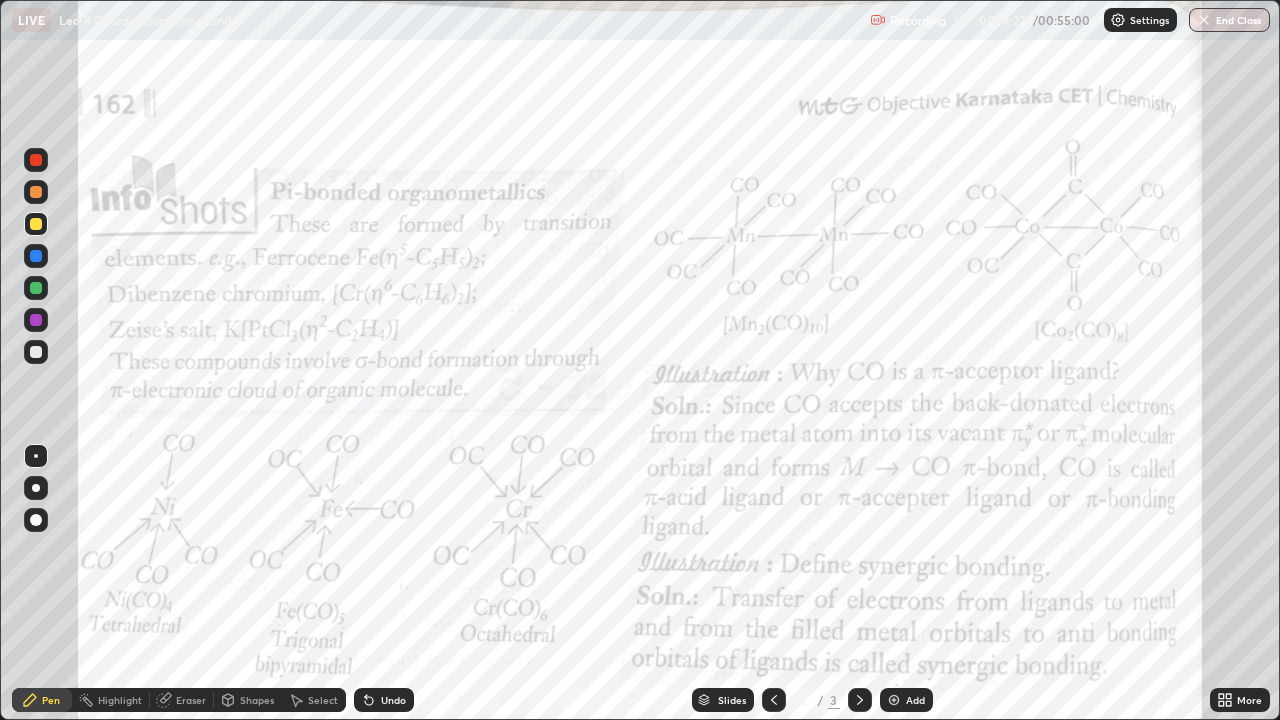 click at bounding box center [36, 288] 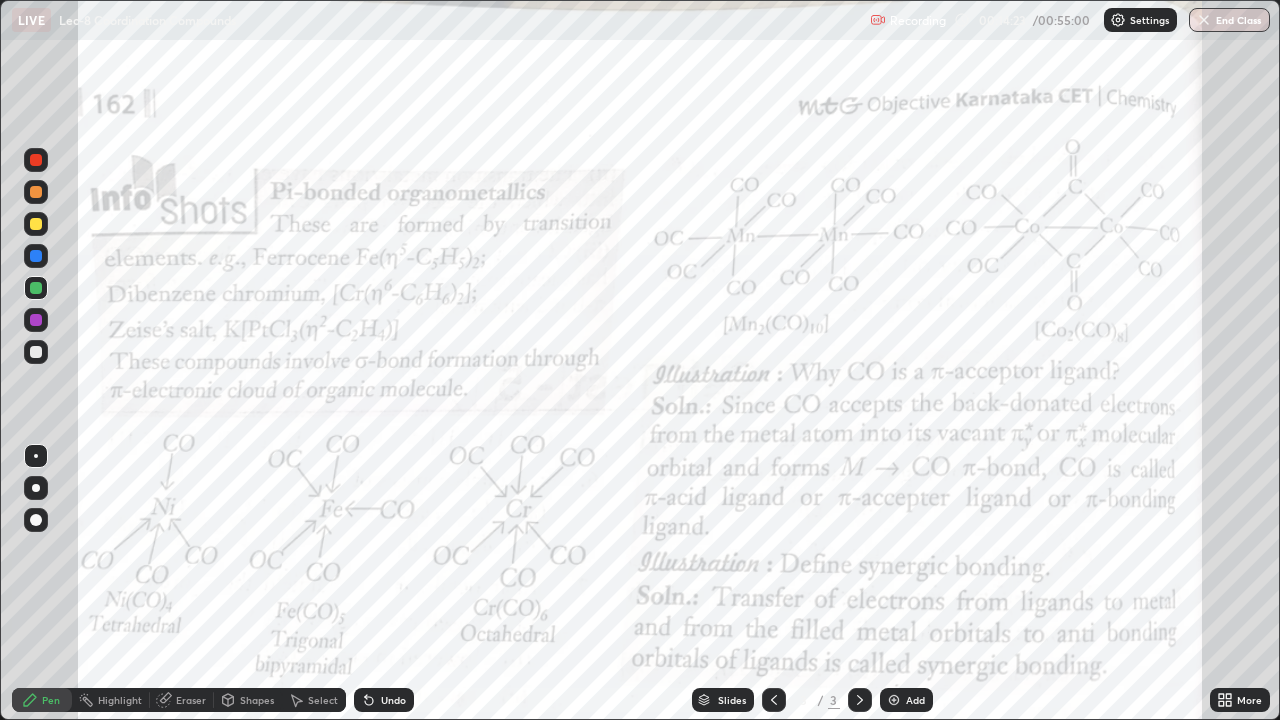 click at bounding box center (36, 256) 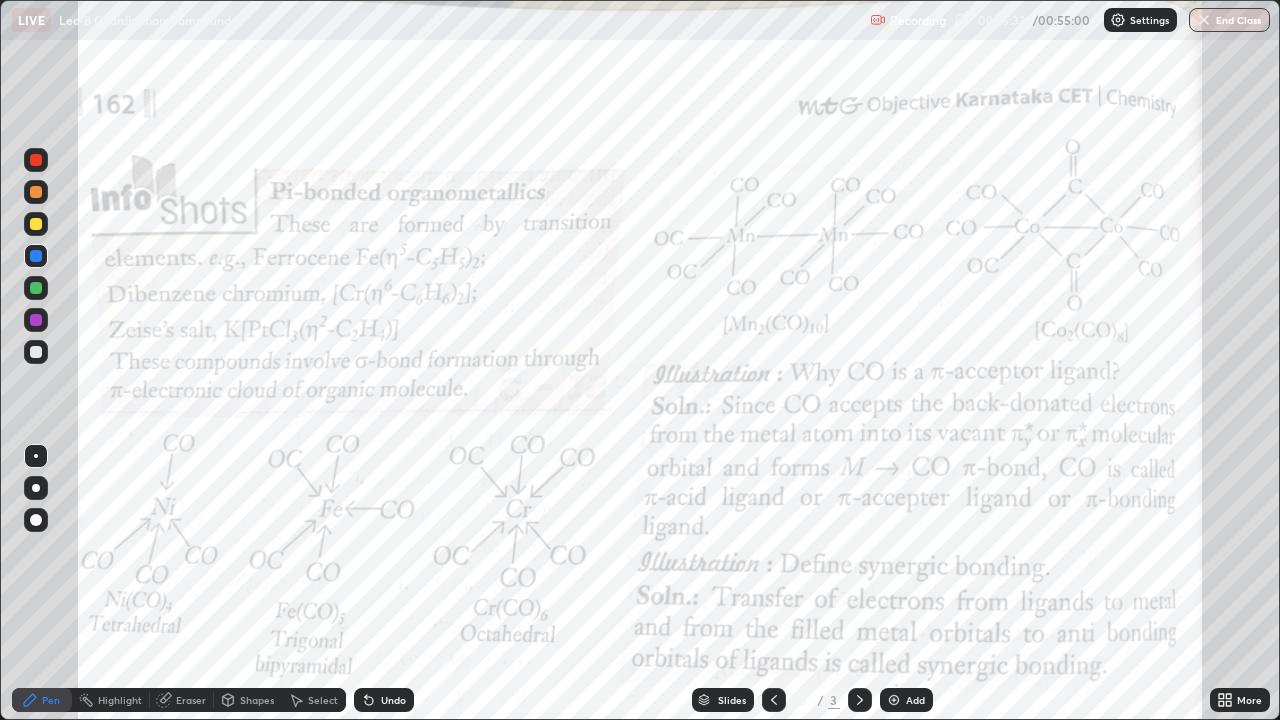 click 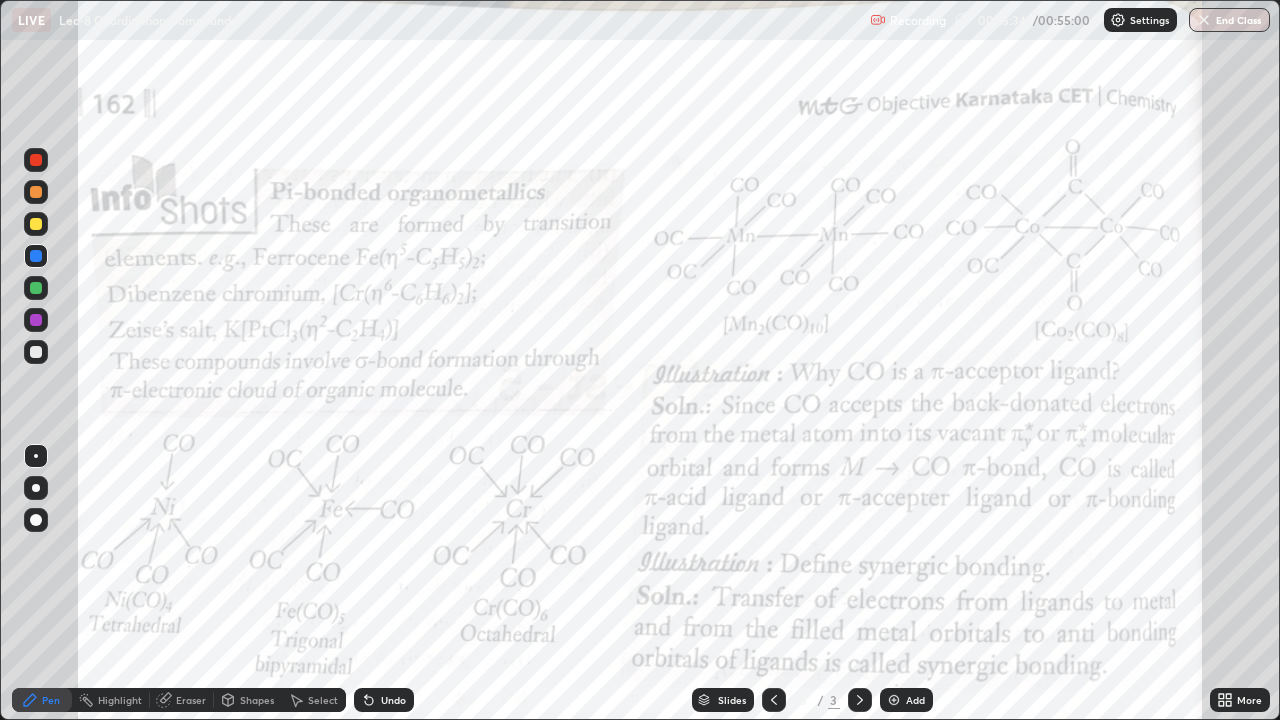 click on "Undo" at bounding box center (393, 700) 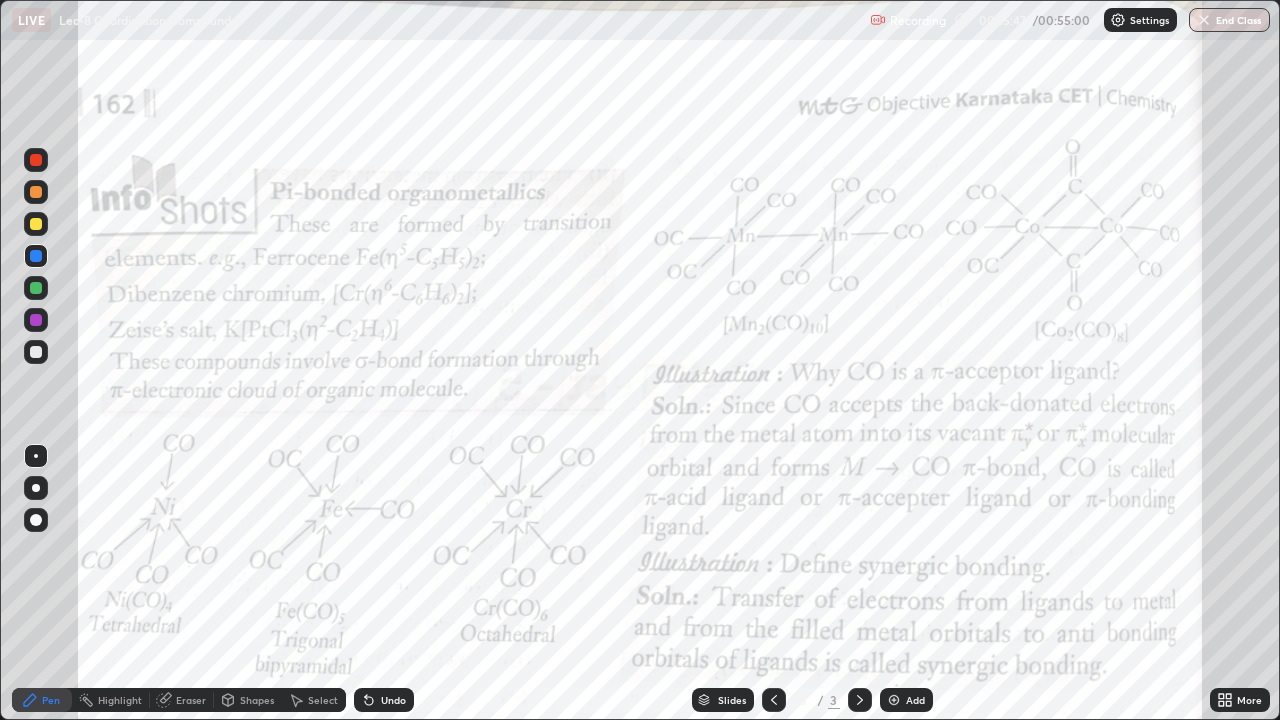 click at bounding box center (36, 224) 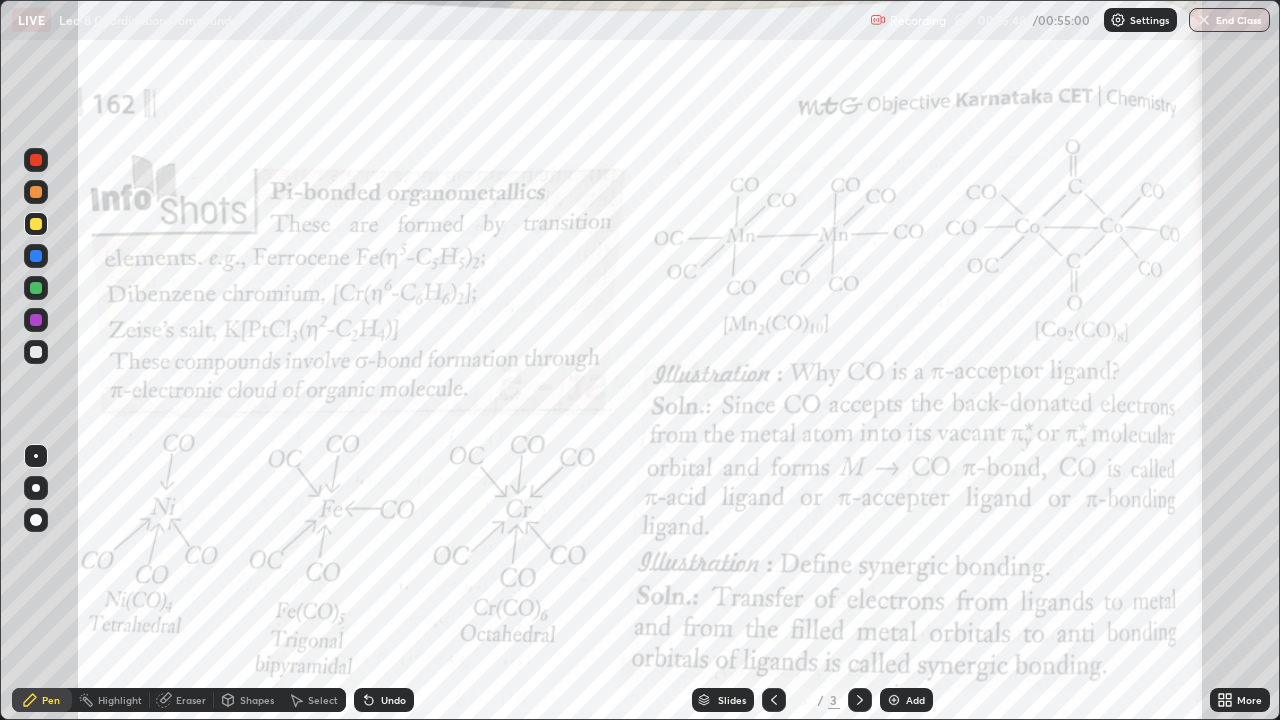 click at bounding box center (36, 192) 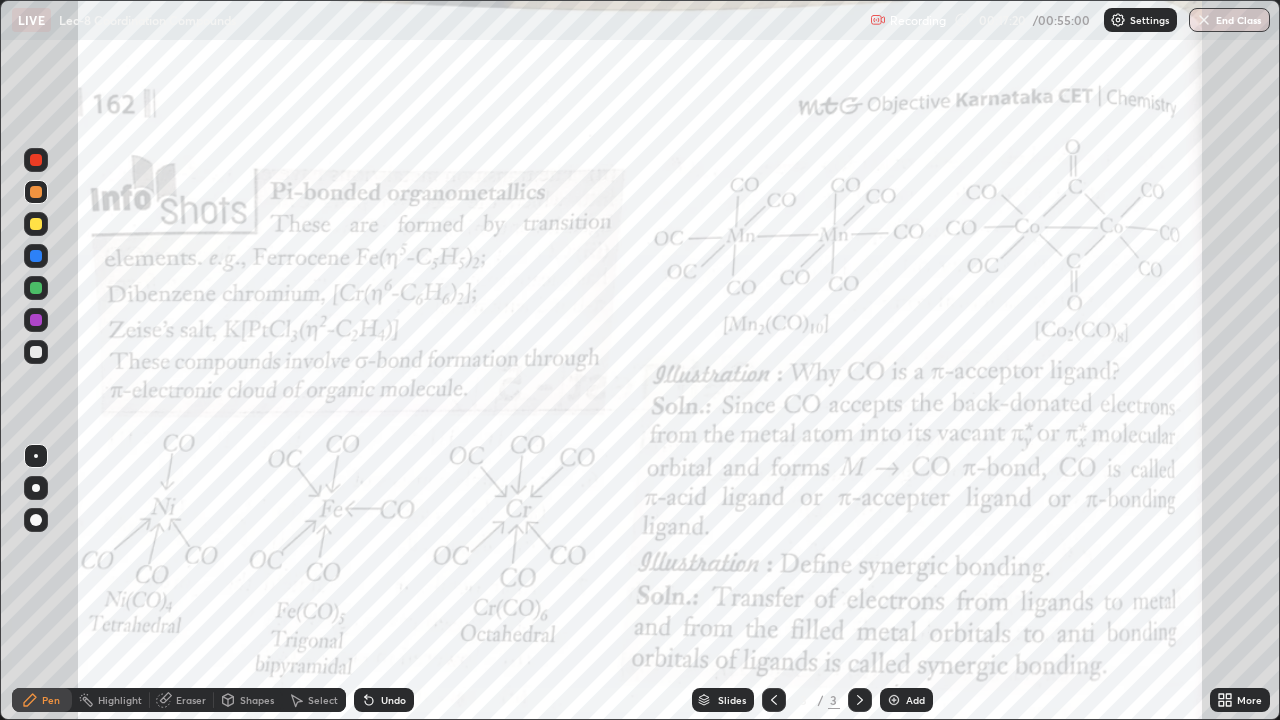 click at bounding box center [36, 288] 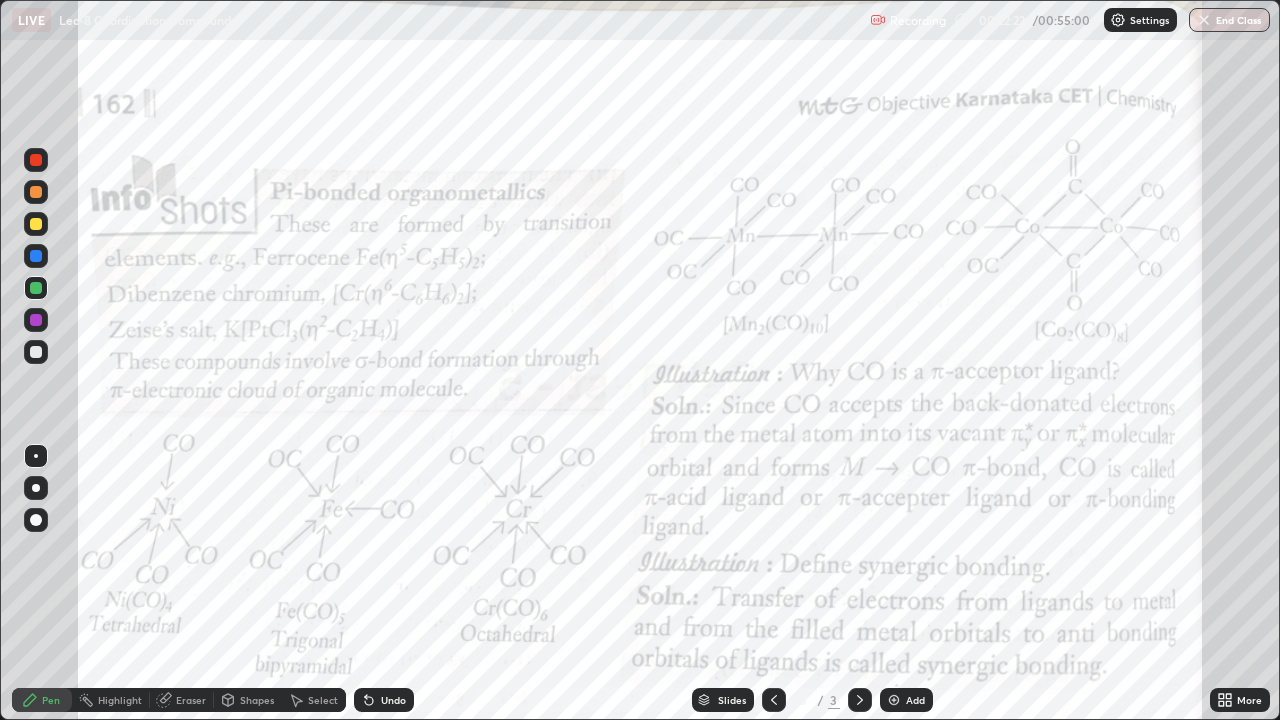 click 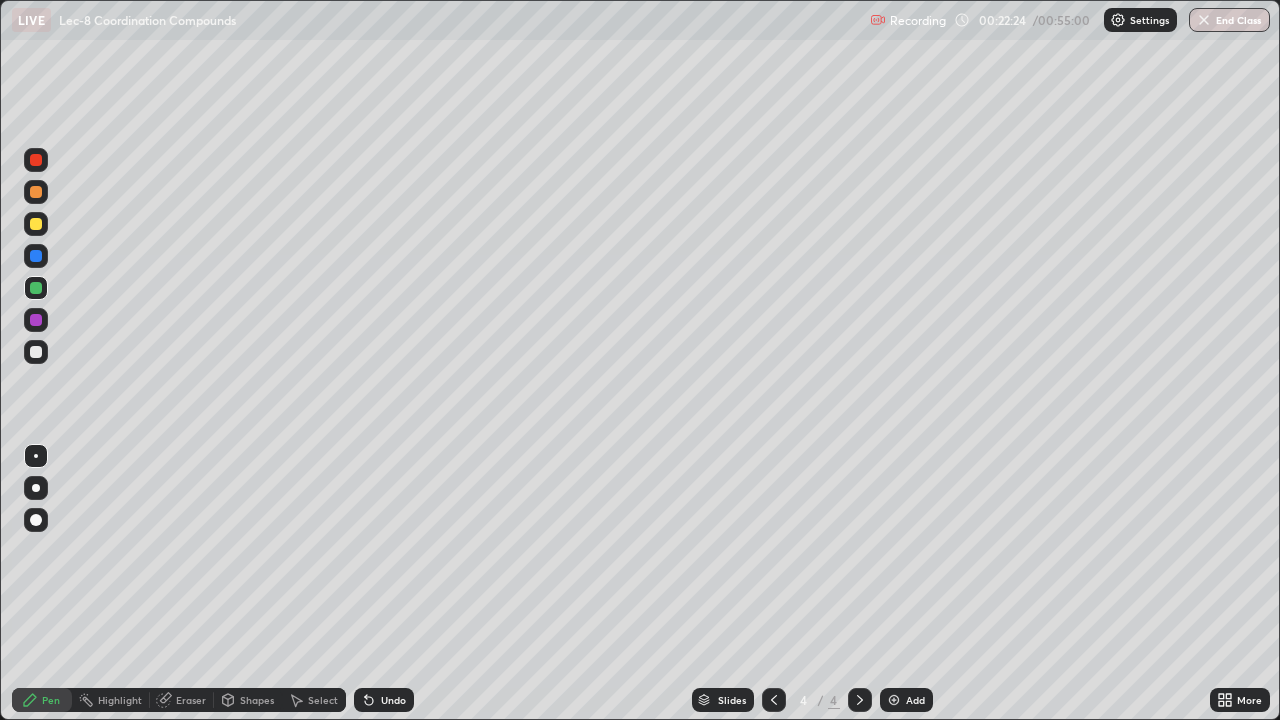 click on "Slides" at bounding box center [732, 700] 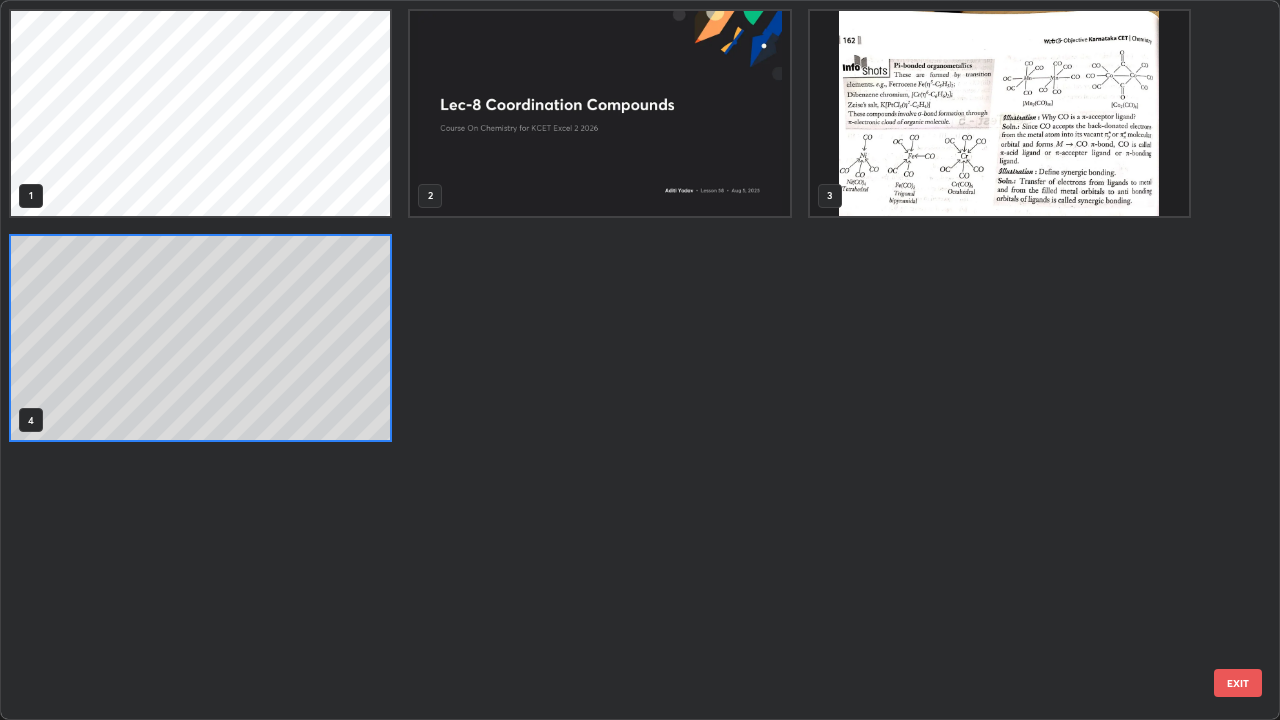 scroll, scrollTop: 7, scrollLeft: 11, axis: both 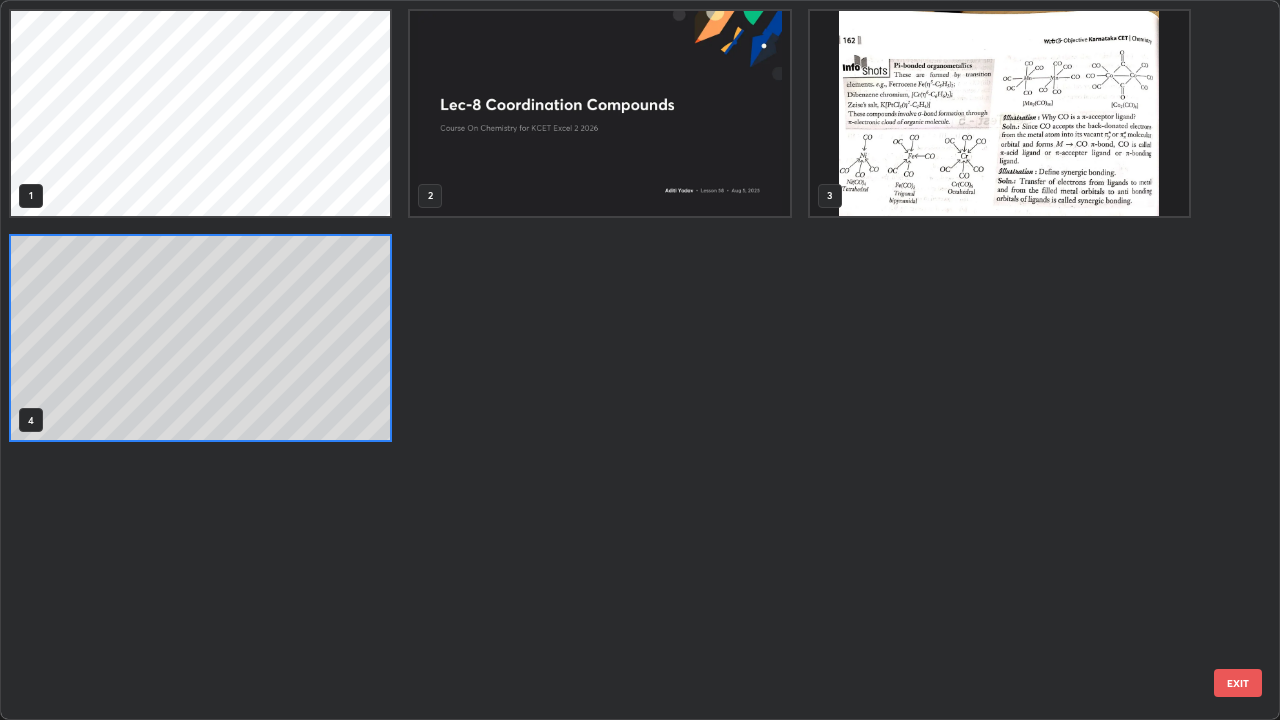 click at bounding box center (999, 113) 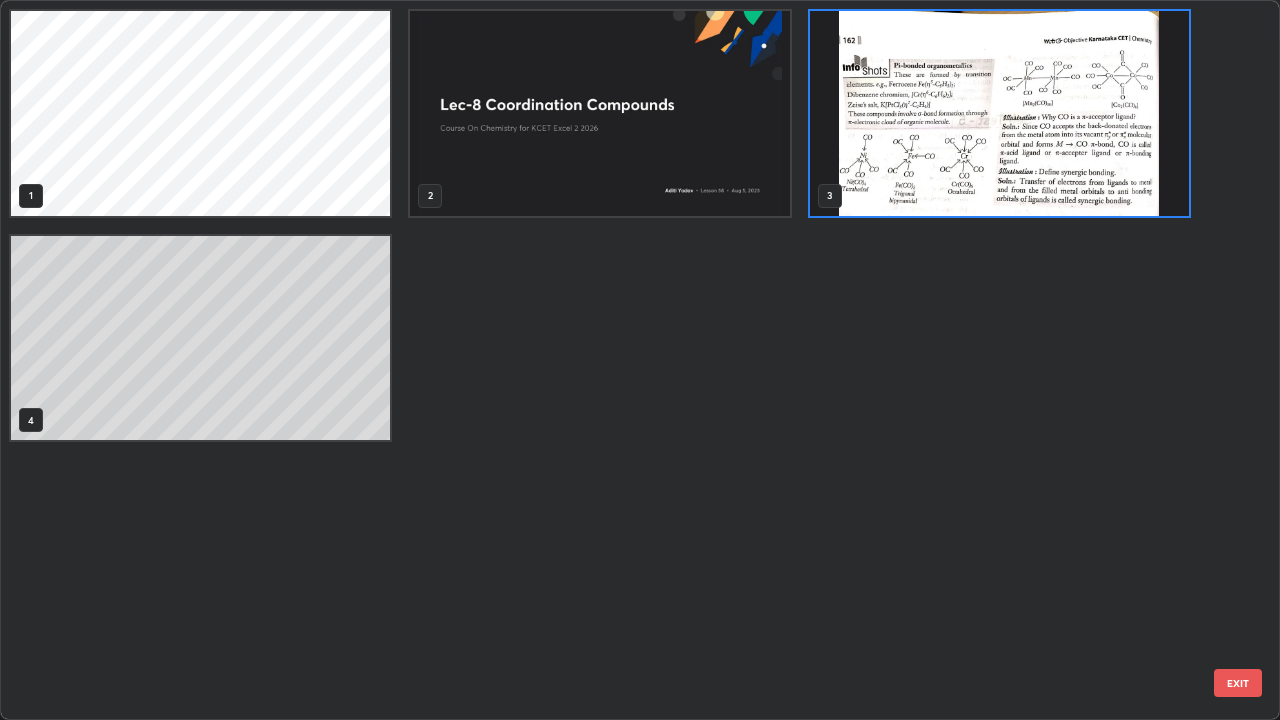 click at bounding box center [999, 113] 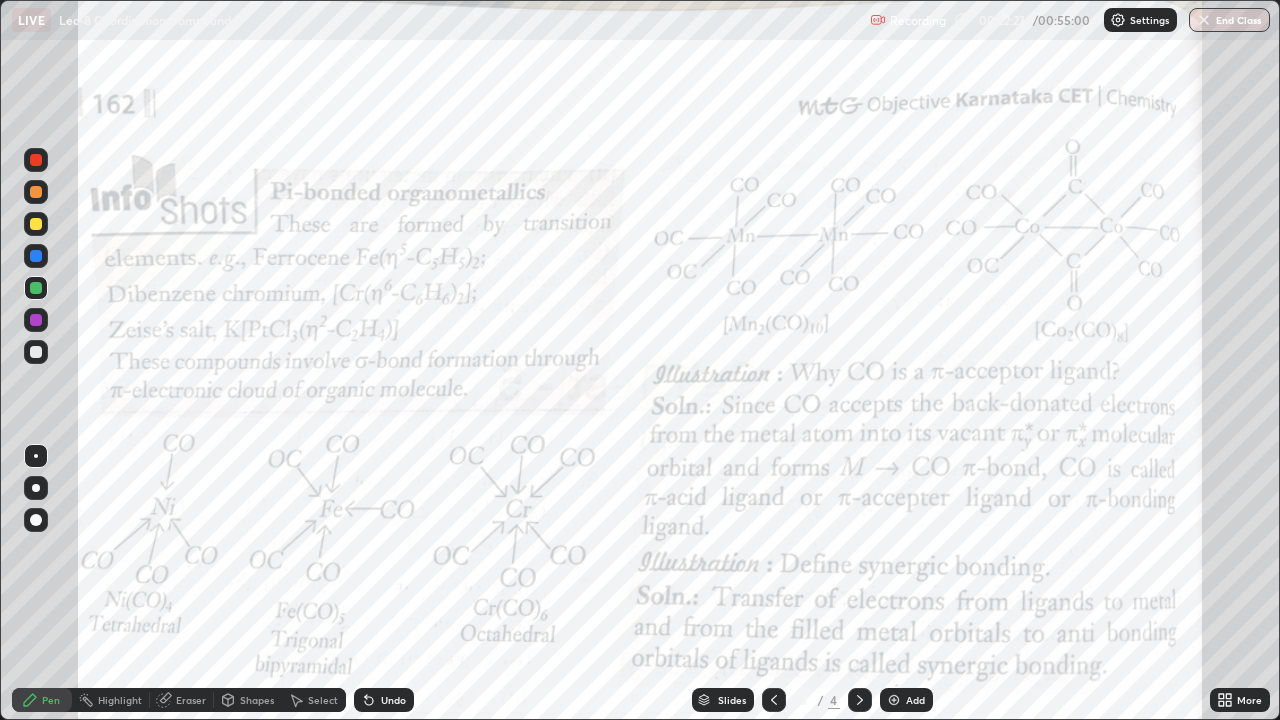 click 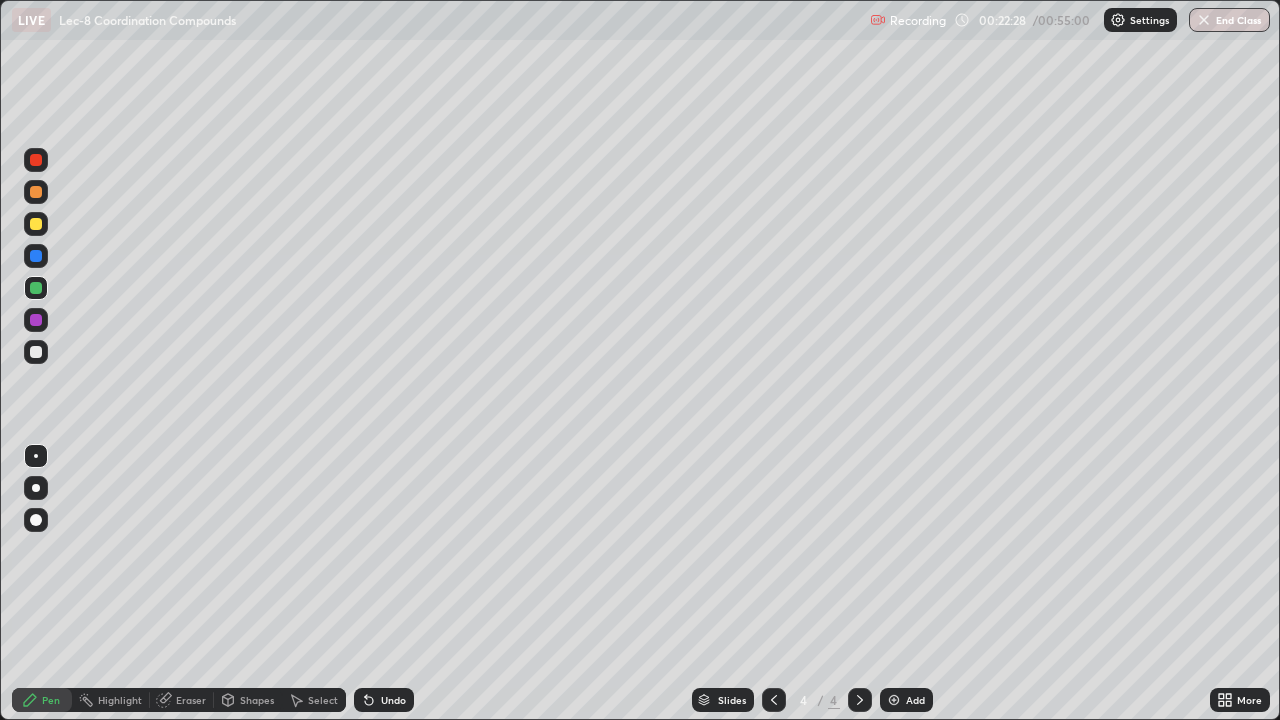 click on "Add" at bounding box center [915, 700] 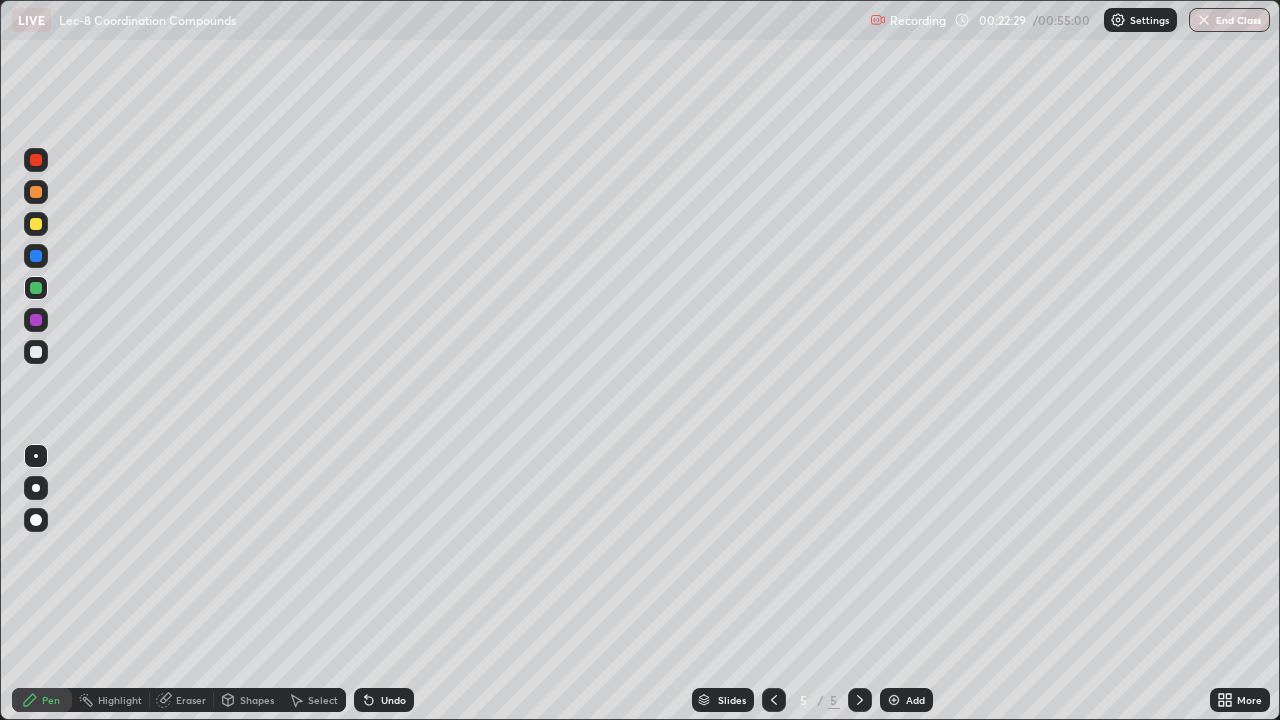 click 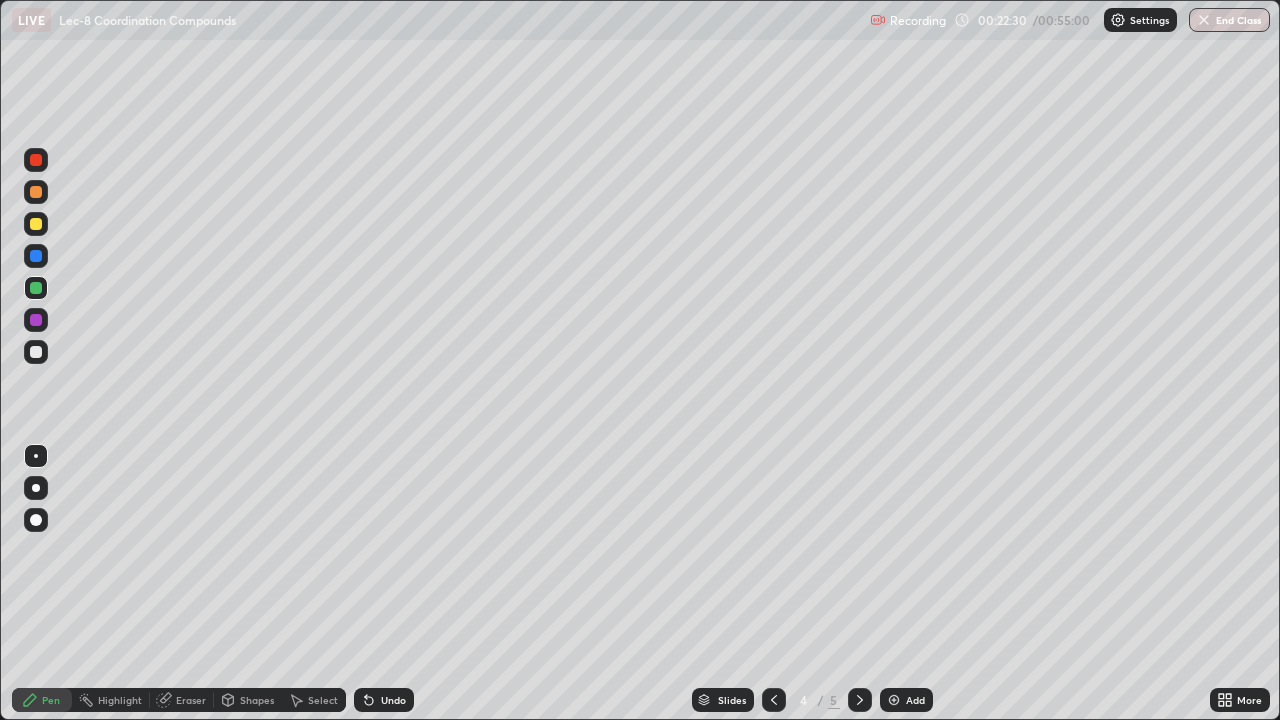 click 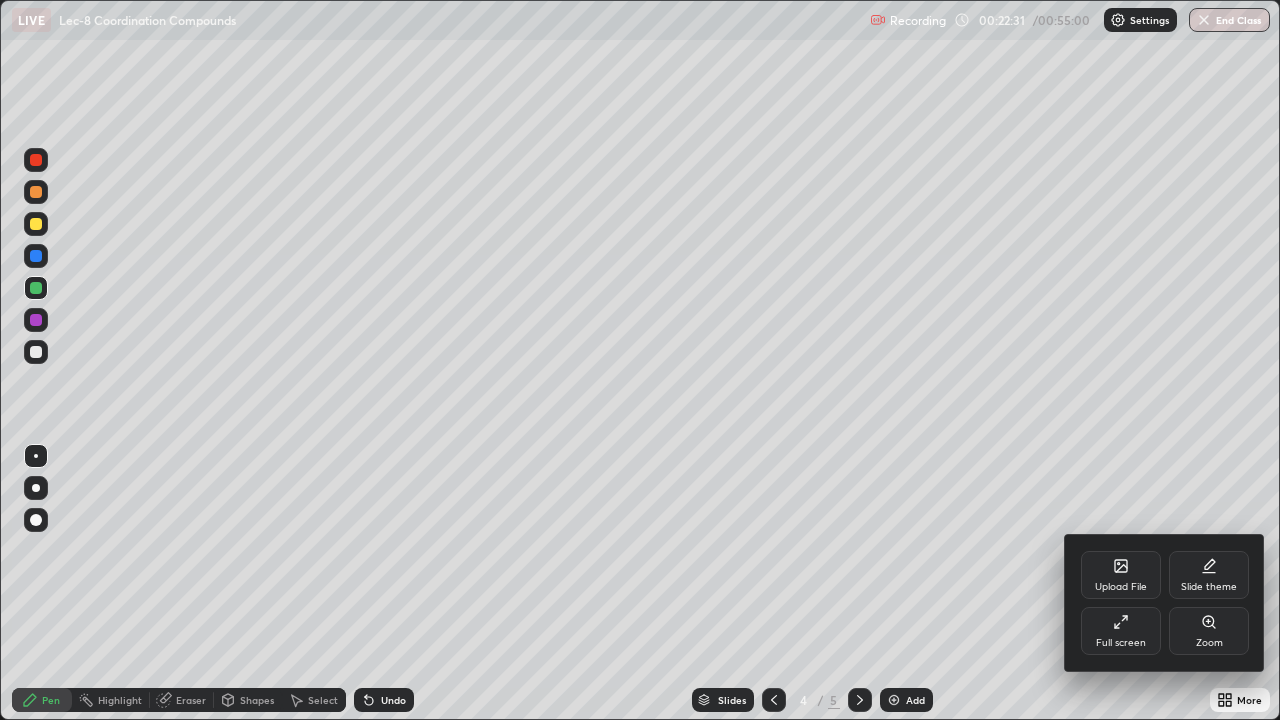click on "Upload File" at bounding box center [1121, 587] 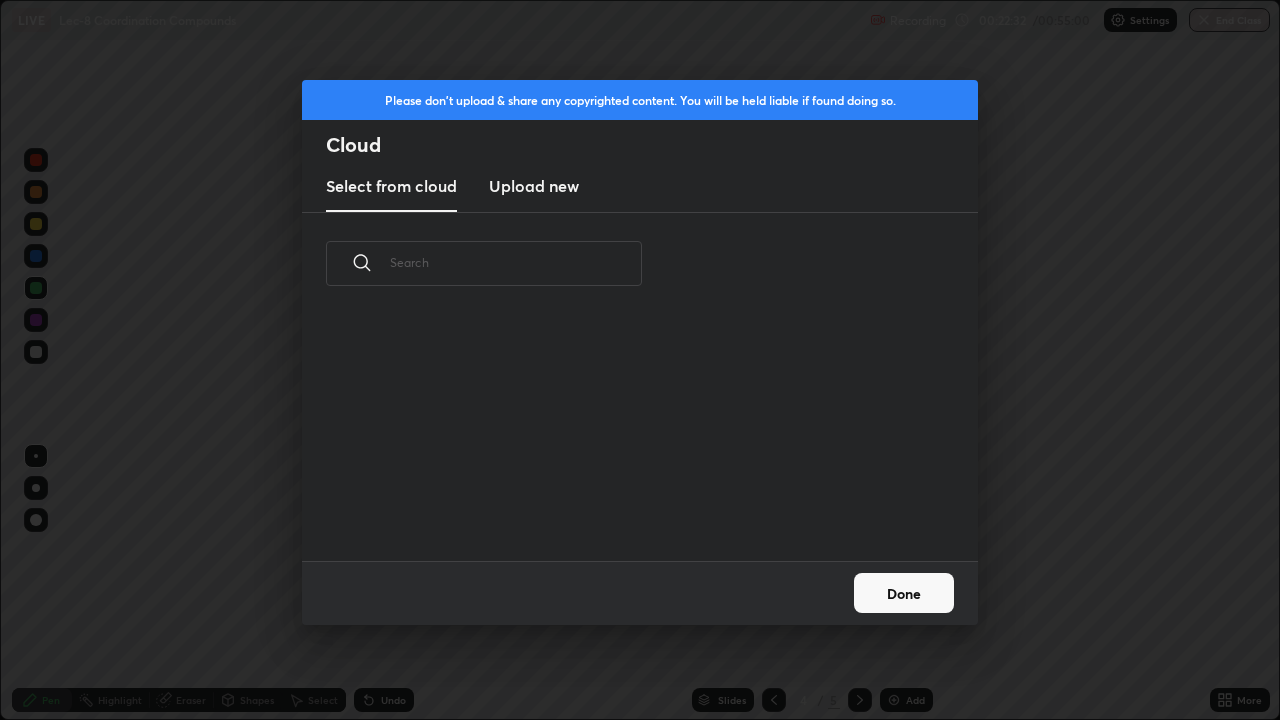 scroll, scrollTop: 7, scrollLeft: 11, axis: both 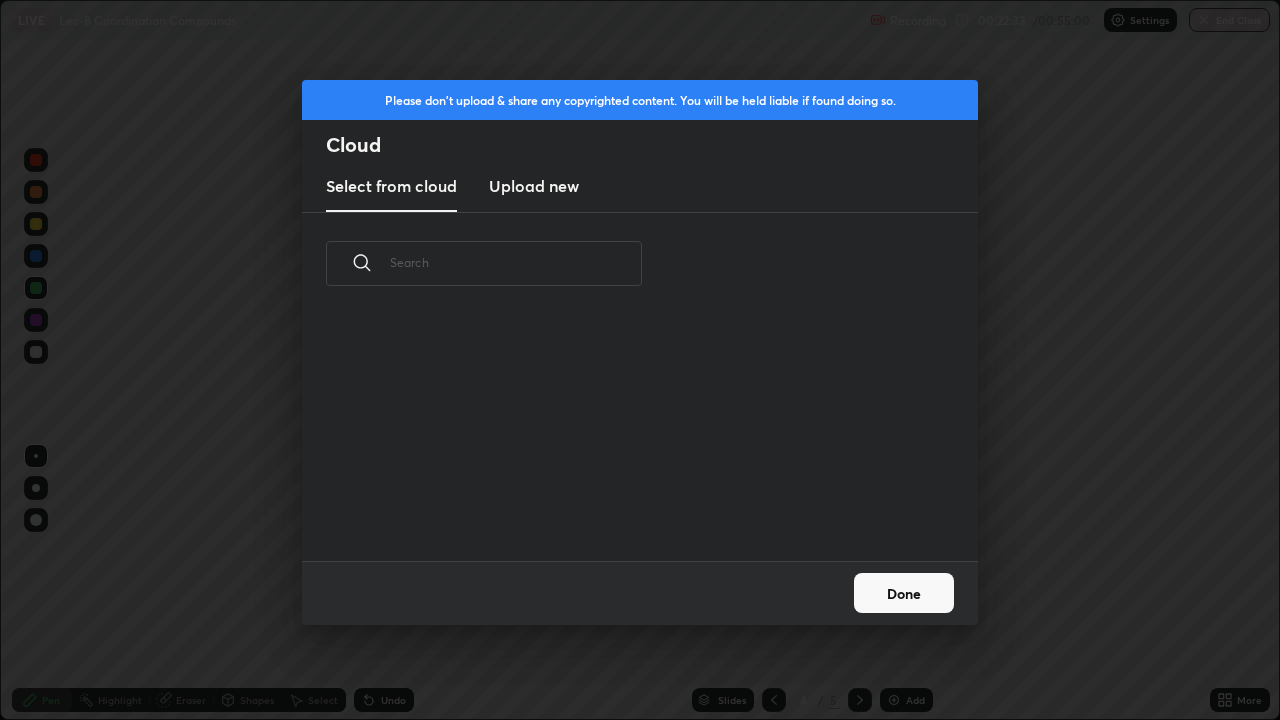 click on "Upload new" at bounding box center [534, 187] 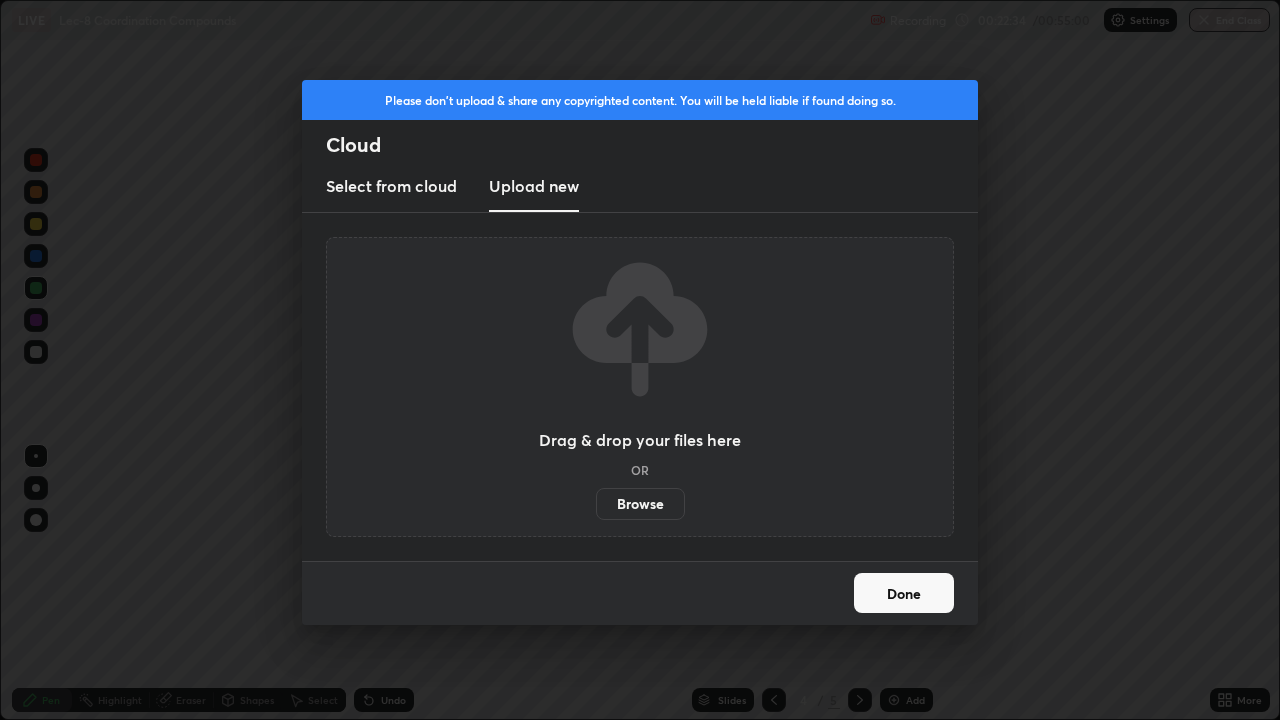 click on "Browse" at bounding box center [640, 504] 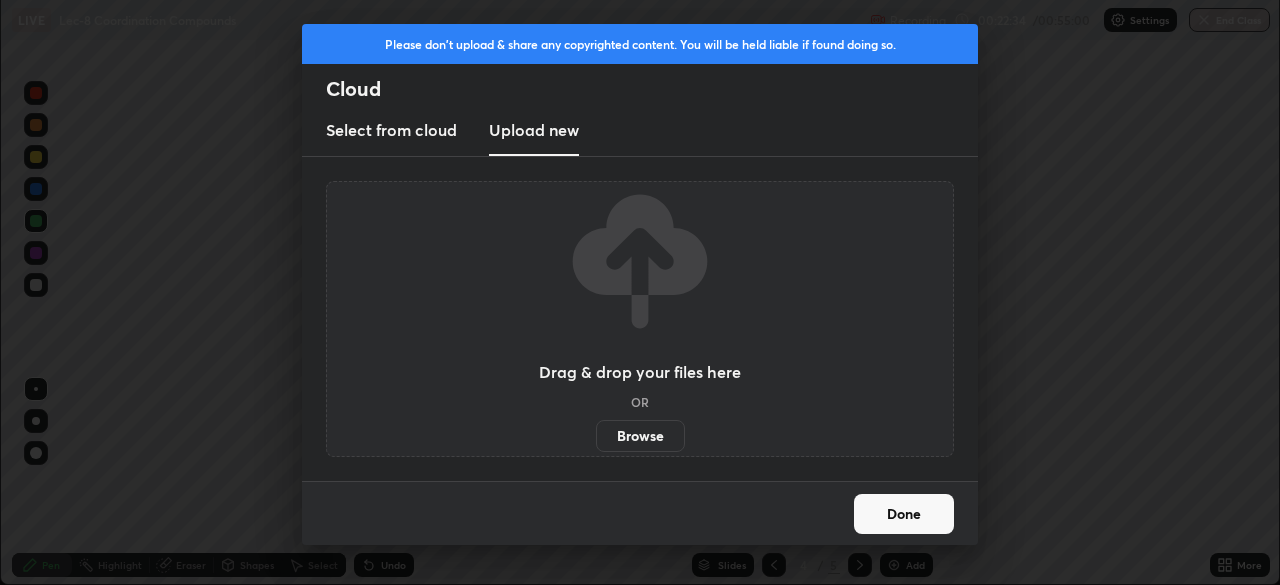 scroll, scrollTop: 585, scrollLeft: 1280, axis: both 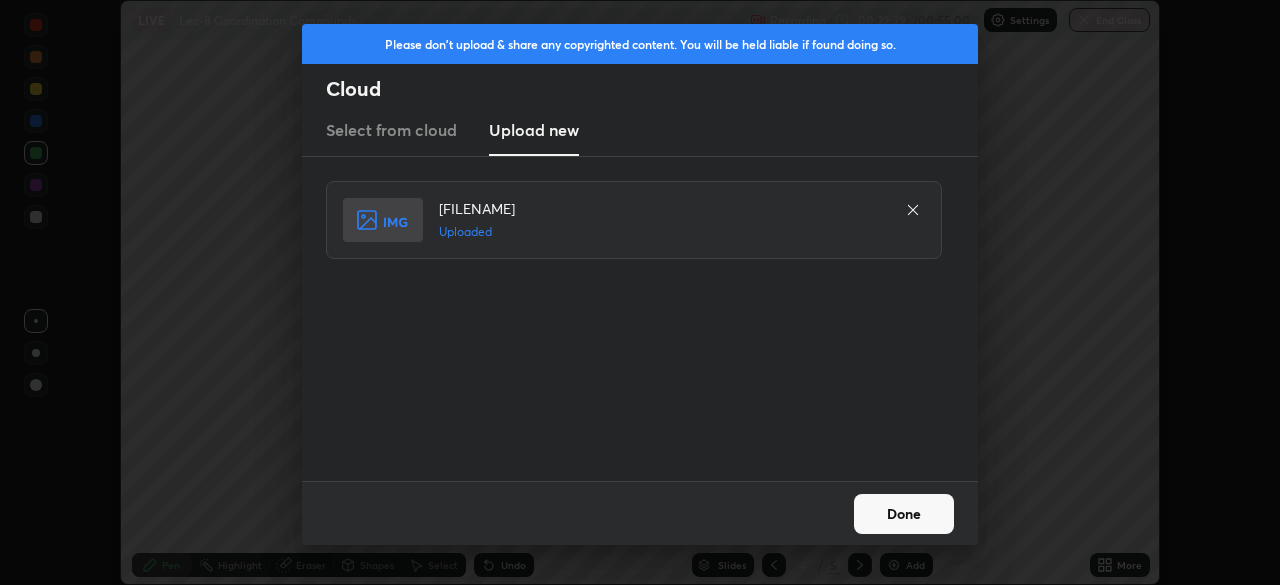 click on "Done" at bounding box center [904, 514] 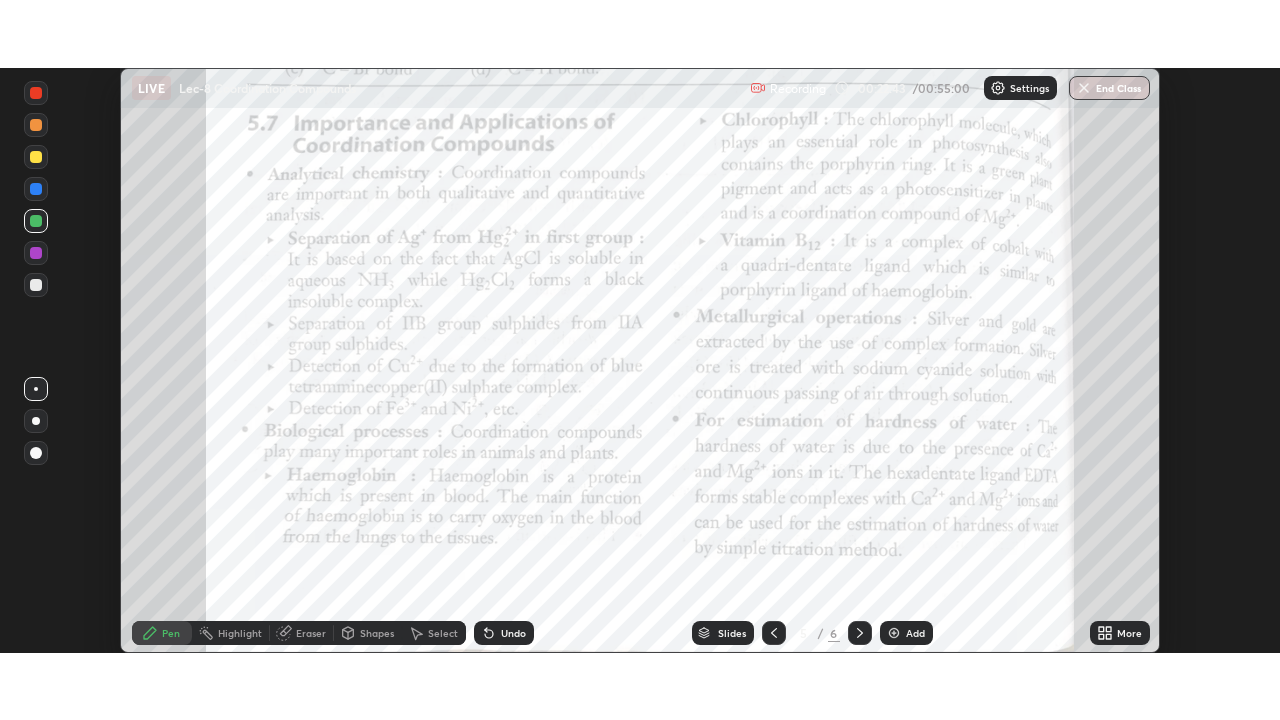 scroll, scrollTop: 99280, scrollLeft: 98720, axis: both 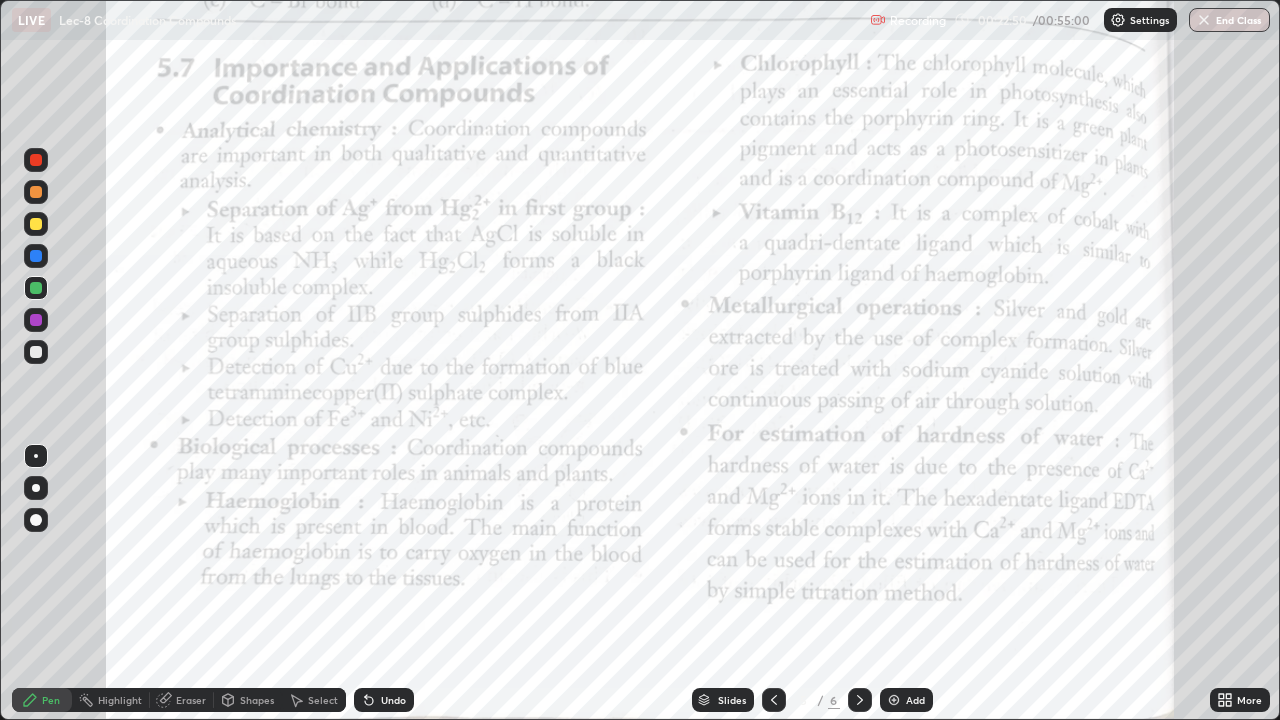 click at bounding box center [36, 224] 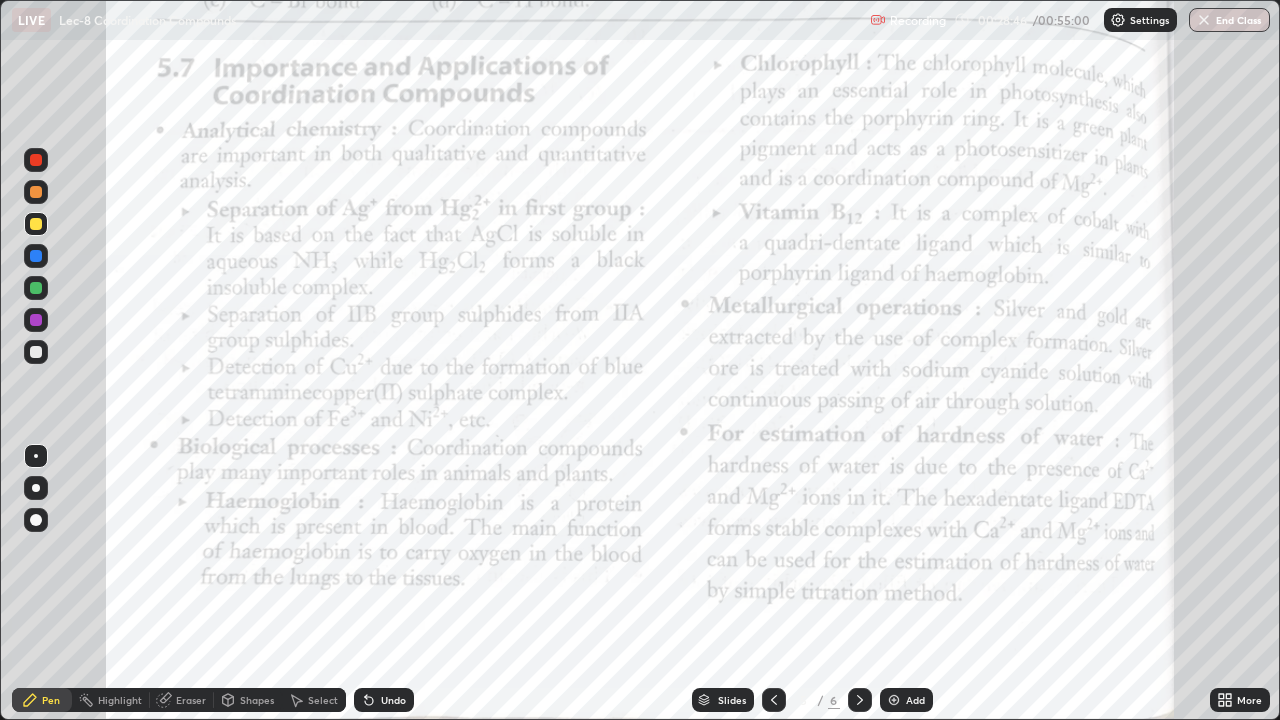 click 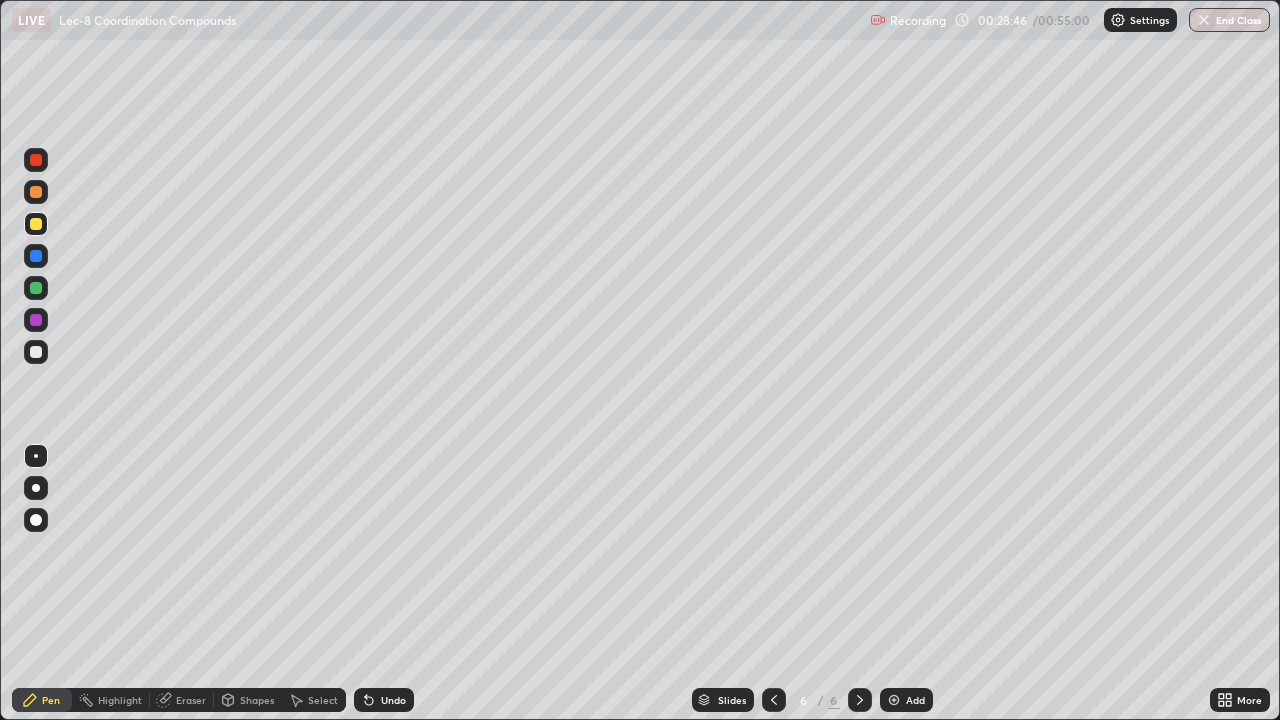 click on "Add" at bounding box center (906, 700) 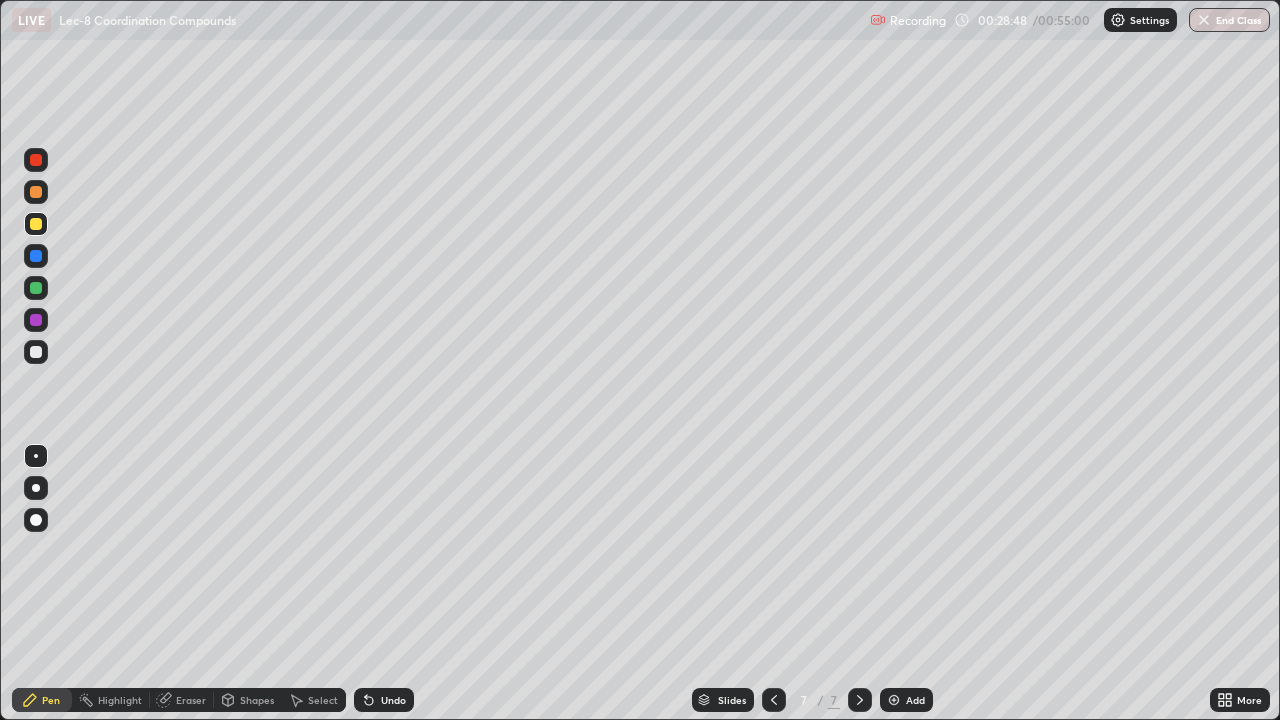 click on "Slides" at bounding box center [723, 700] 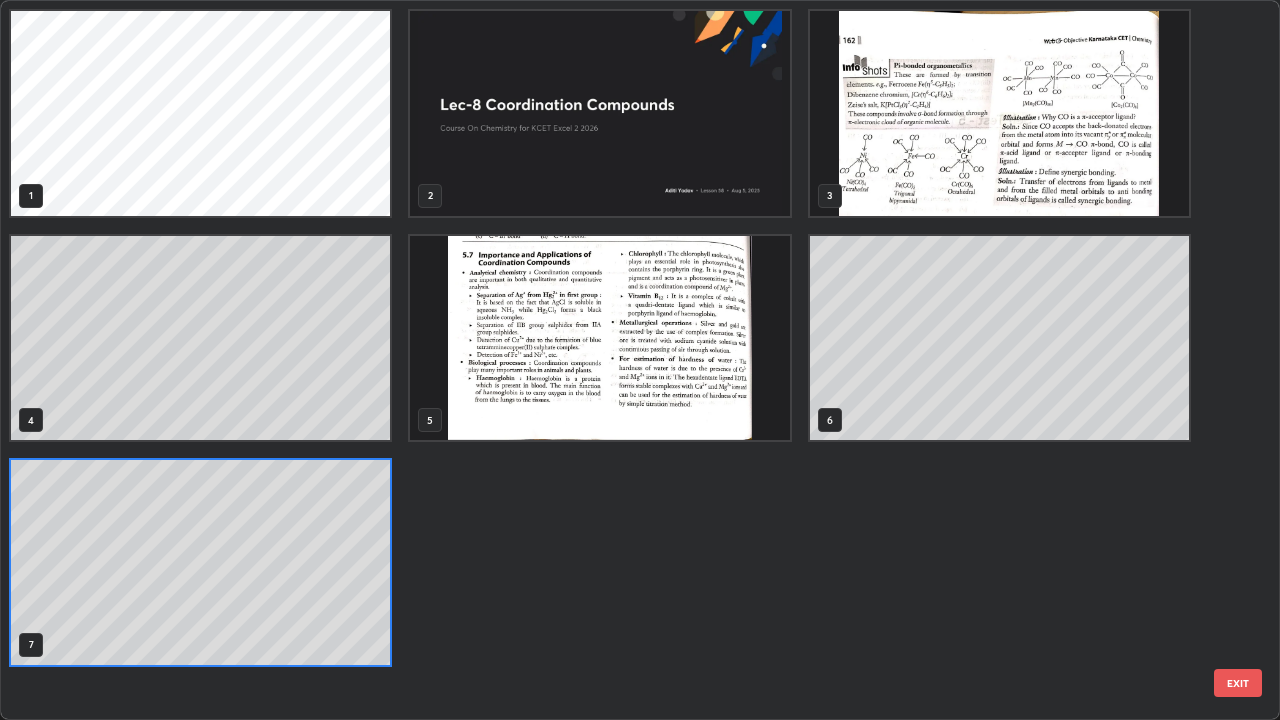 scroll, scrollTop: 7, scrollLeft: 11, axis: both 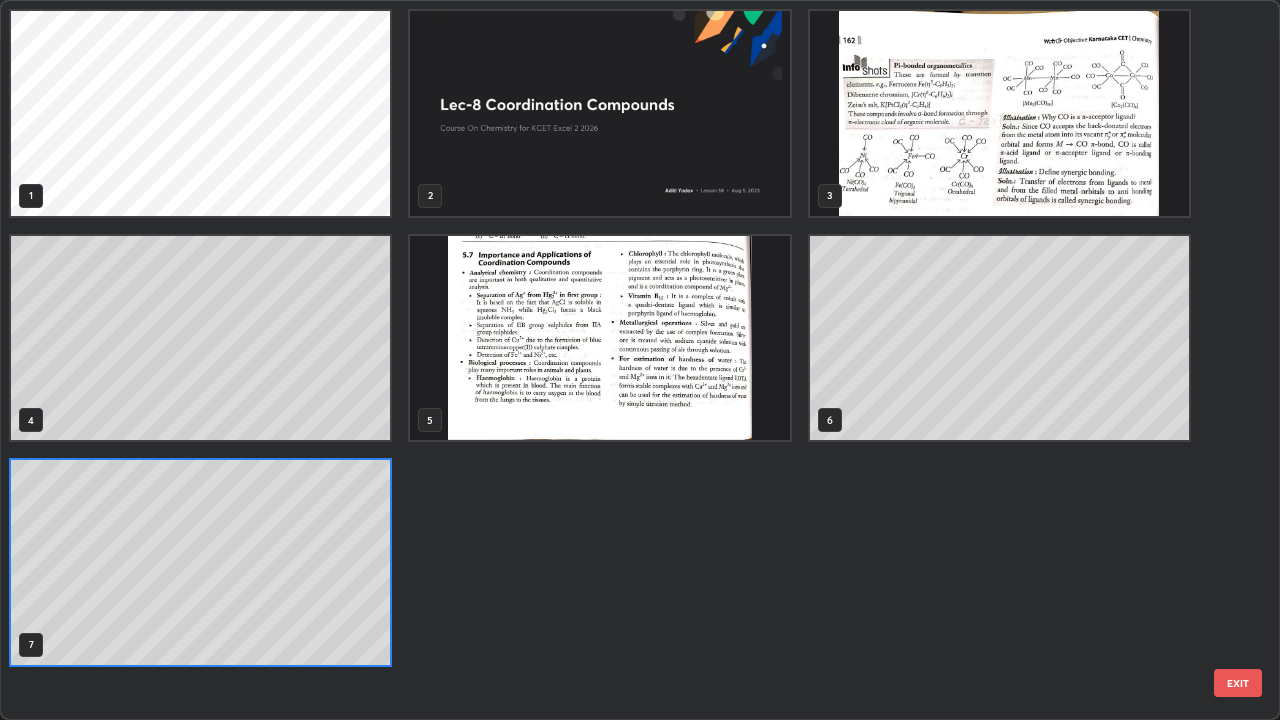 click at bounding box center (599, 338) 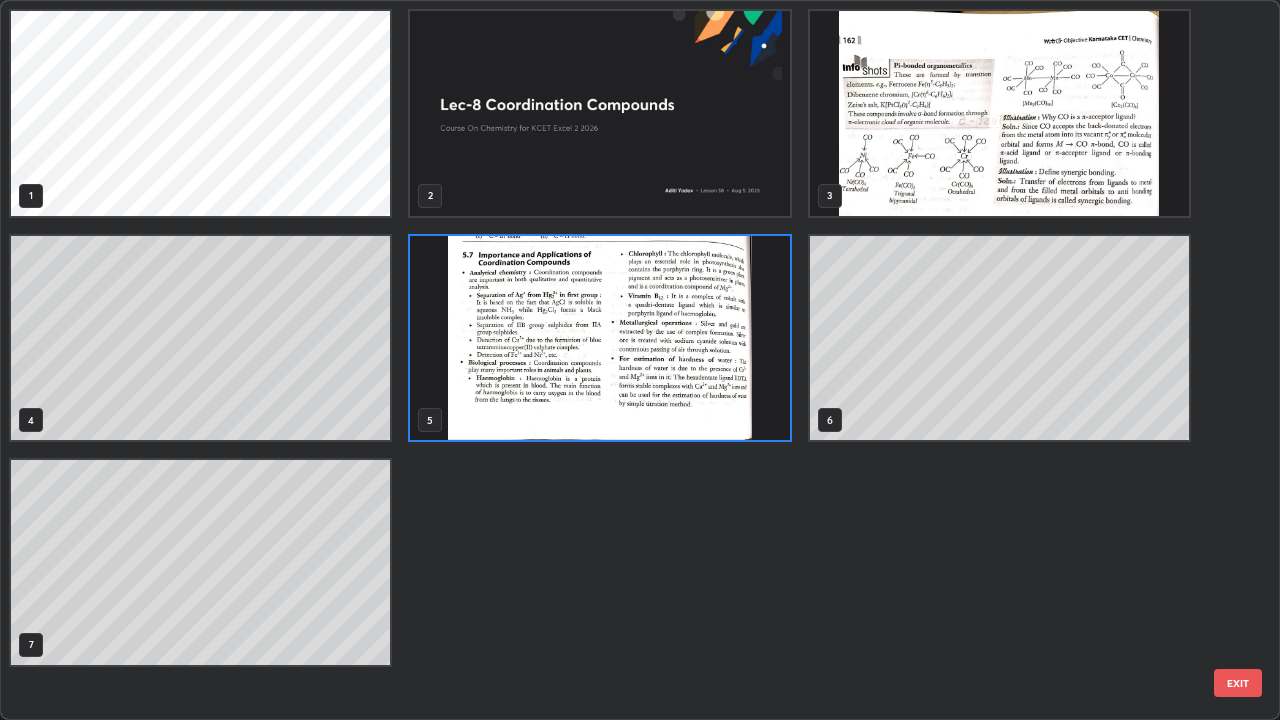 click at bounding box center (599, 338) 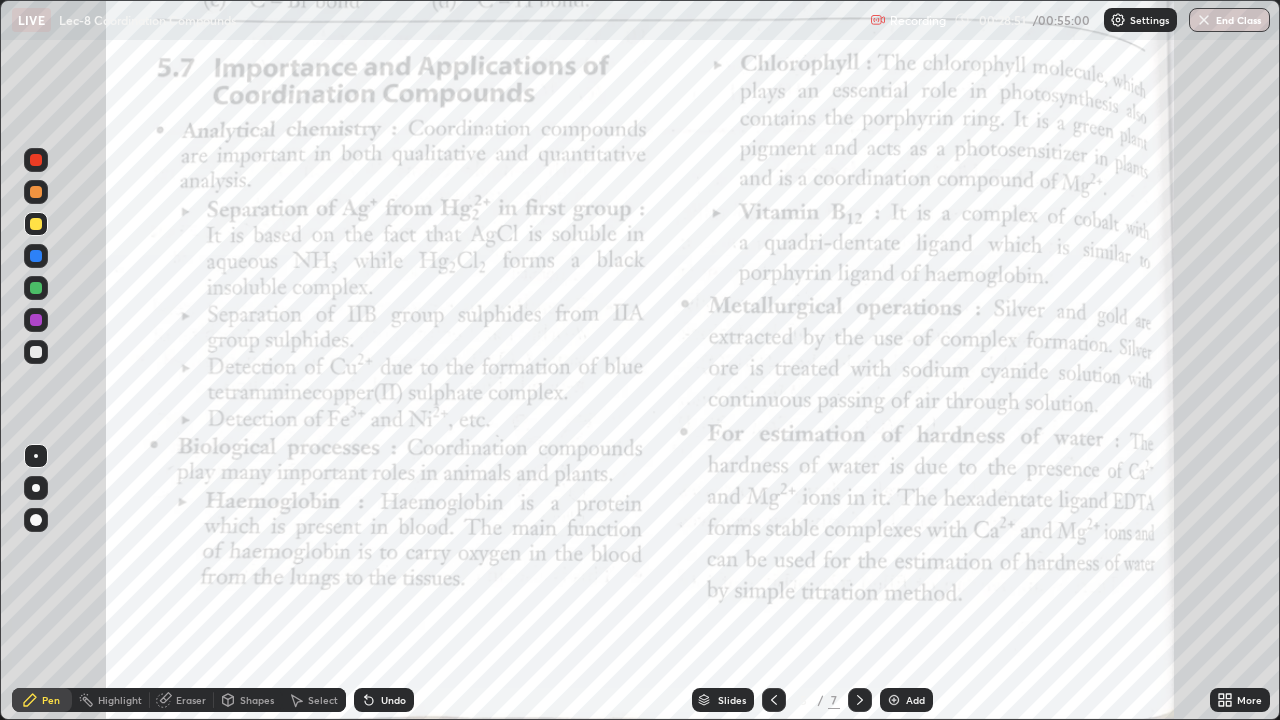 click 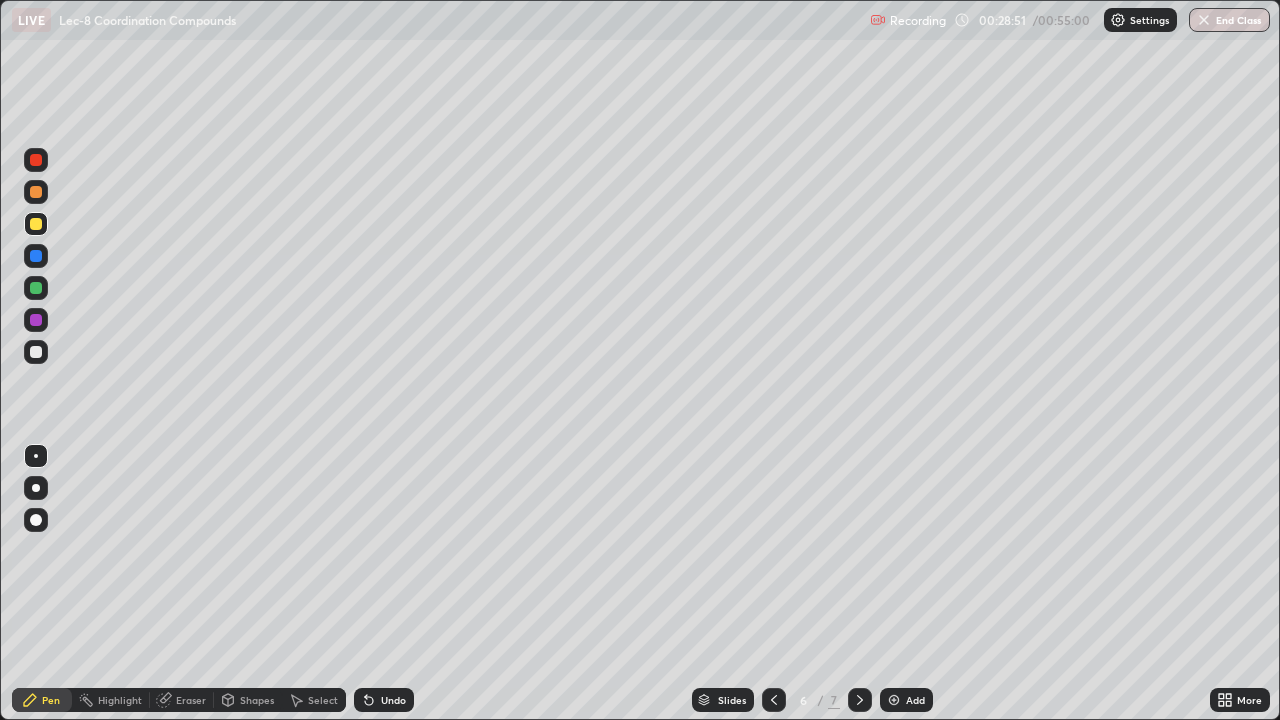 click on "Slides" at bounding box center [732, 700] 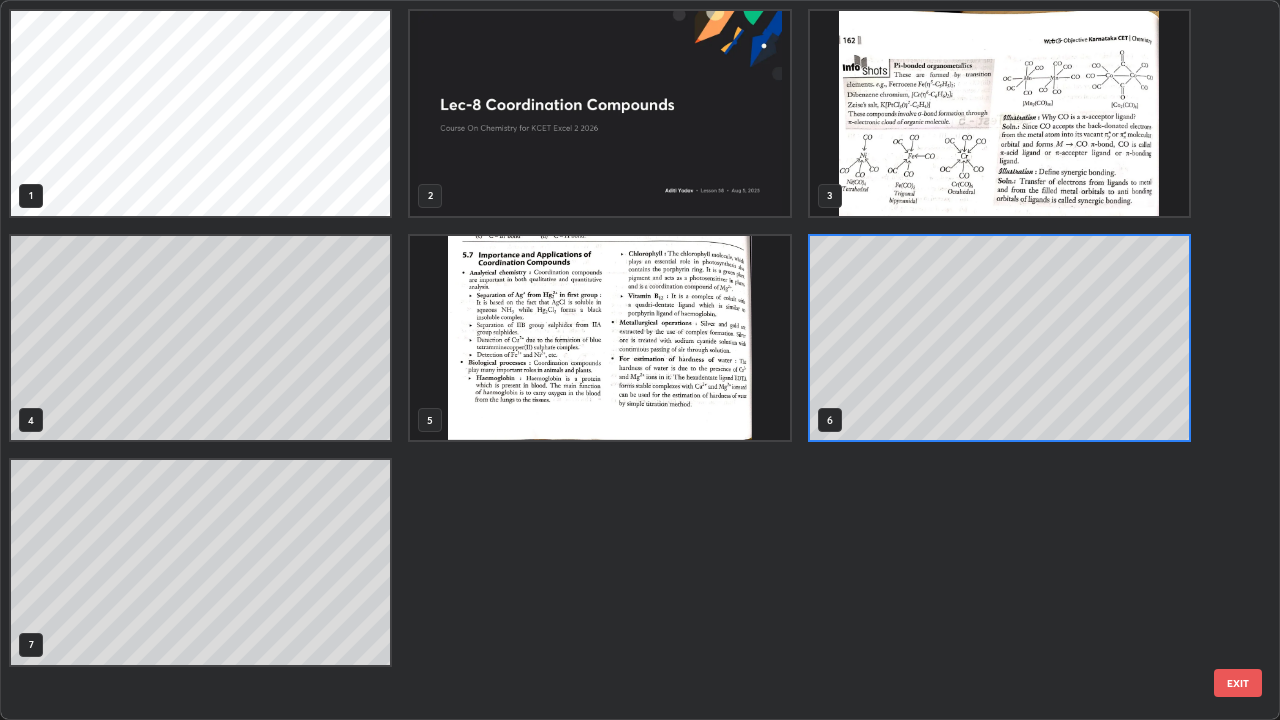 scroll, scrollTop: 7, scrollLeft: 11, axis: both 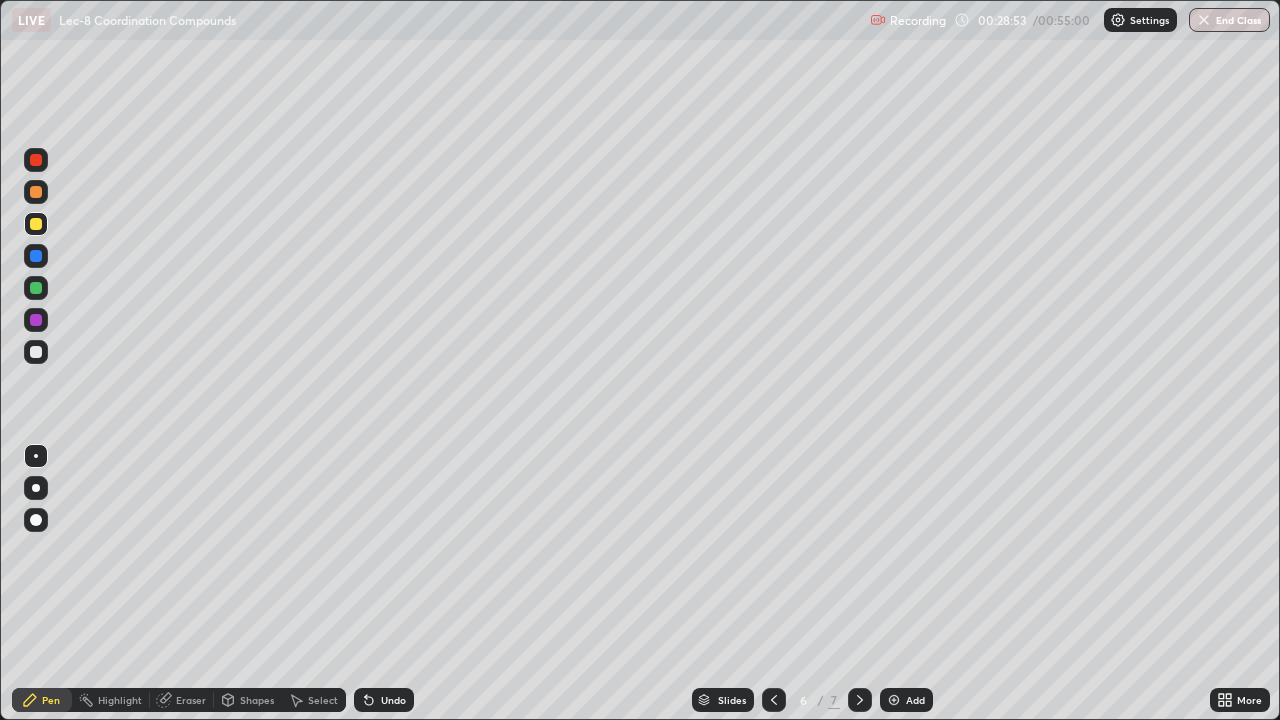 click on "More" at bounding box center (1240, 700) 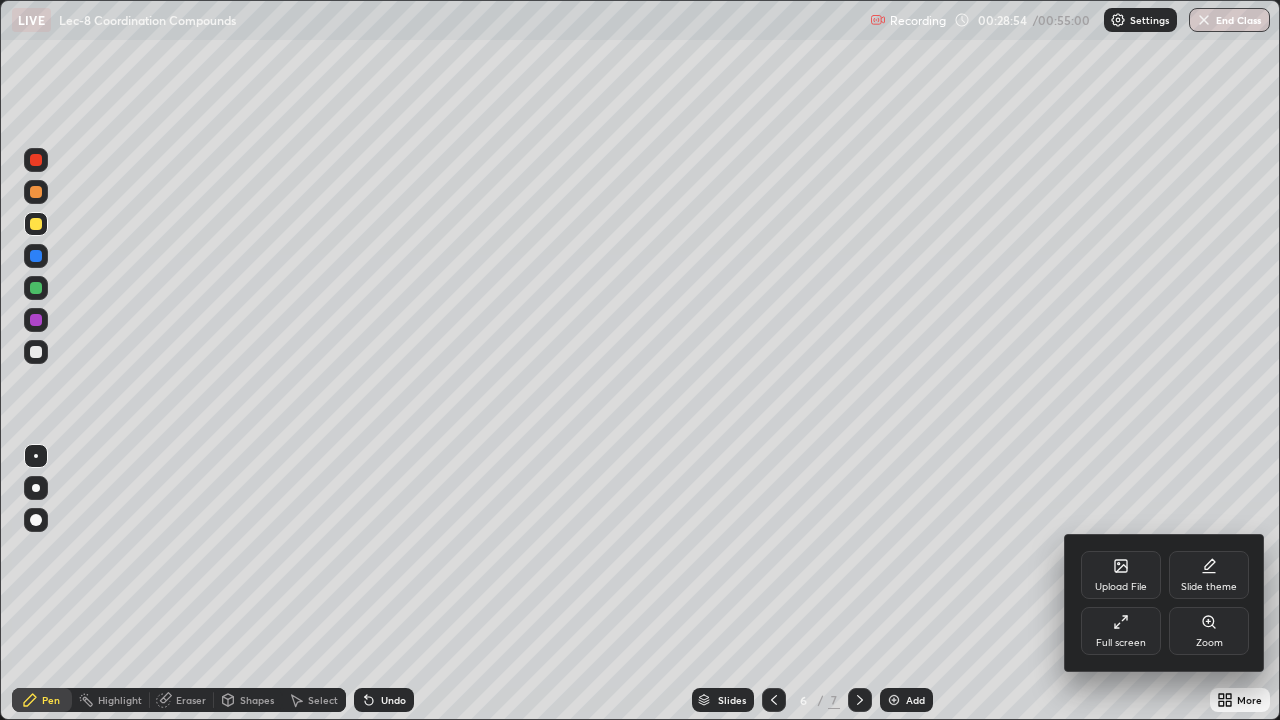 click on "Upload File" at bounding box center (1121, 575) 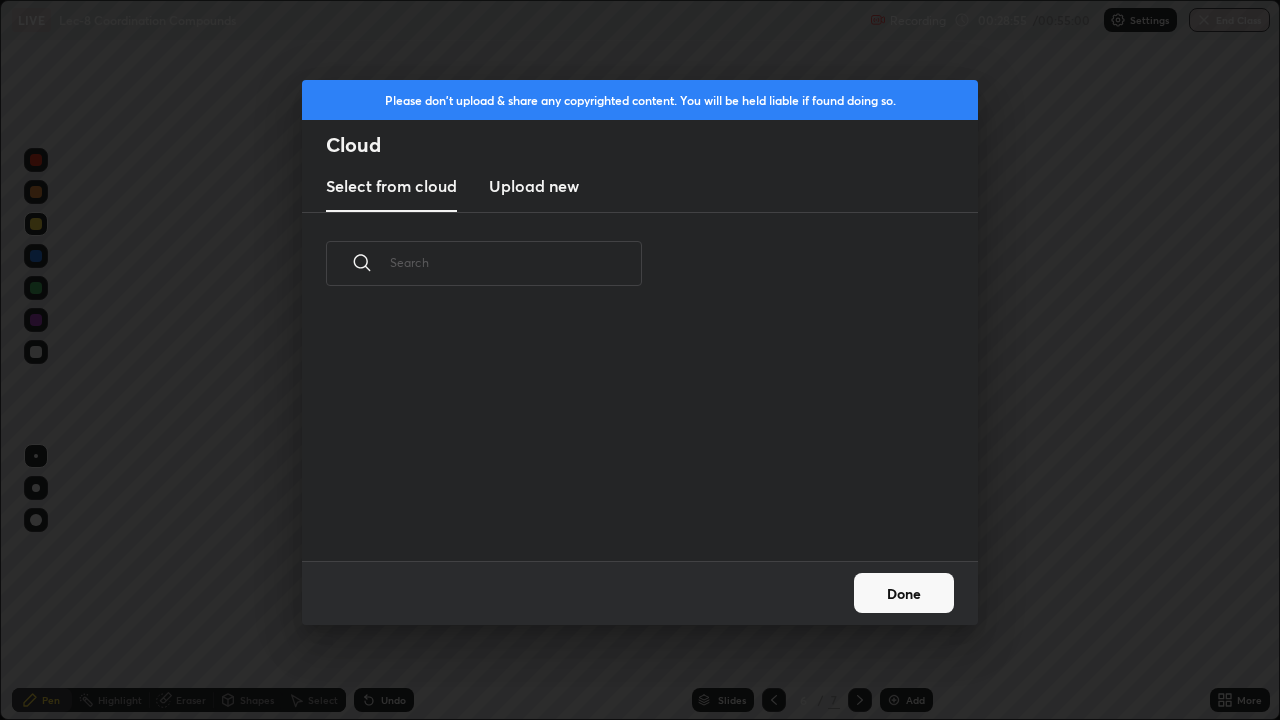 scroll, scrollTop: 7, scrollLeft: 11, axis: both 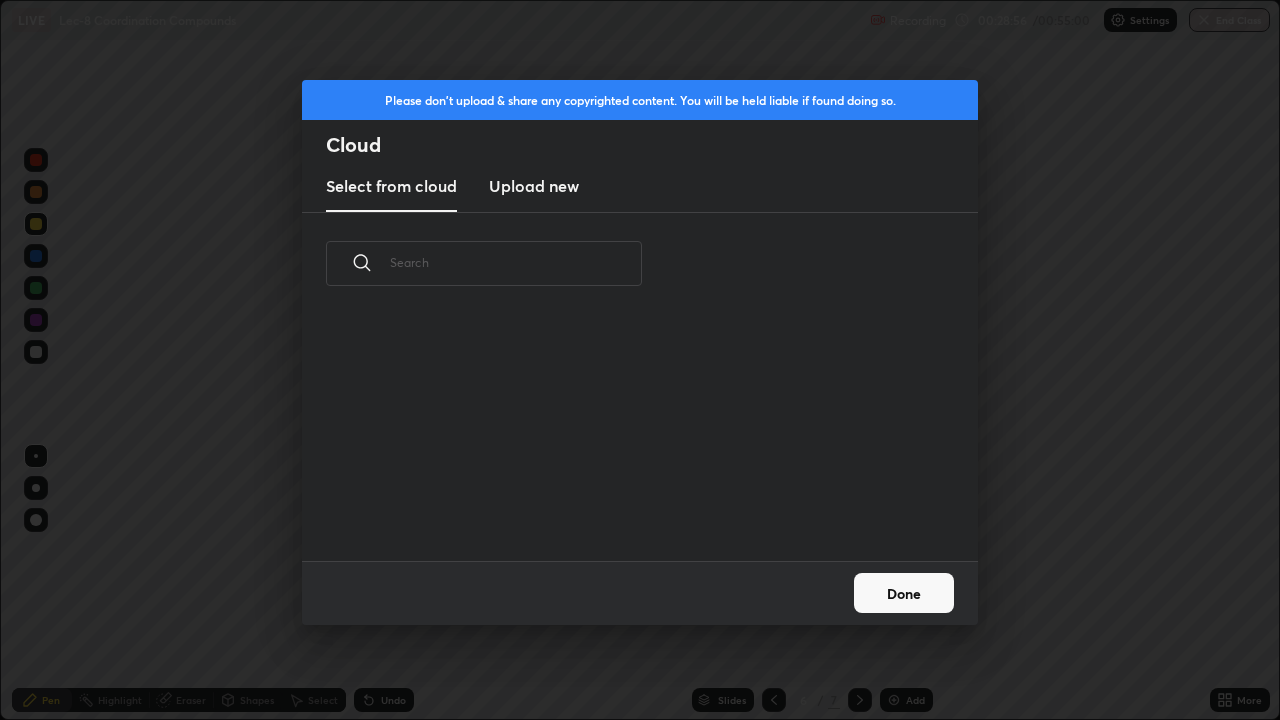 click on "Upload new" at bounding box center [534, 186] 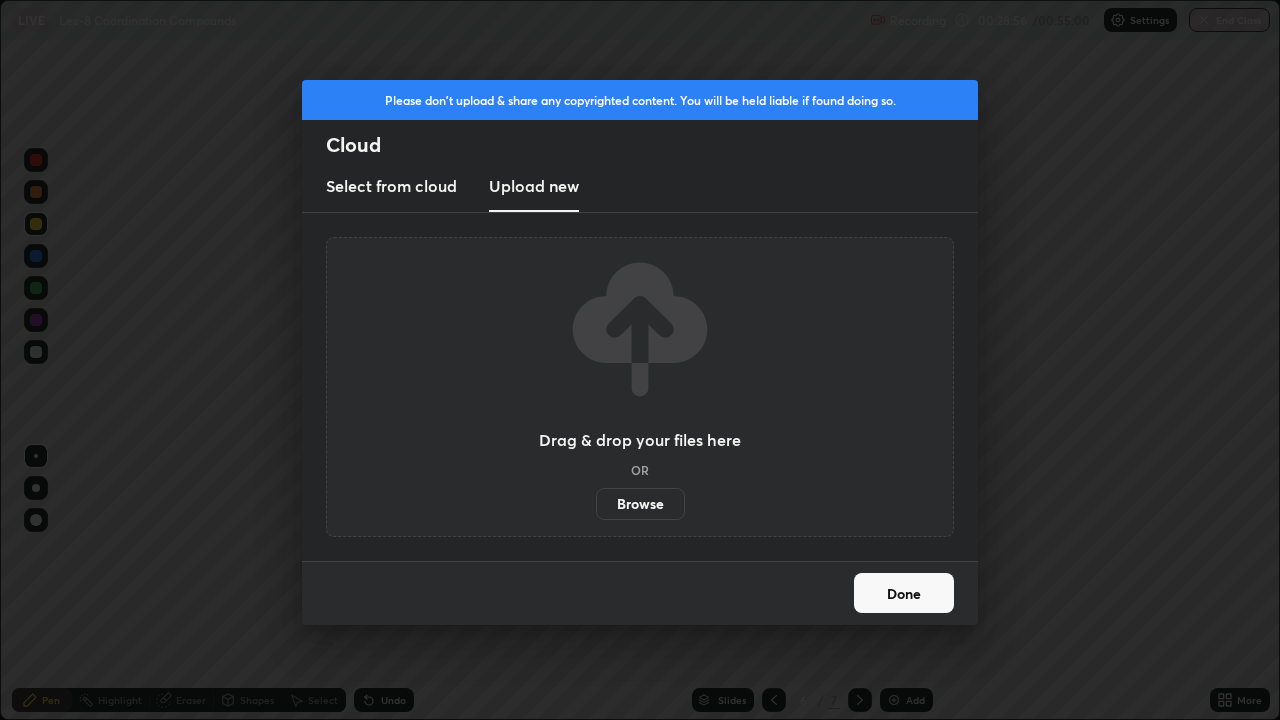 click on "Browse" at bounding box center [640, 504] 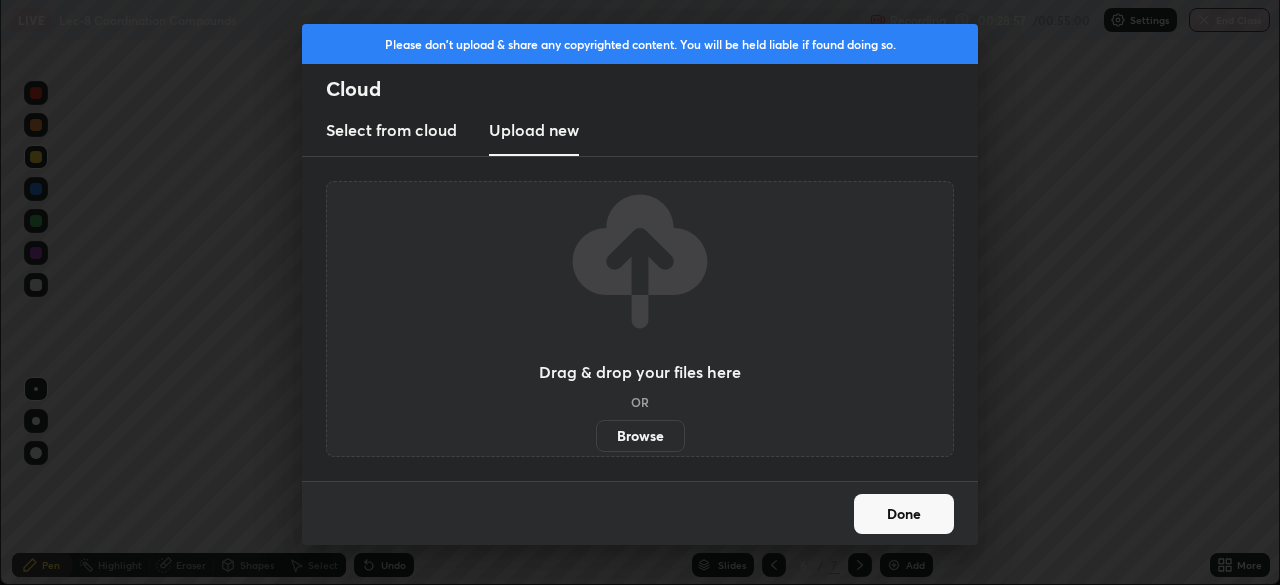 scroll, scrollTop: 585, scrollLeft: 1280, axis: both 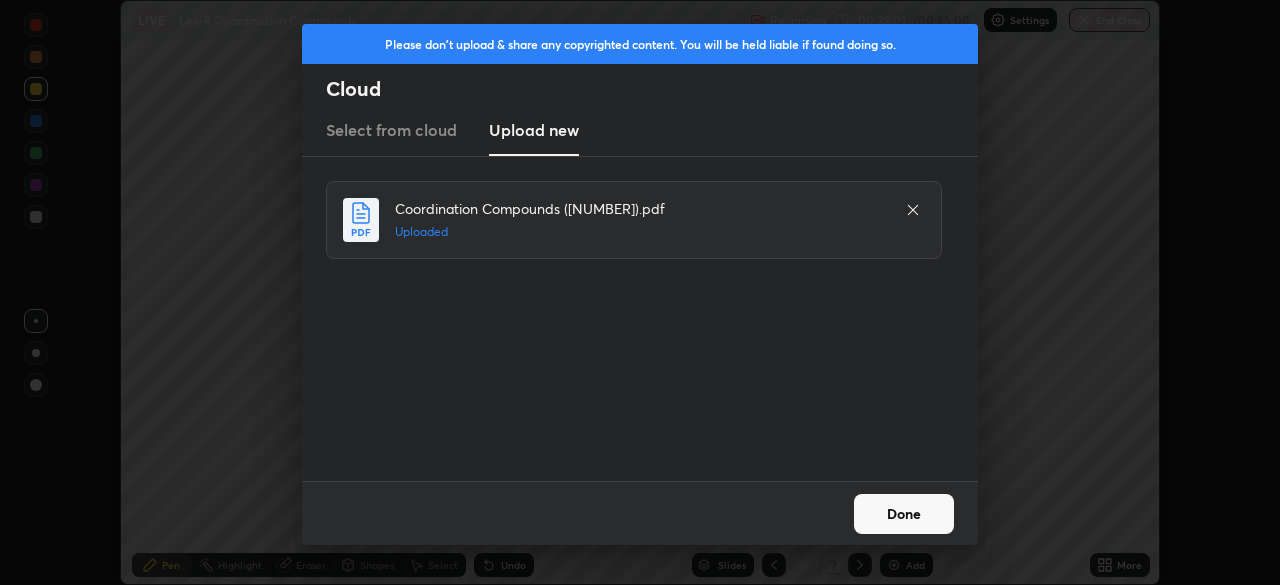click on "Done" at bounding box center [904, 514] 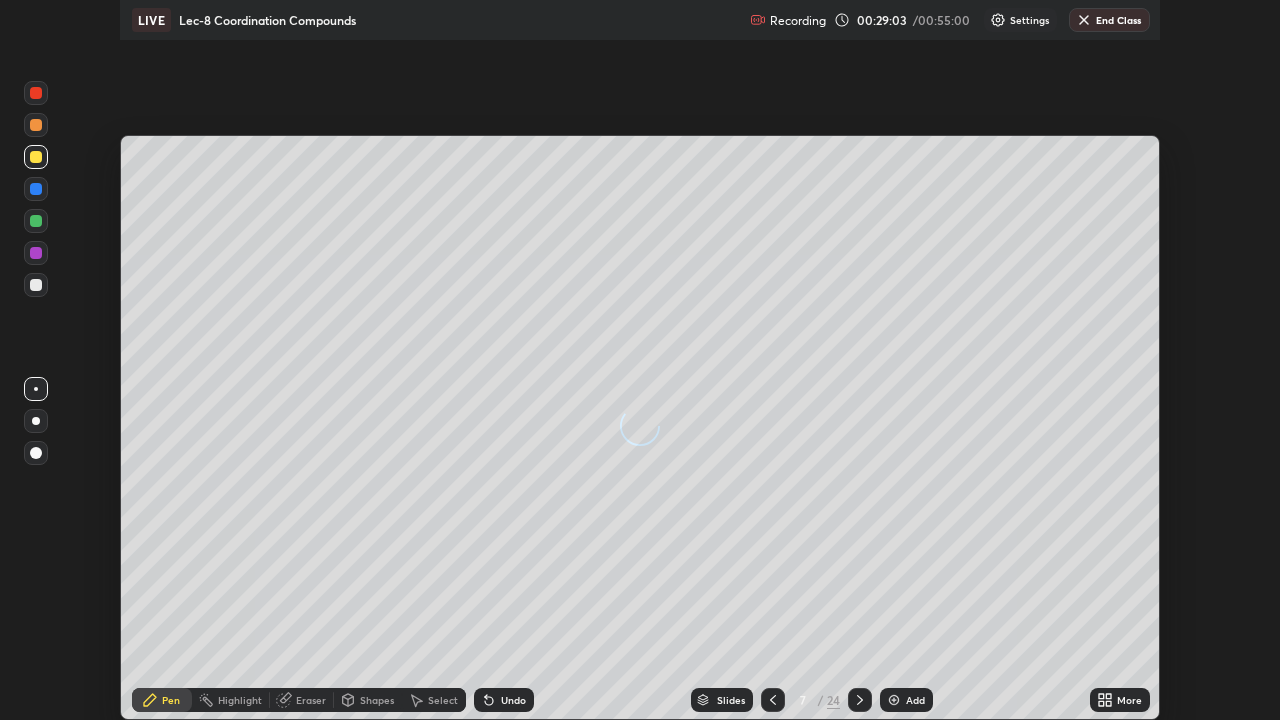scroll, scrollTop: 99280, scrollLeft: 98720, axis: both 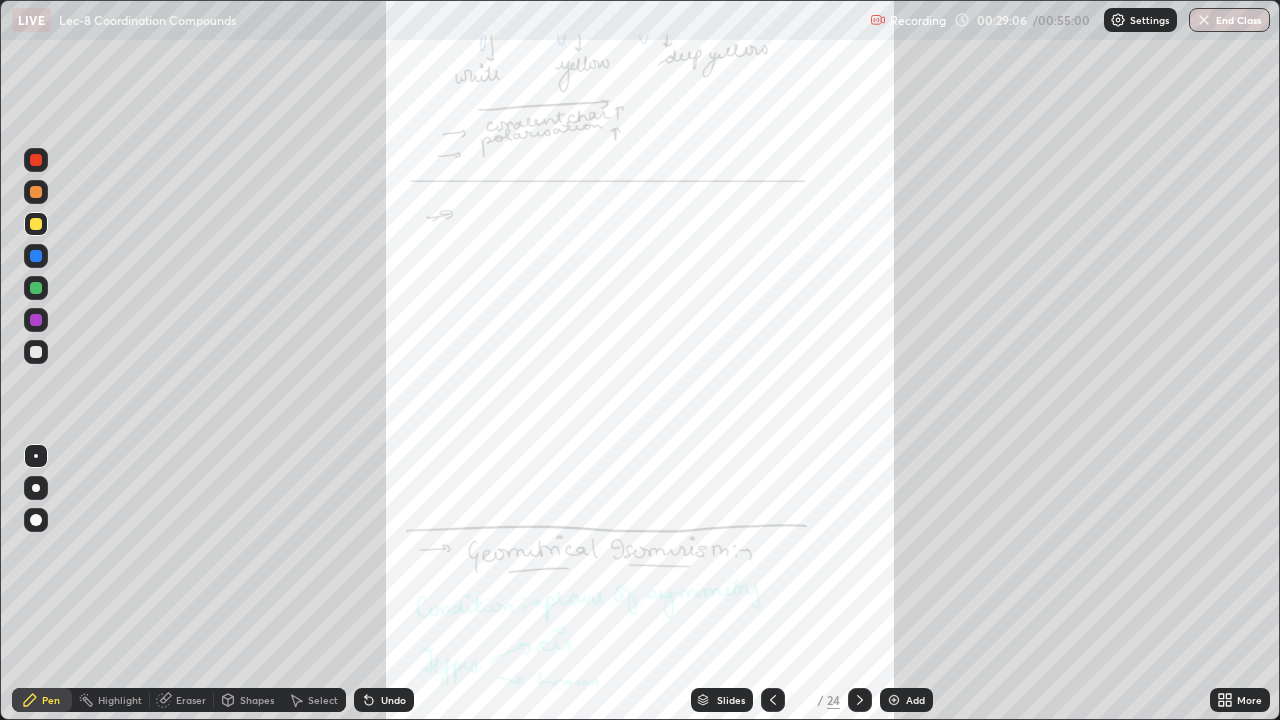 click at bounding box center [860, 700] 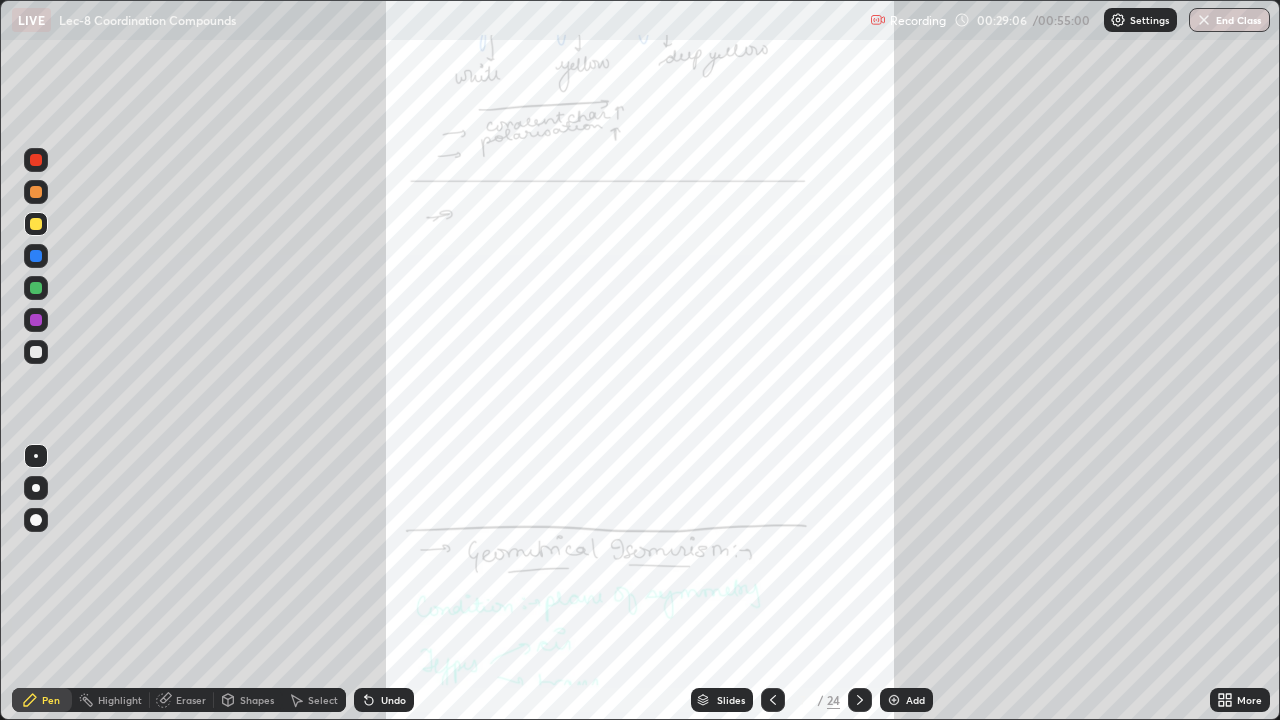 click 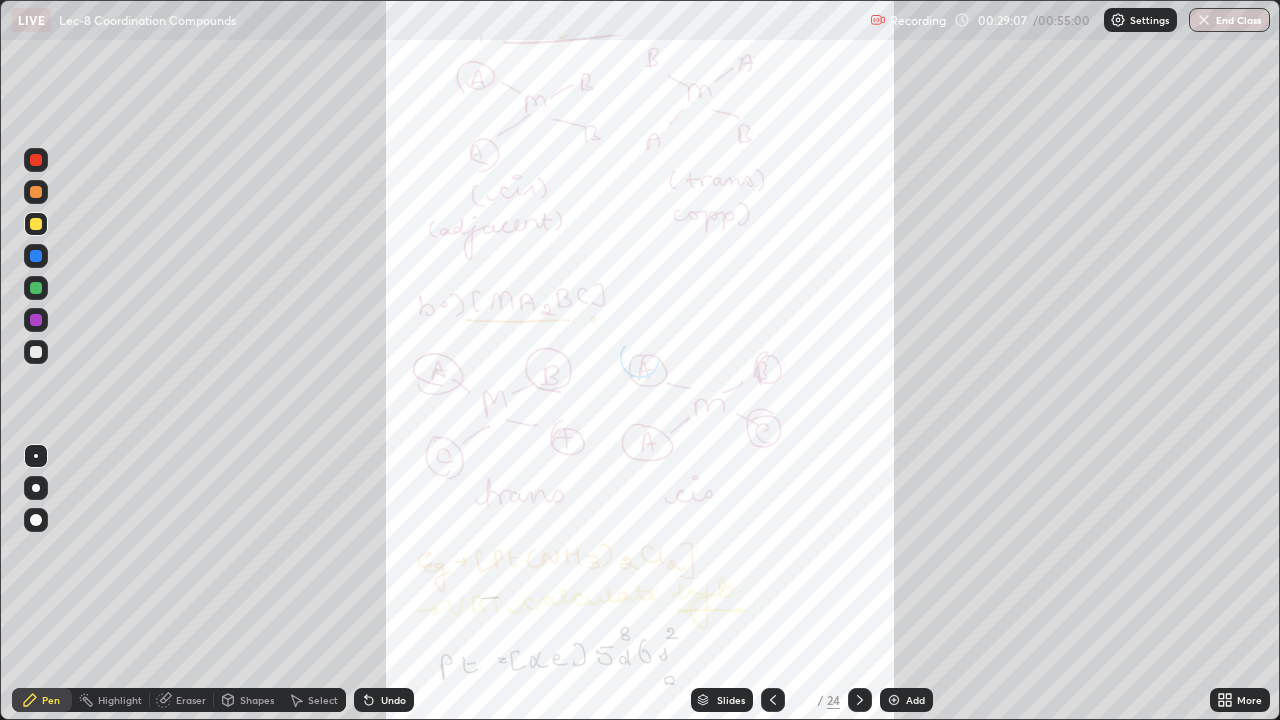 click 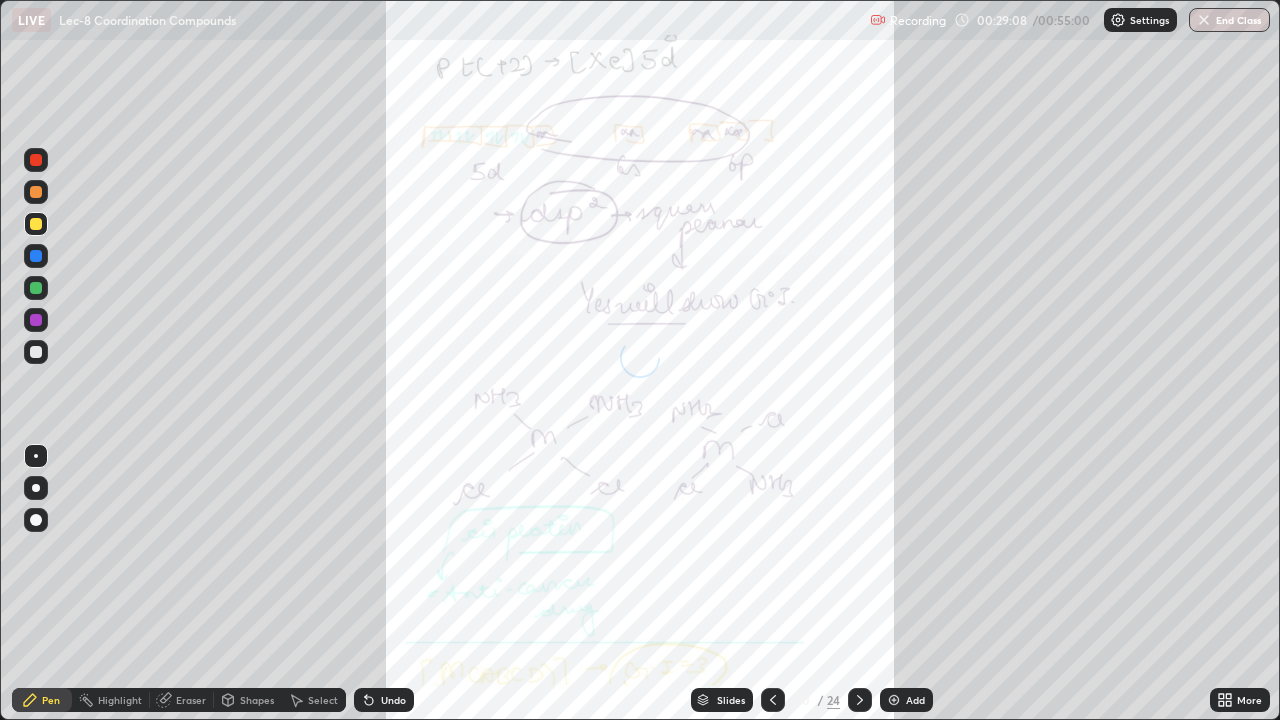click on "Slides" at bounding box center [731, 700] 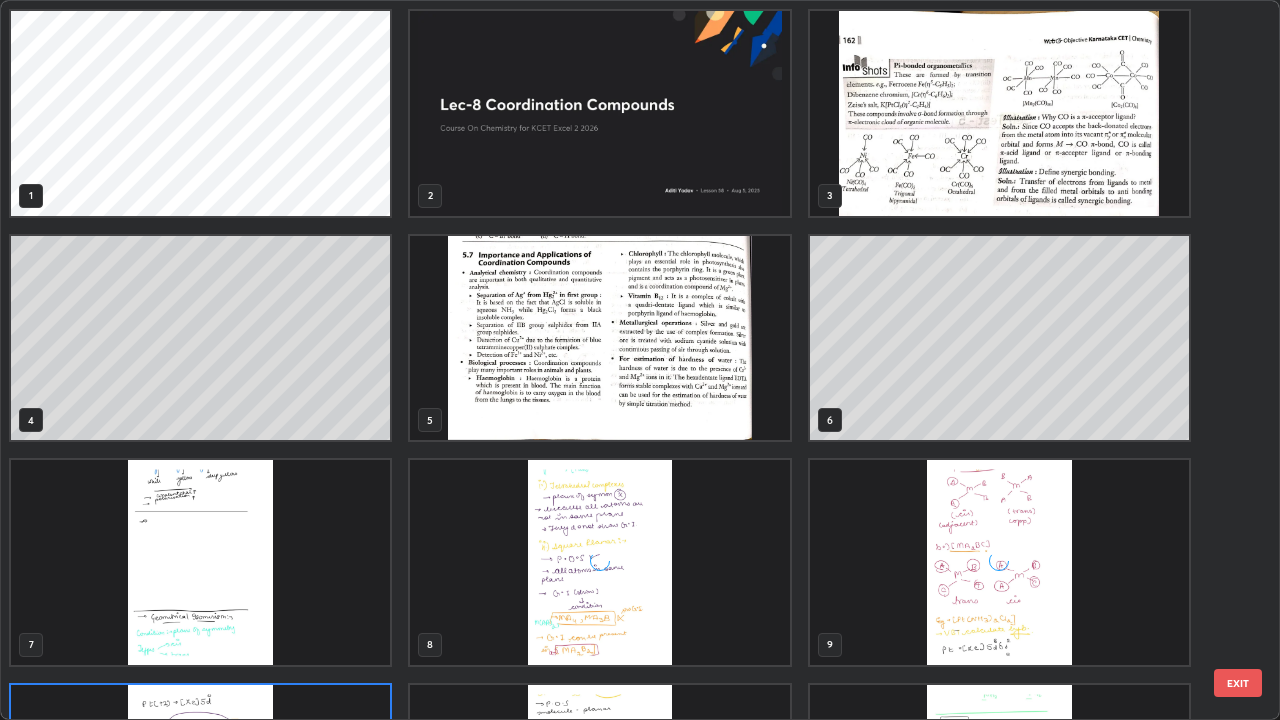 scroll, scrollTop: 180, scrollLeft: 0, axis: vertical 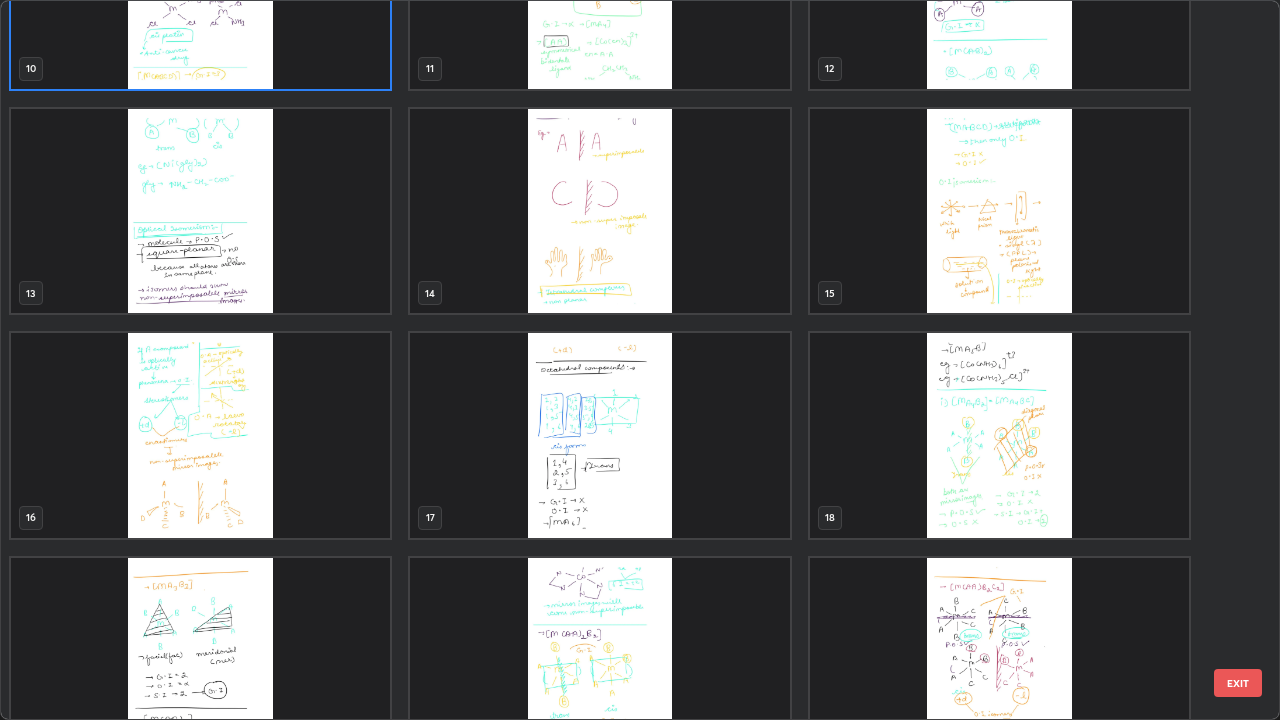 click at bounding box center [599, 435] 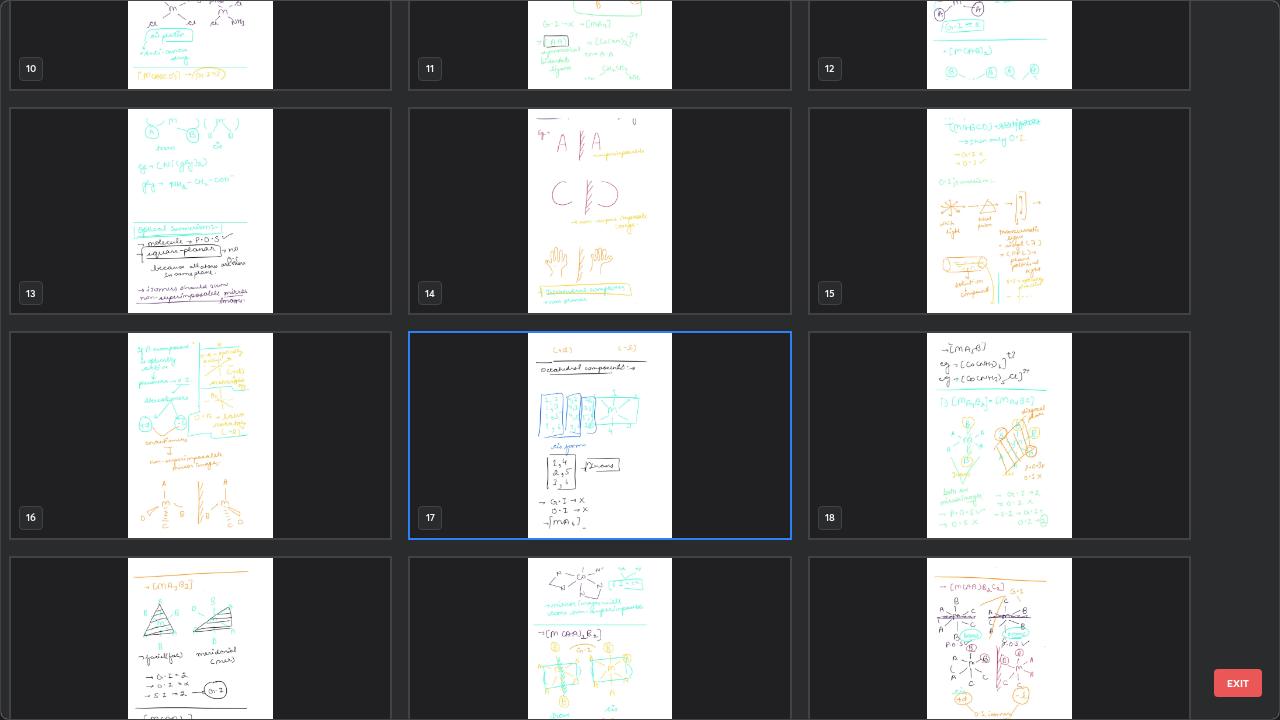 click at bounding box center [599, 435] 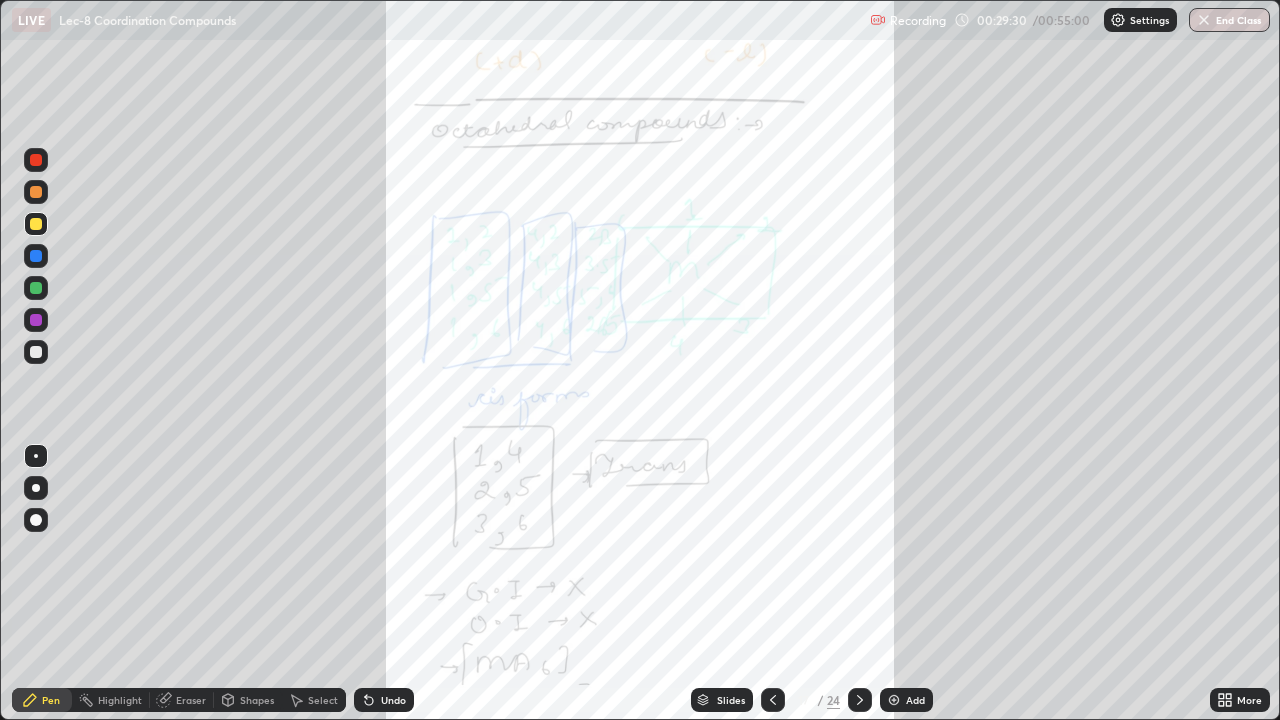 click at bounding box center (36, 192) 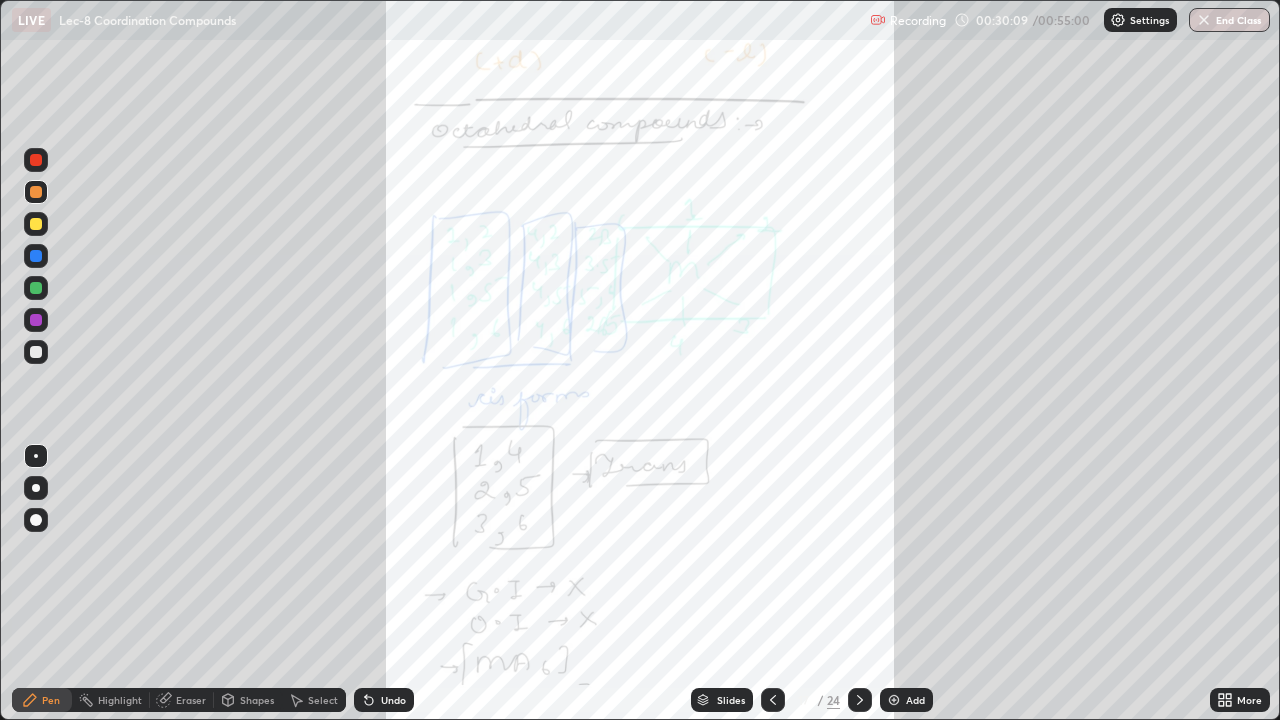 click at bounding box center (36, 256) 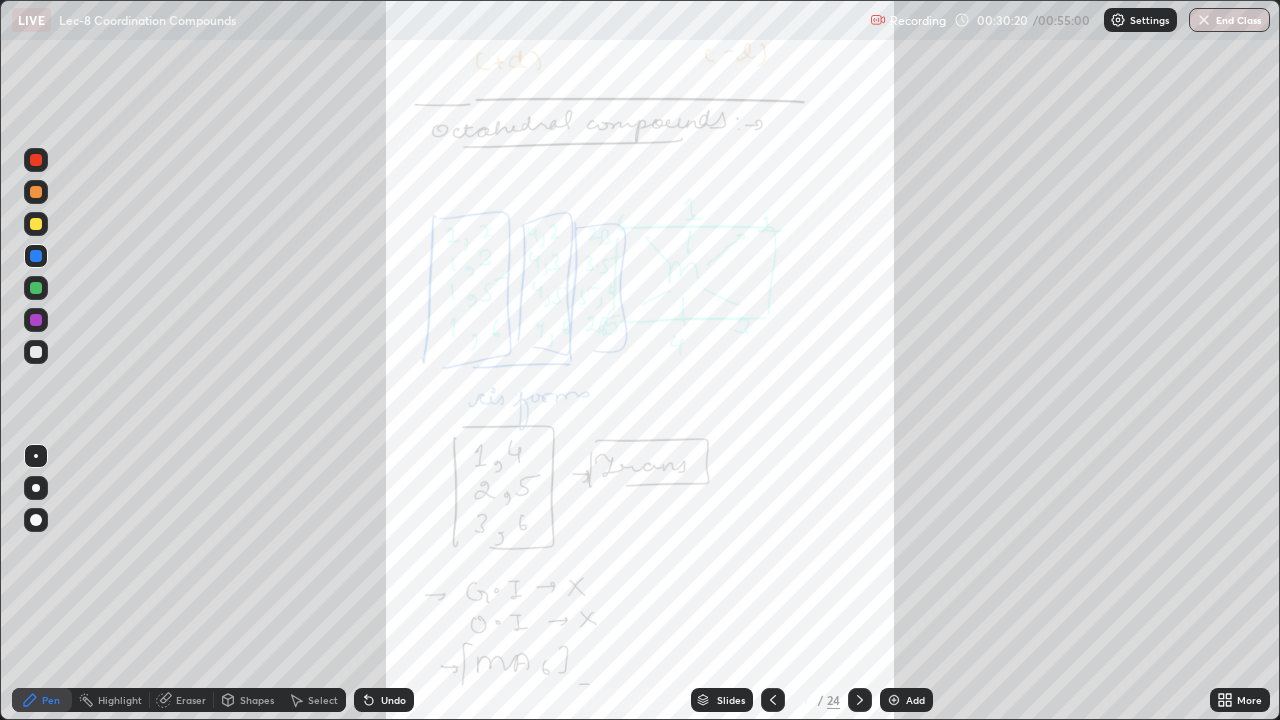 click 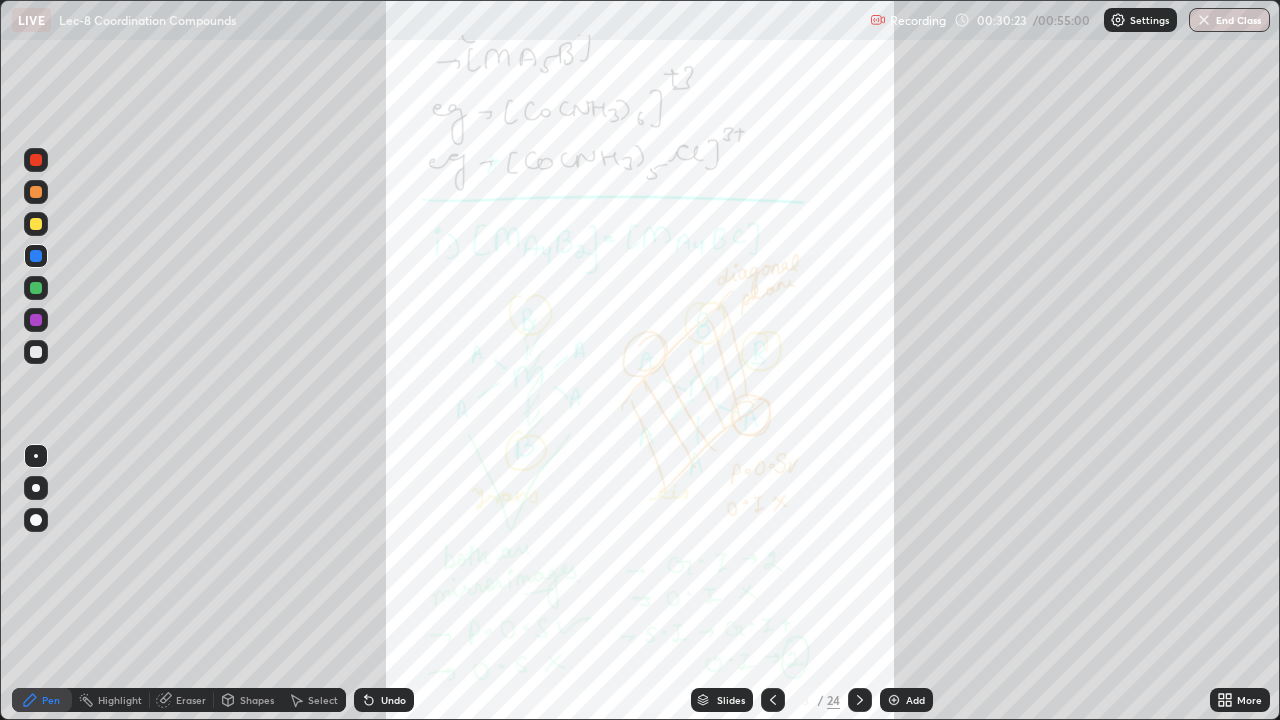 click on "More" at bounding box center (1240, 700) 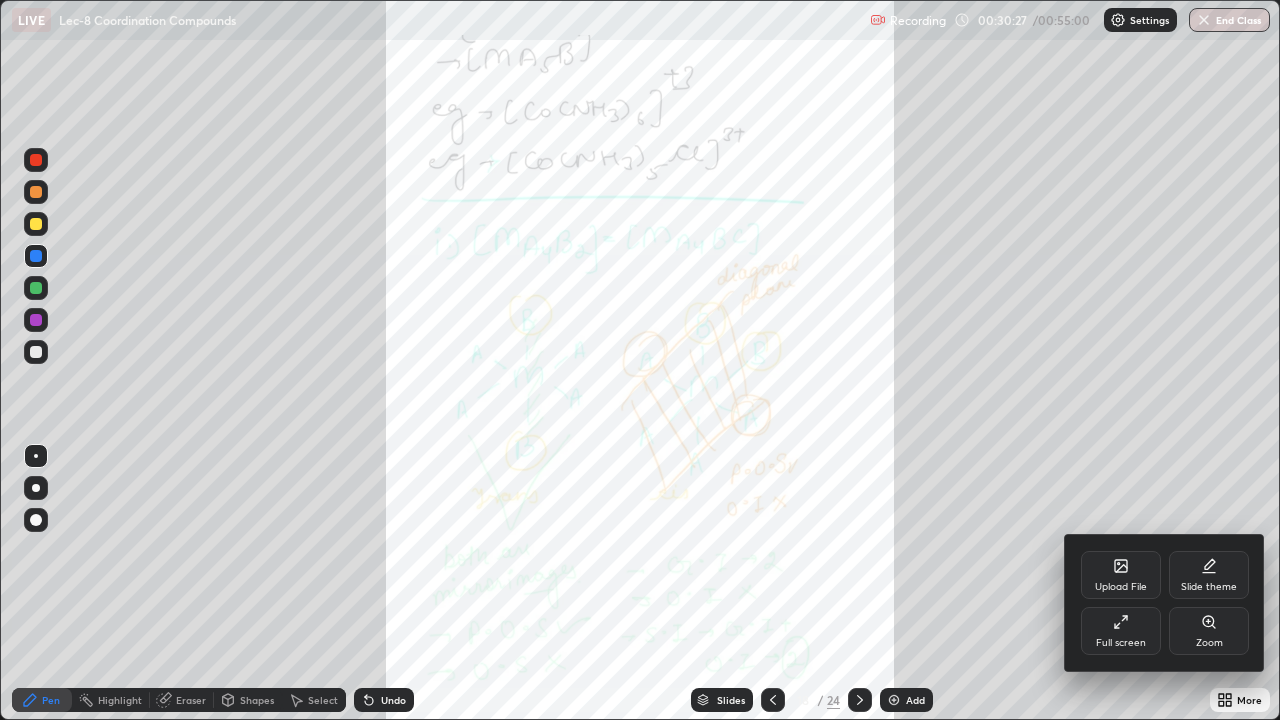 click at bounding box center [640, 360] 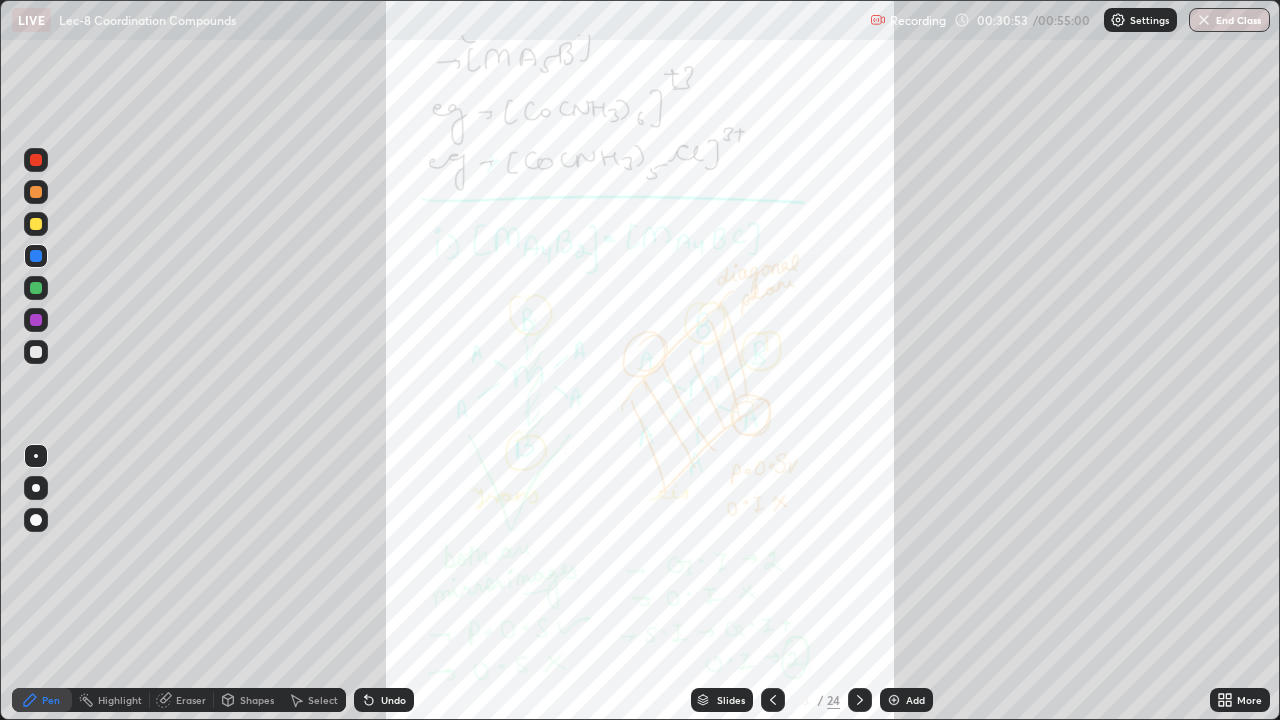 click on "Undo" at bounding box center [384, 700] 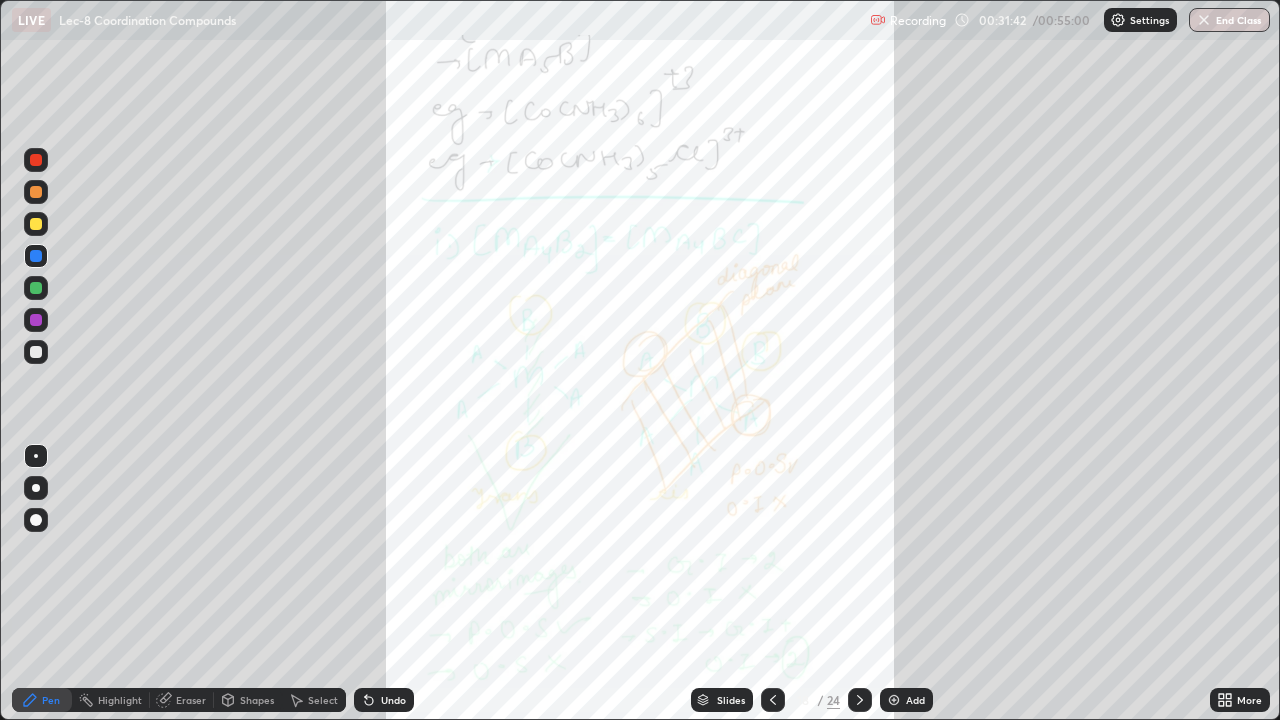 click 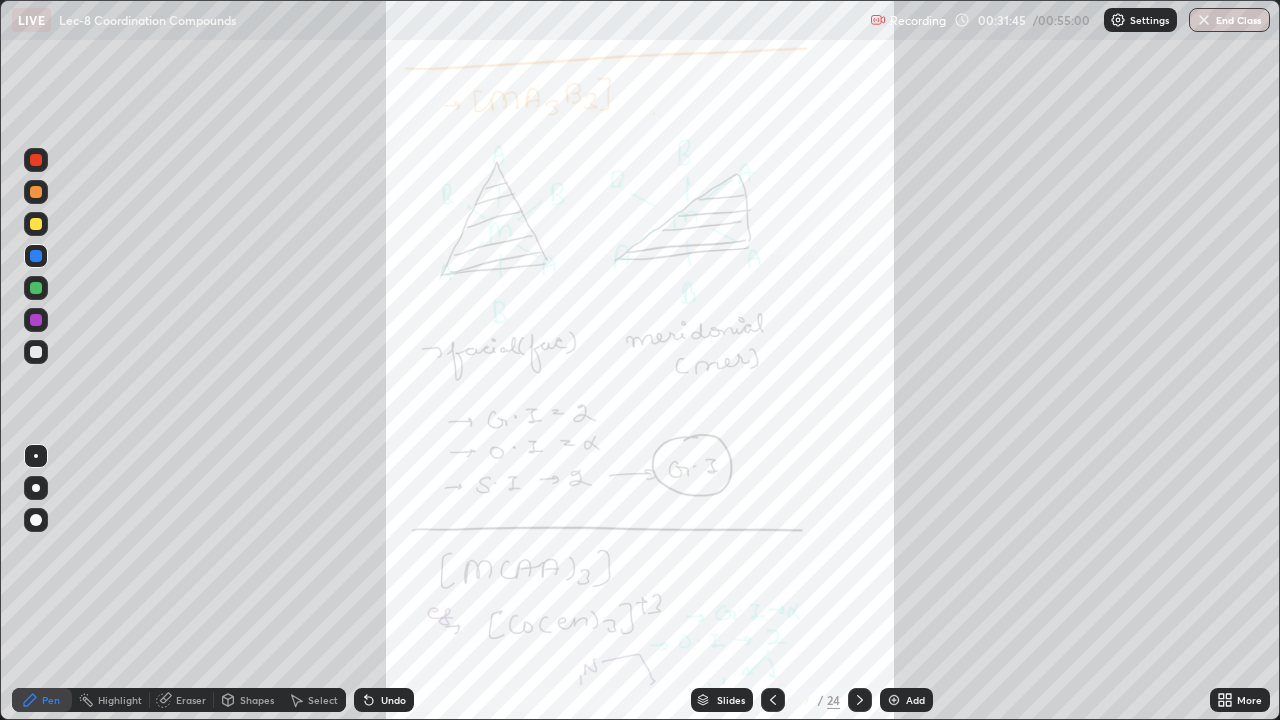 click at bounding box center [36, 224] 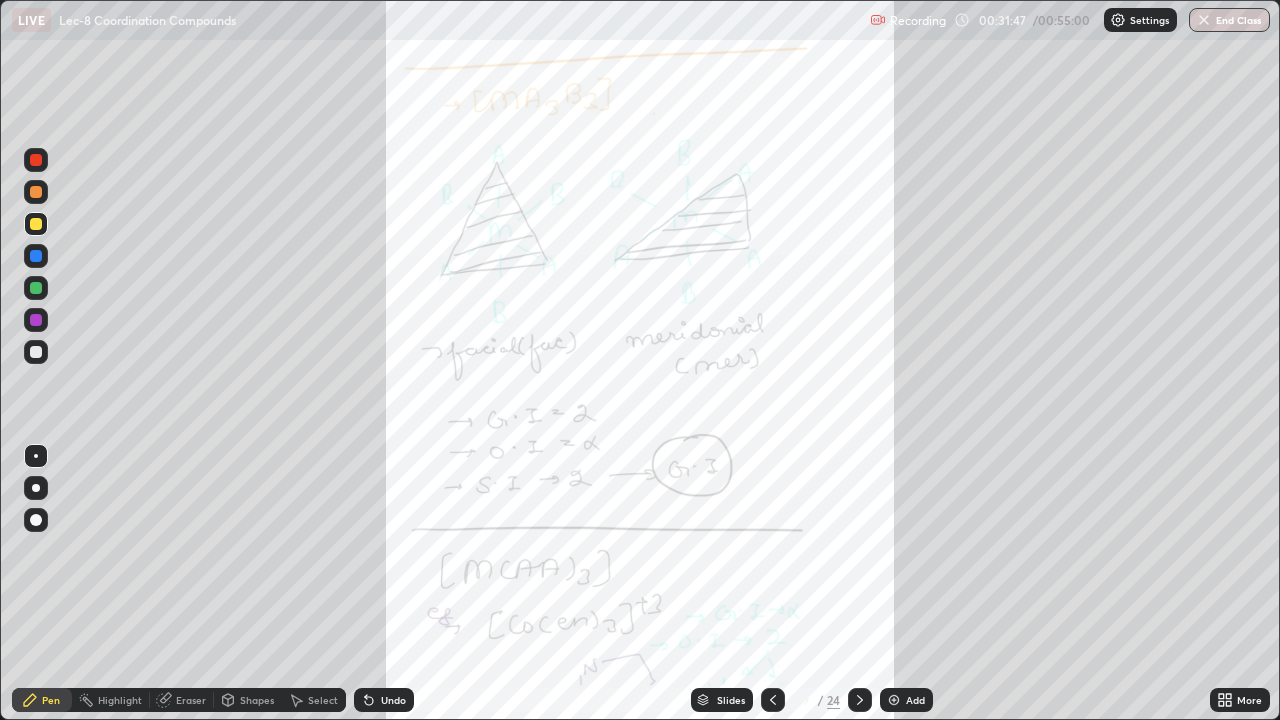 click at bounding box center [36, 256] 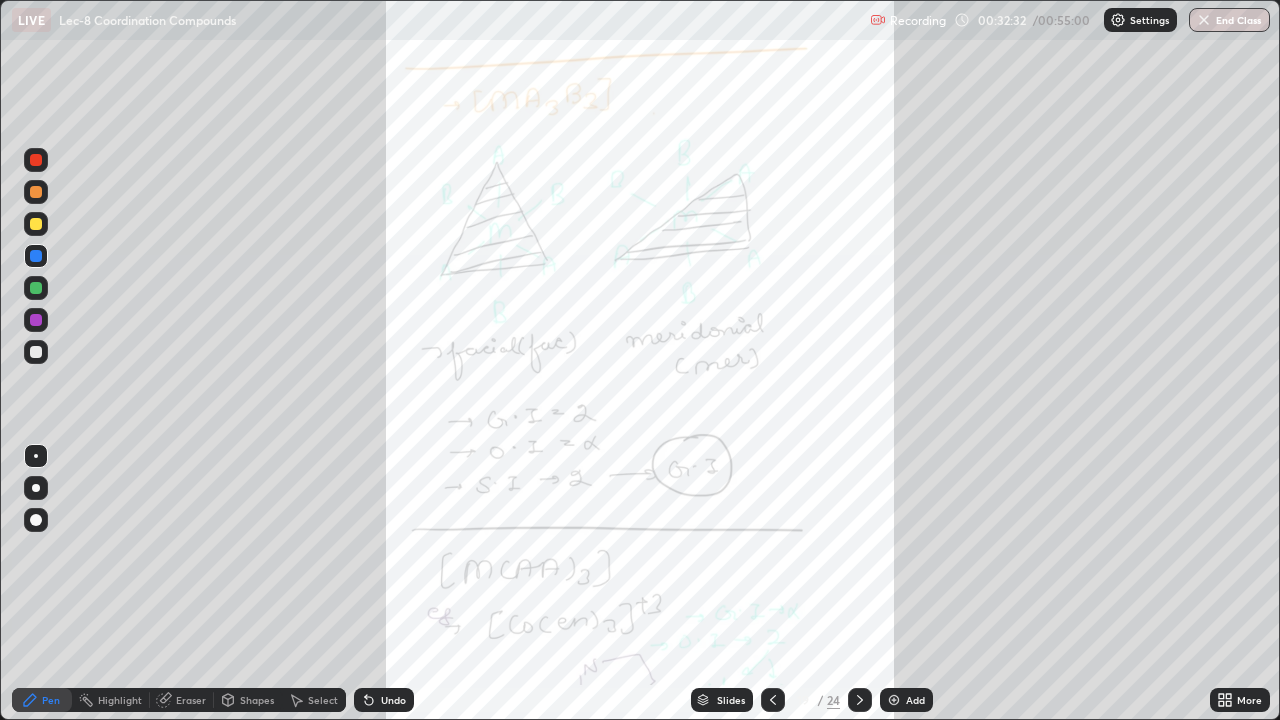 click 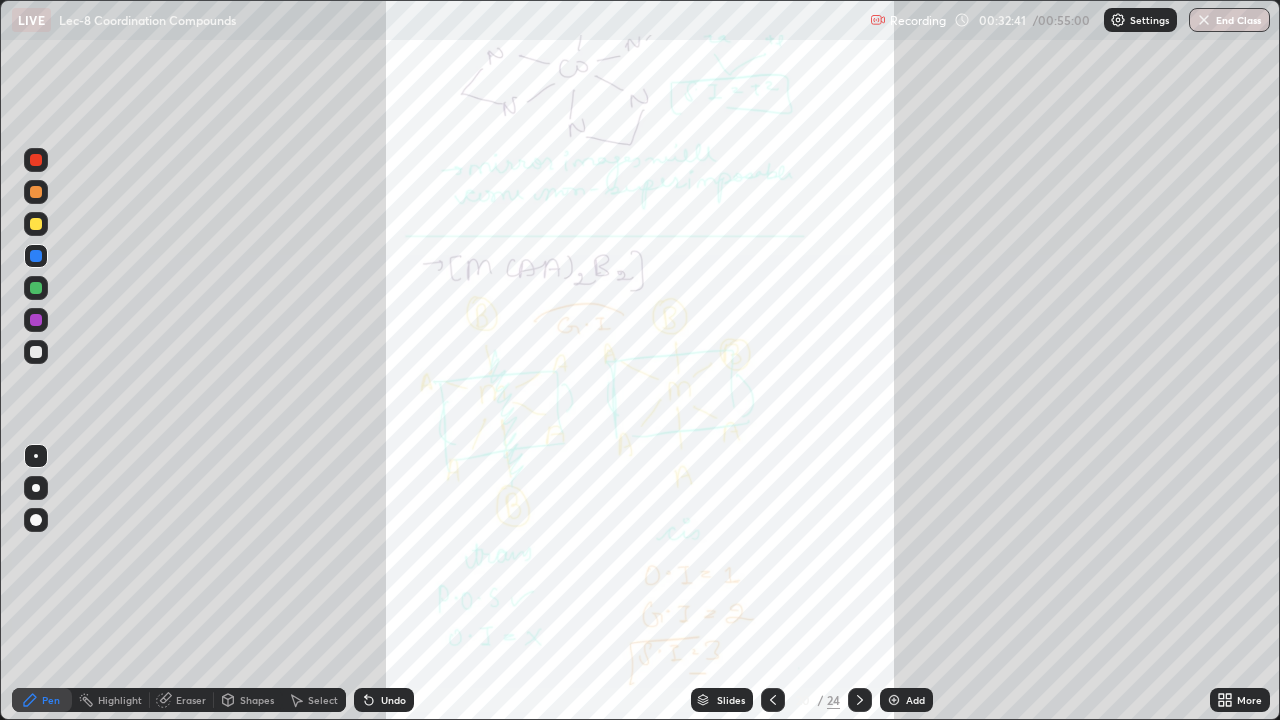 click 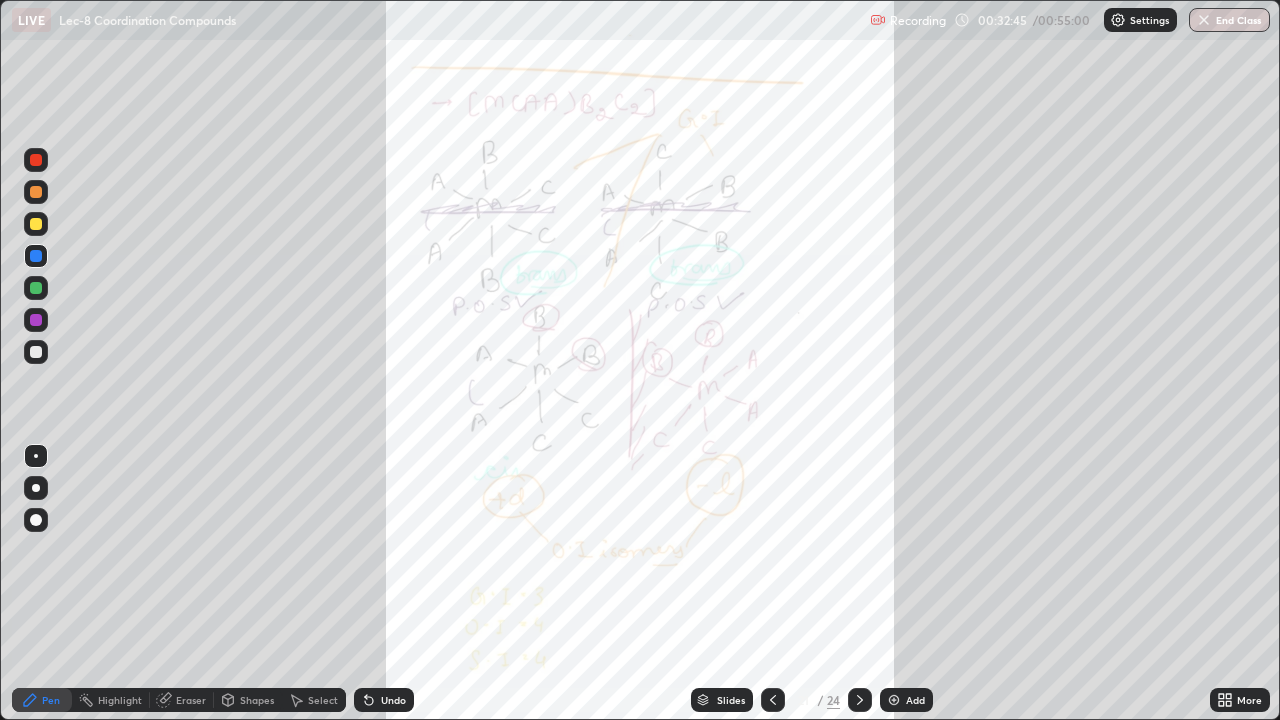 click at bounding box center [36, 224] 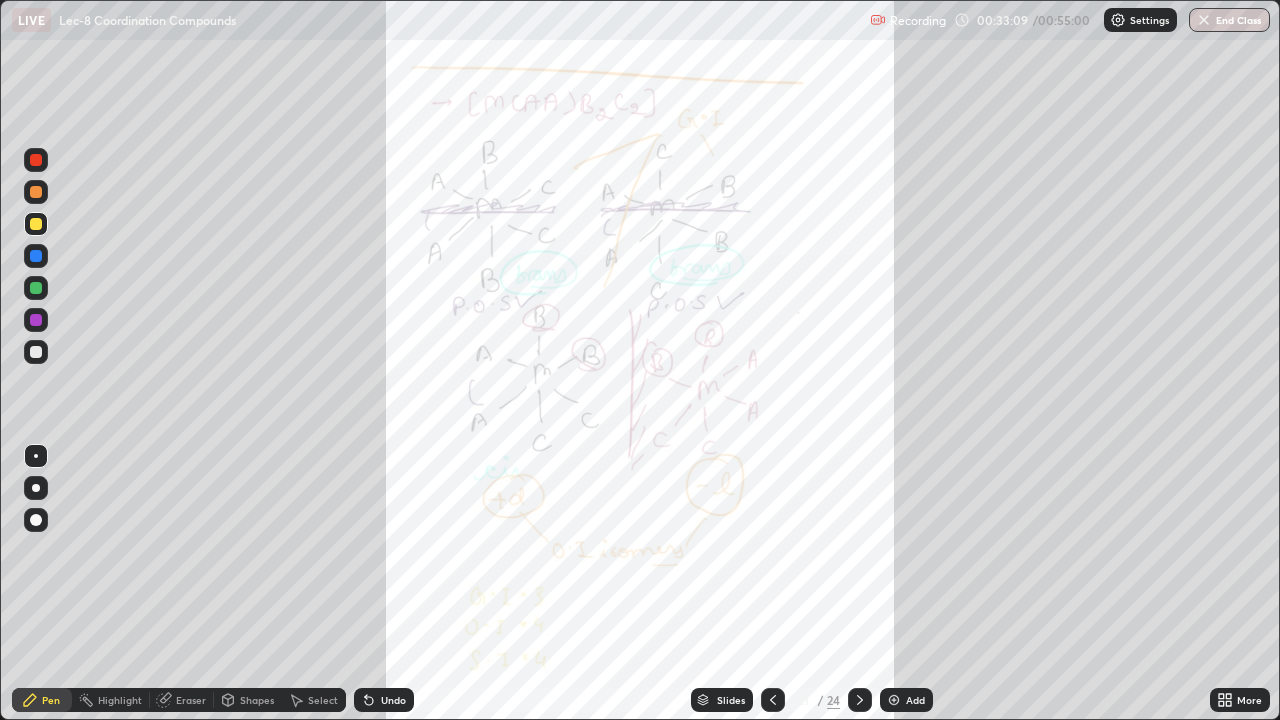 click 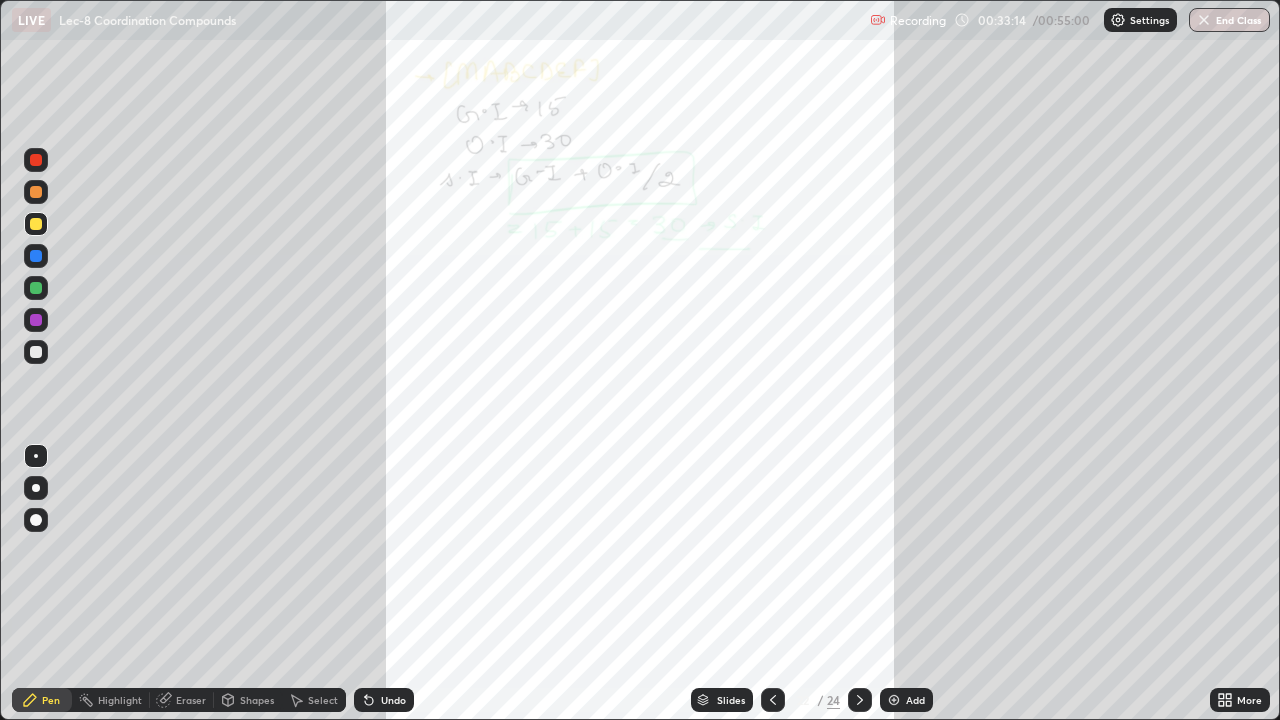 click 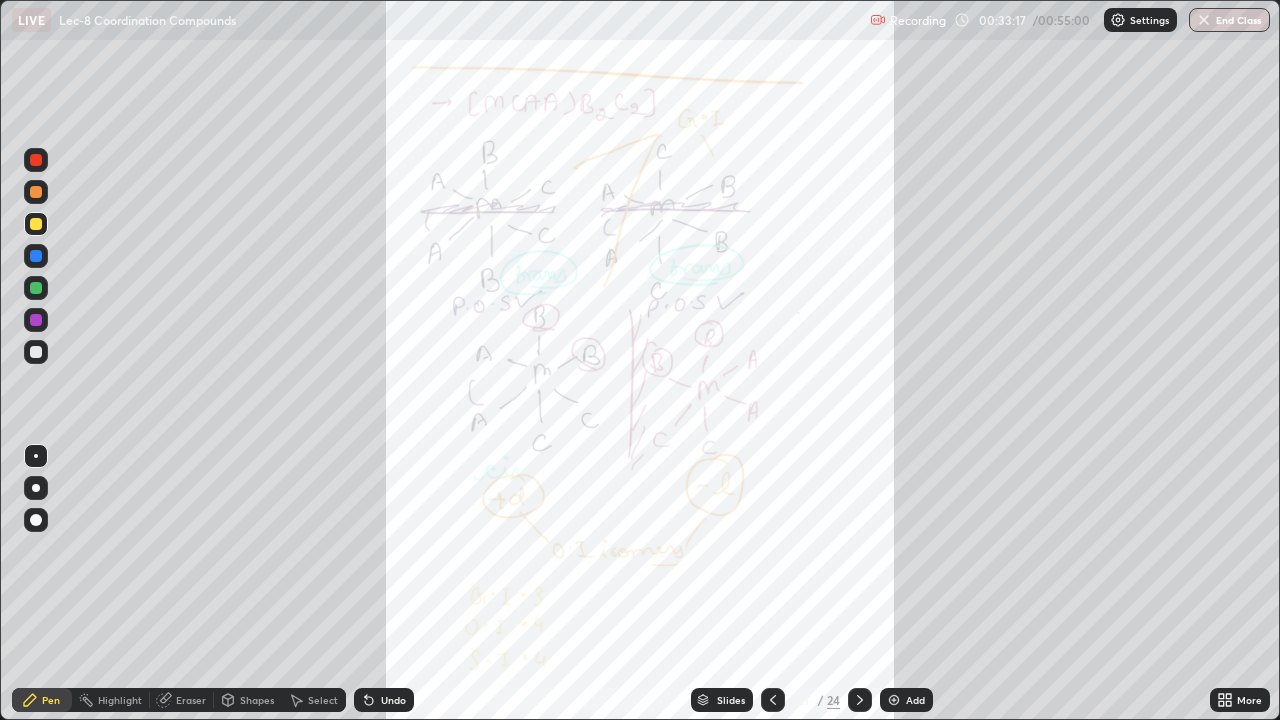 click at bounding box center (36, 192) 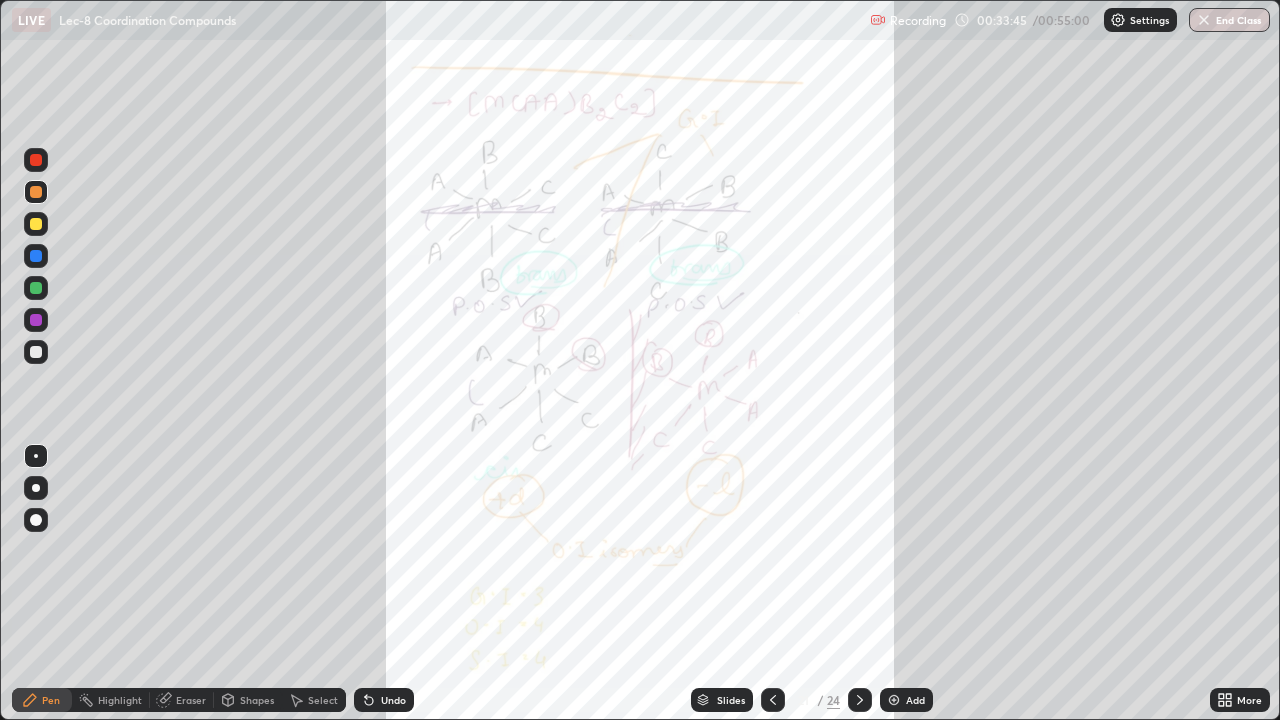 click 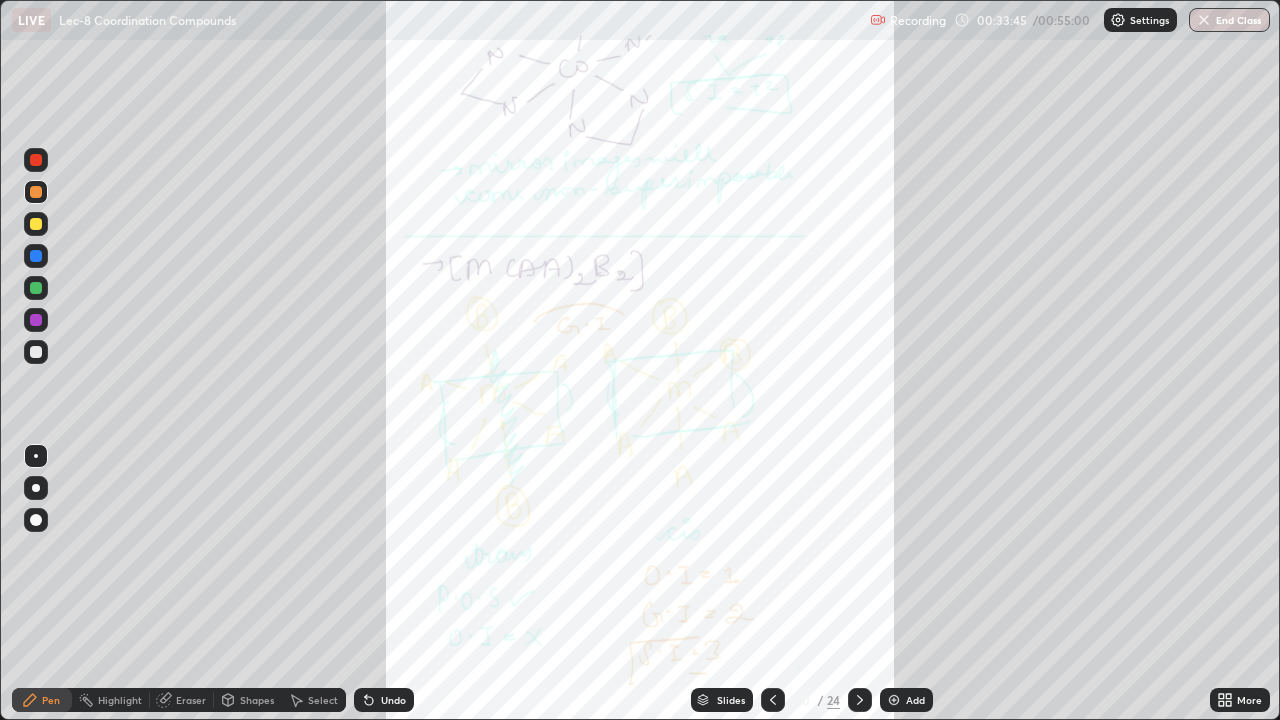 click 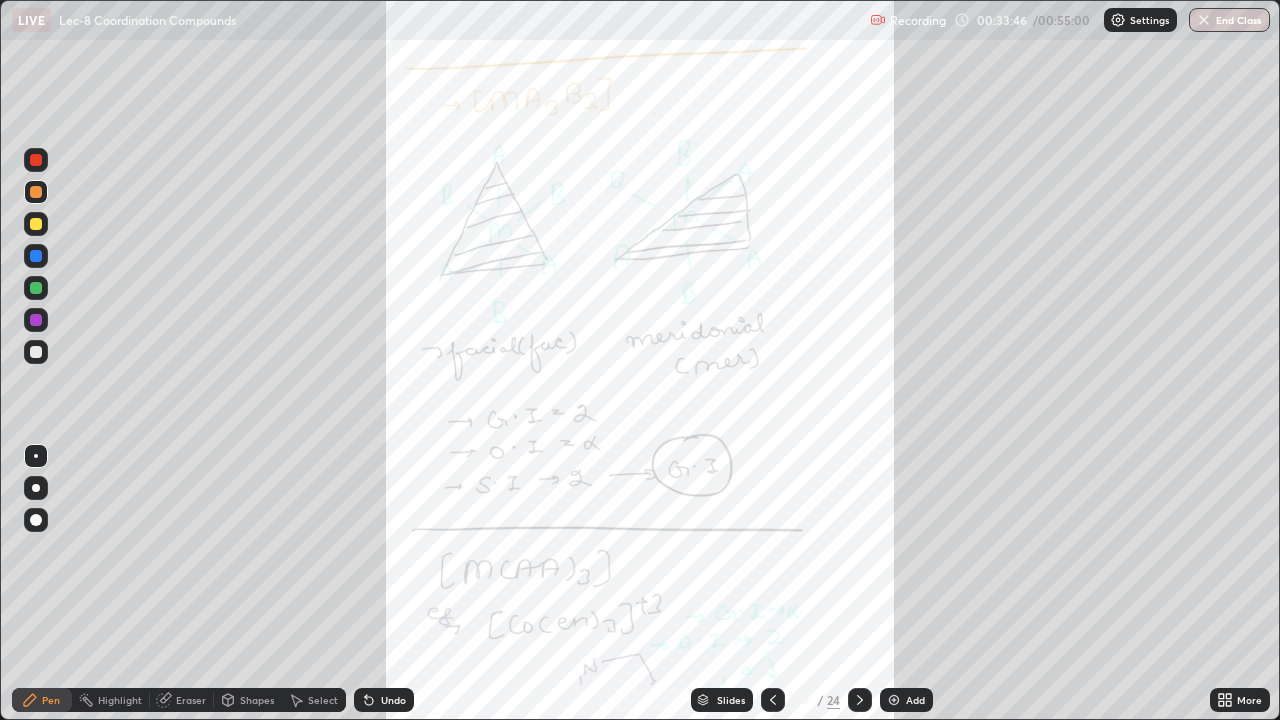click 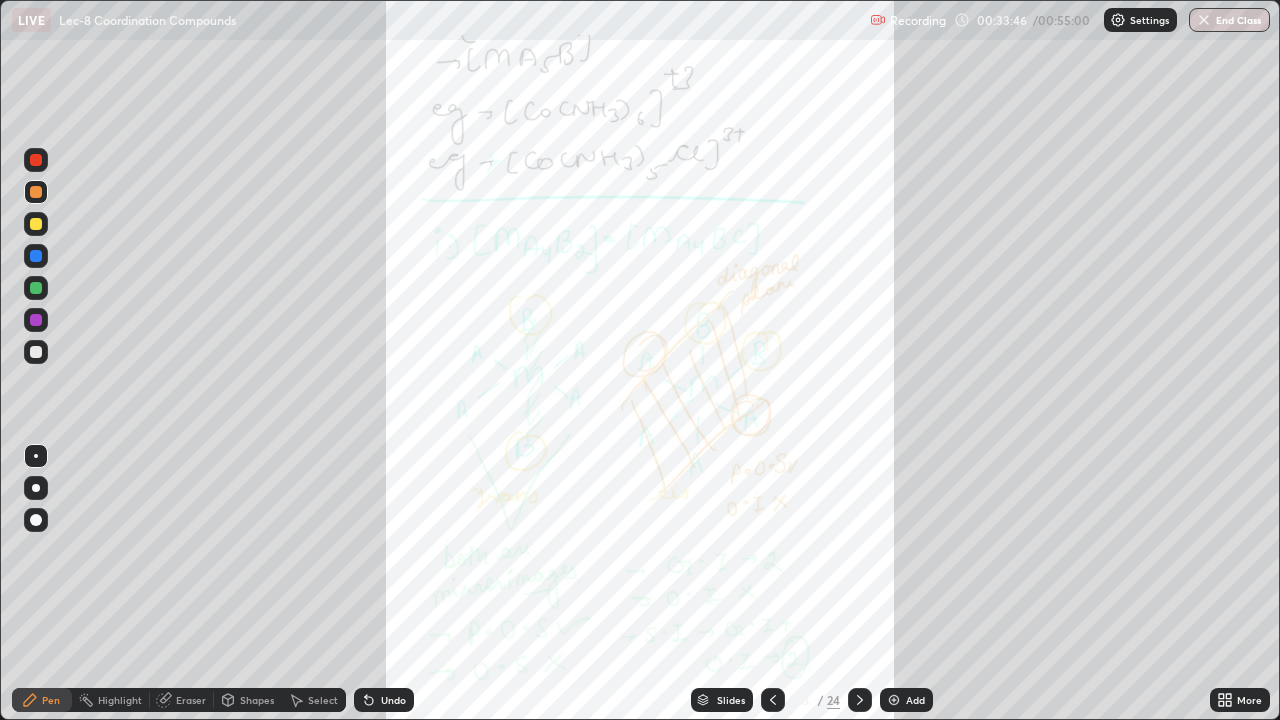 click 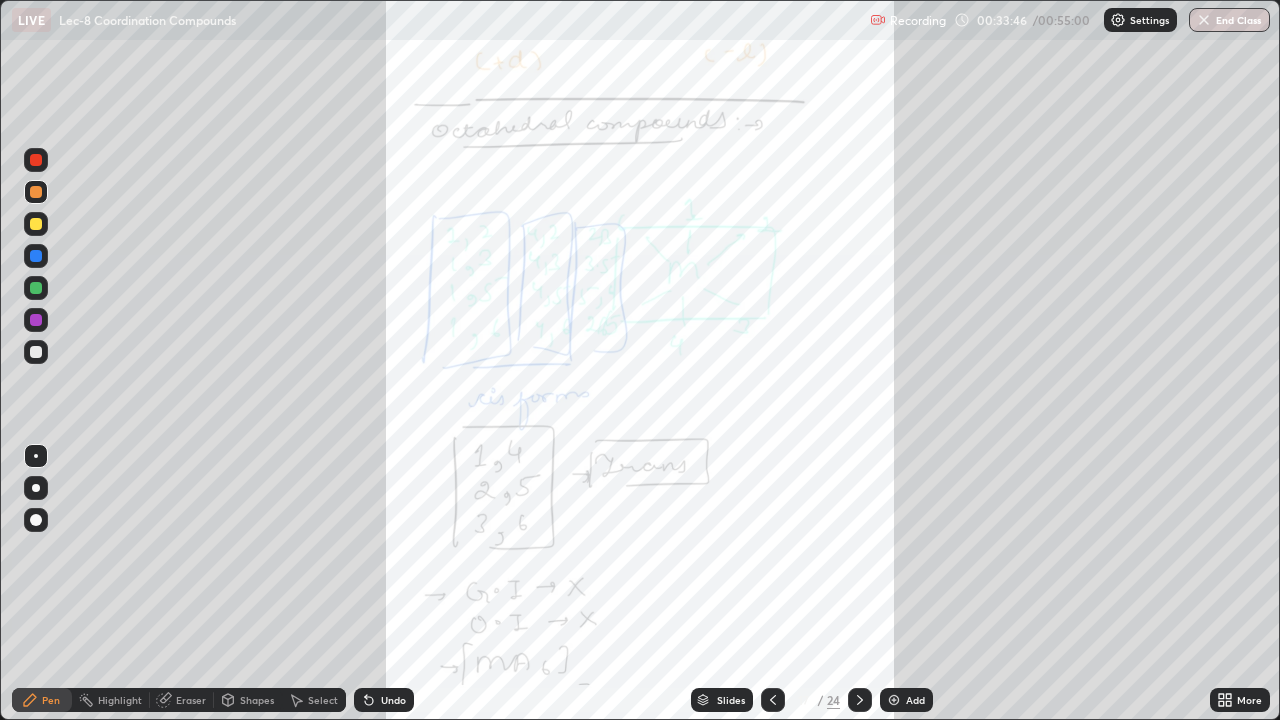 click 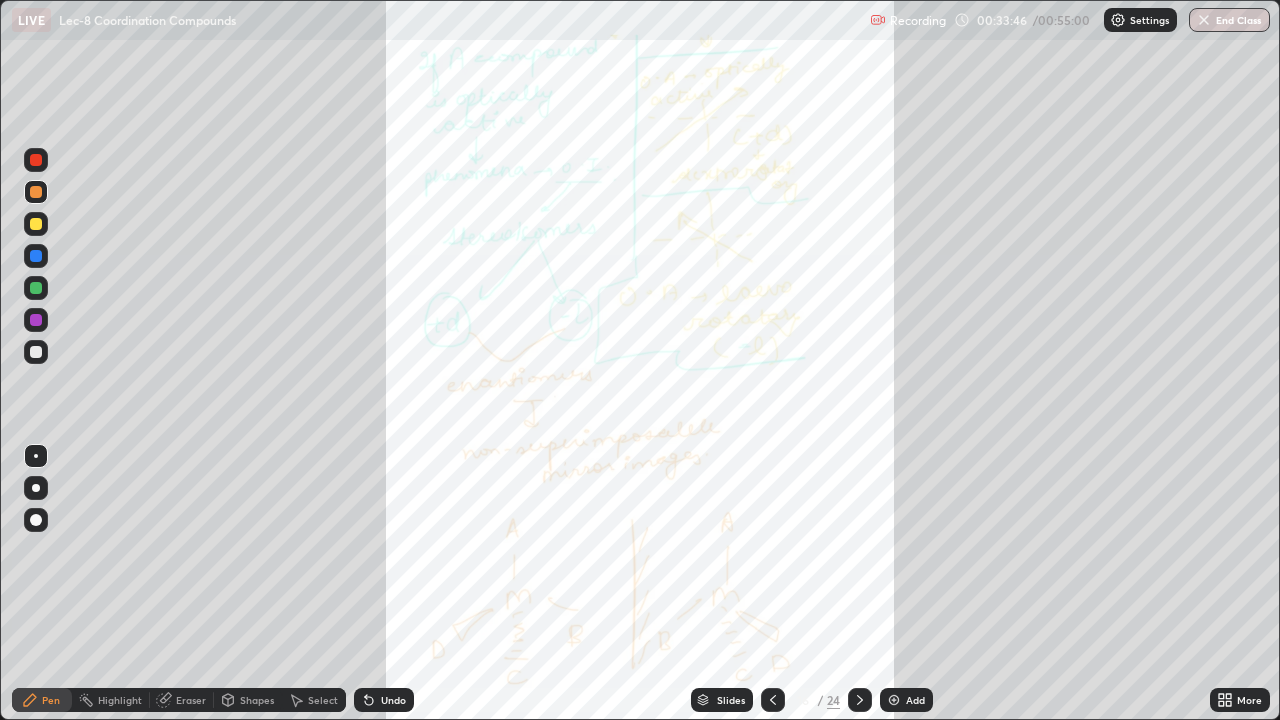 click at bounding box center (773, 700) 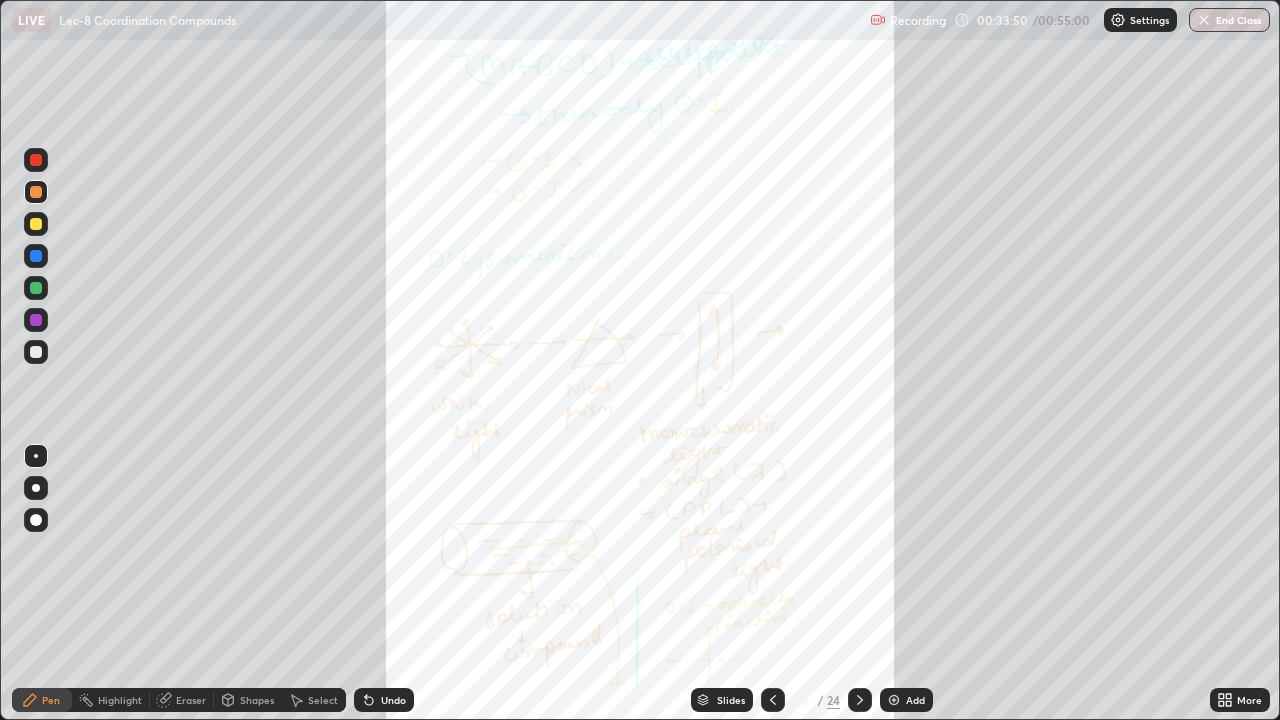 click 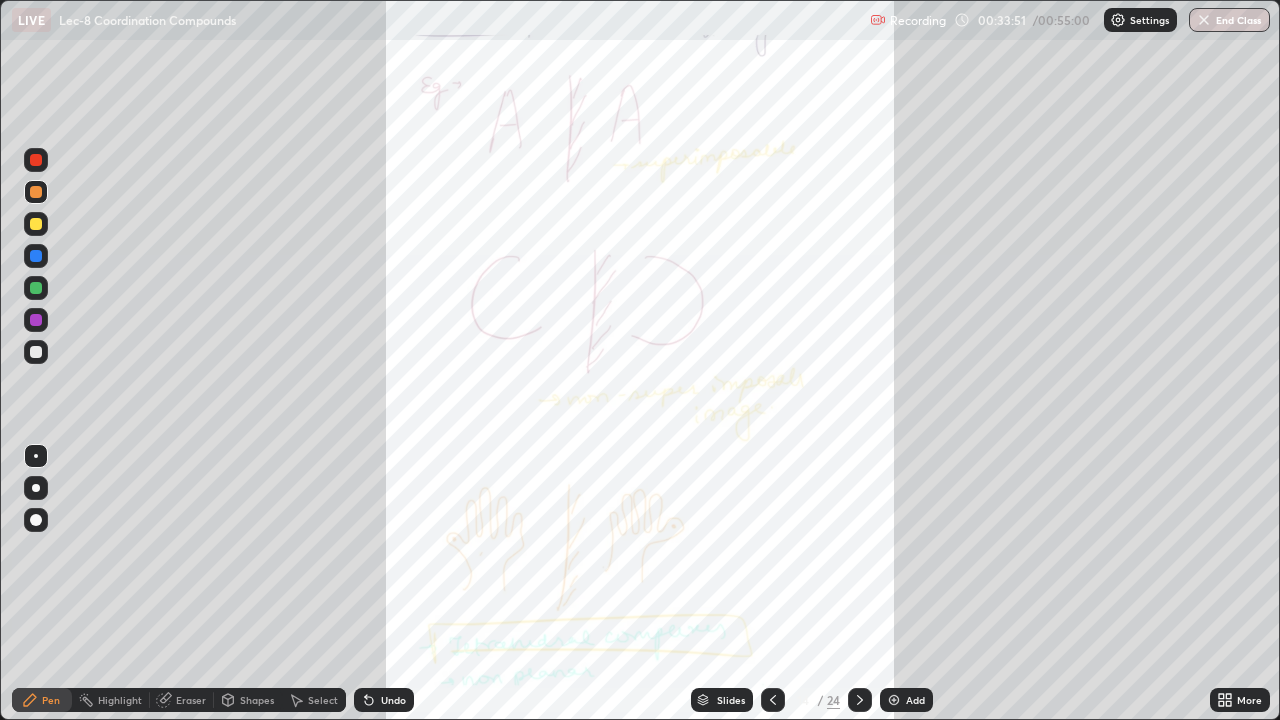 click at bounding box center [773, 700] 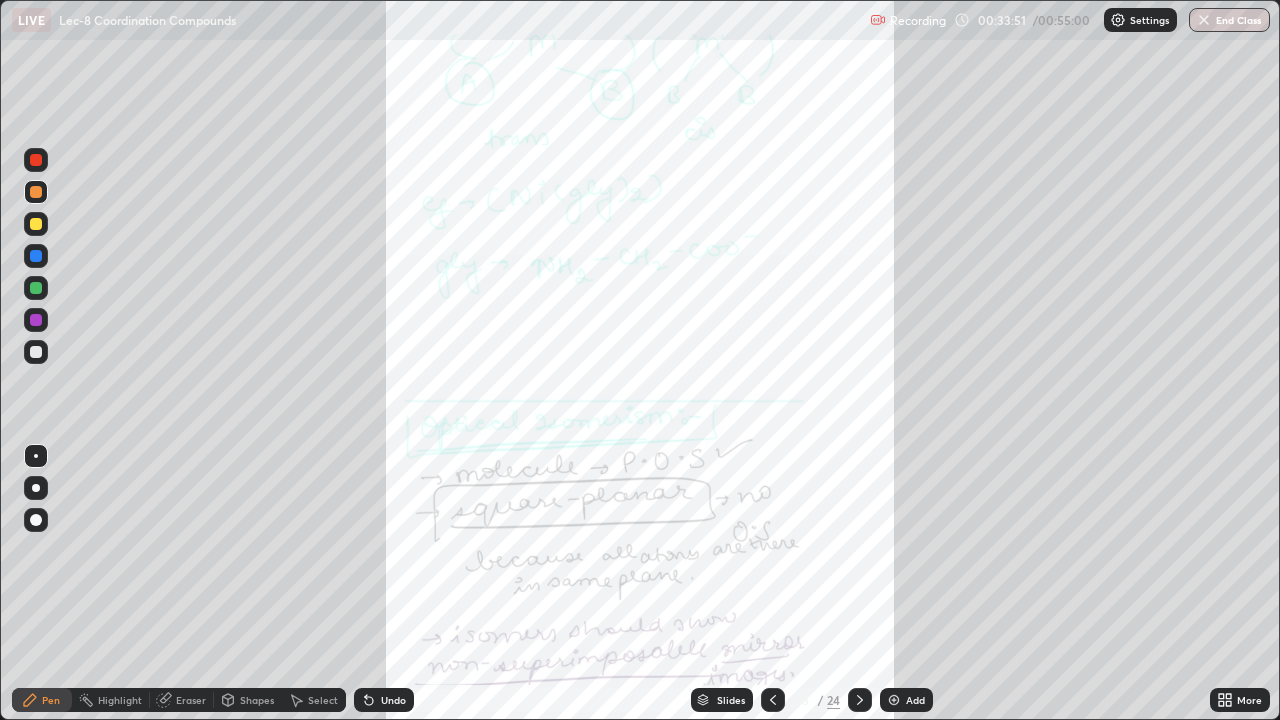 click at bounding box center (773, 700) 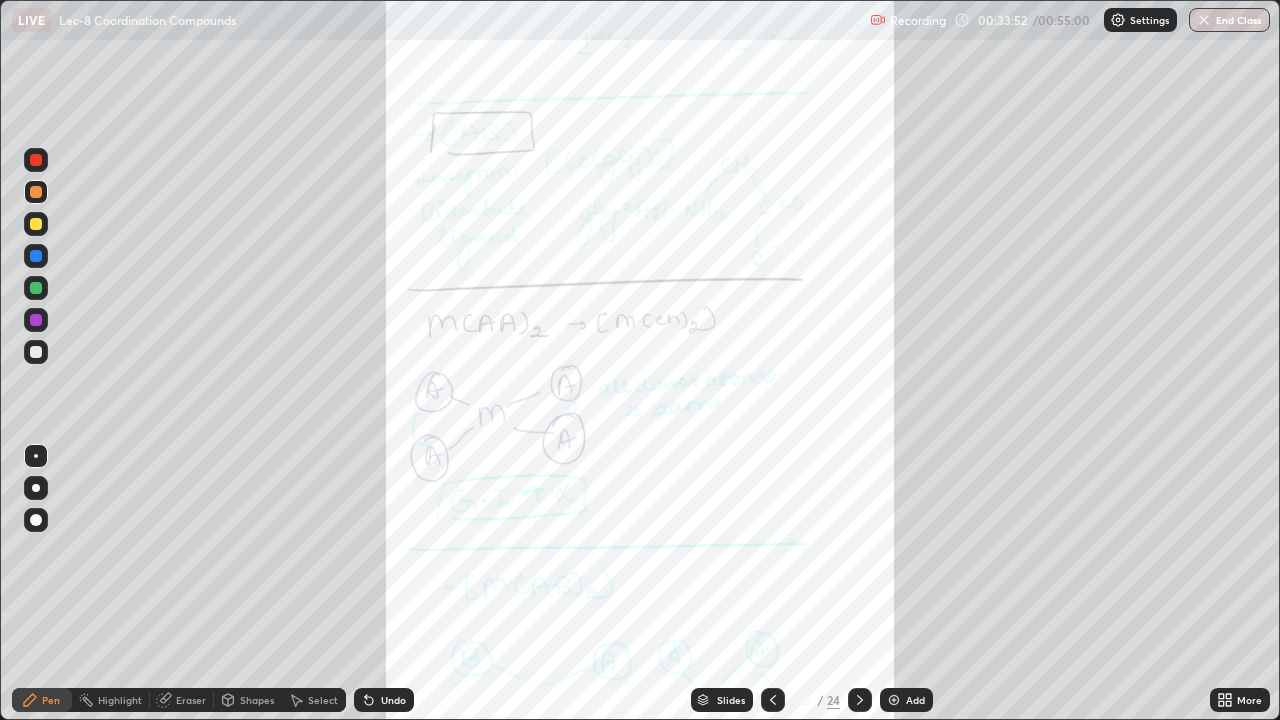 click at bounding box center (773, 700) 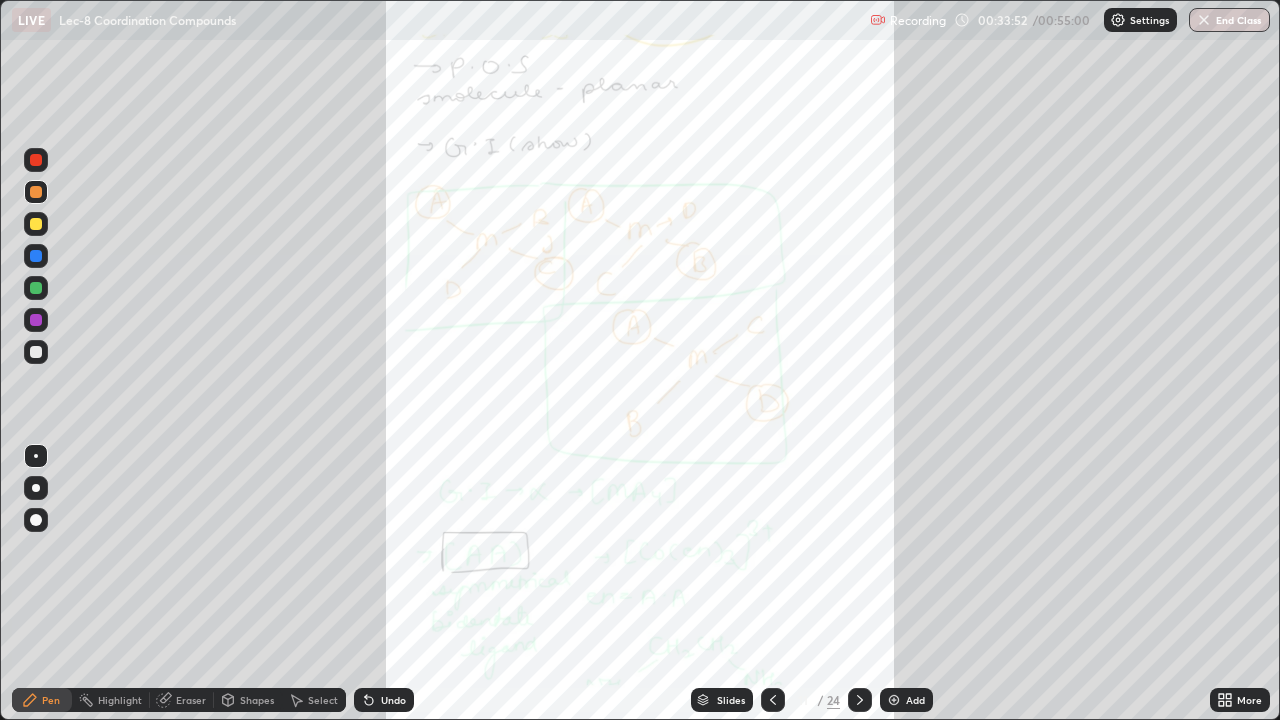 click at bounding box center (773, 700) 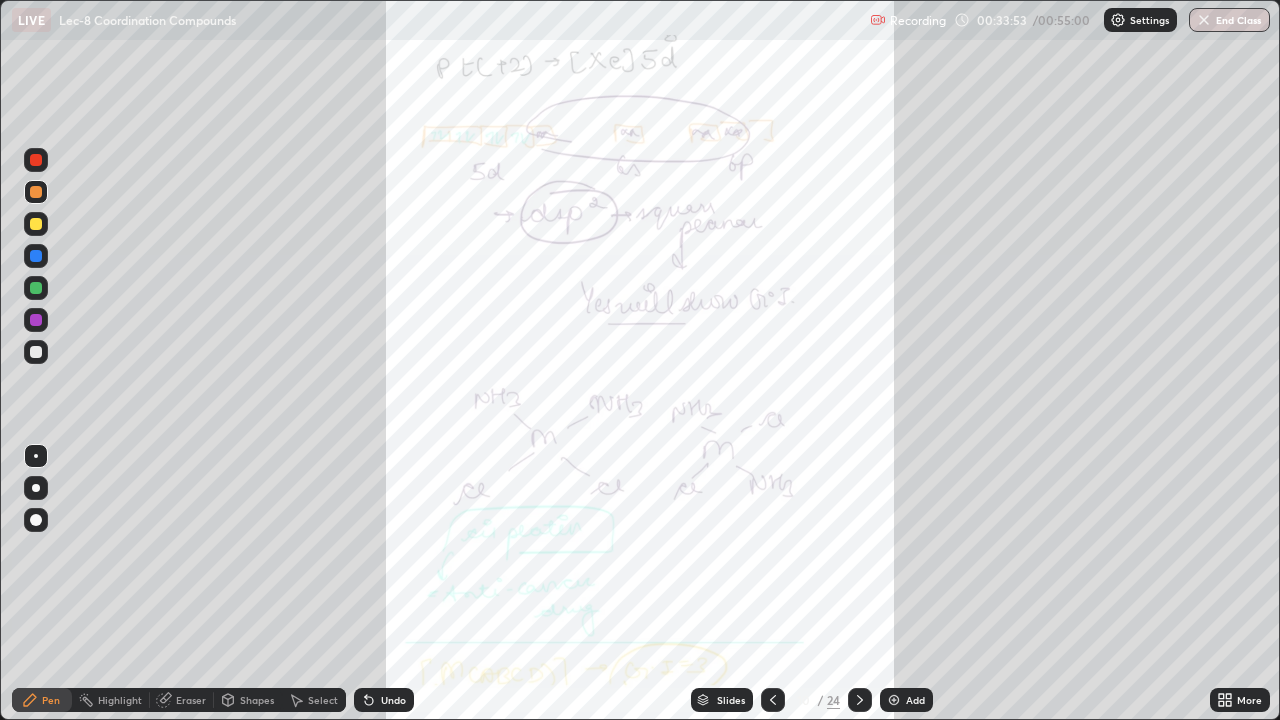 click at bounding box center (773, 700) 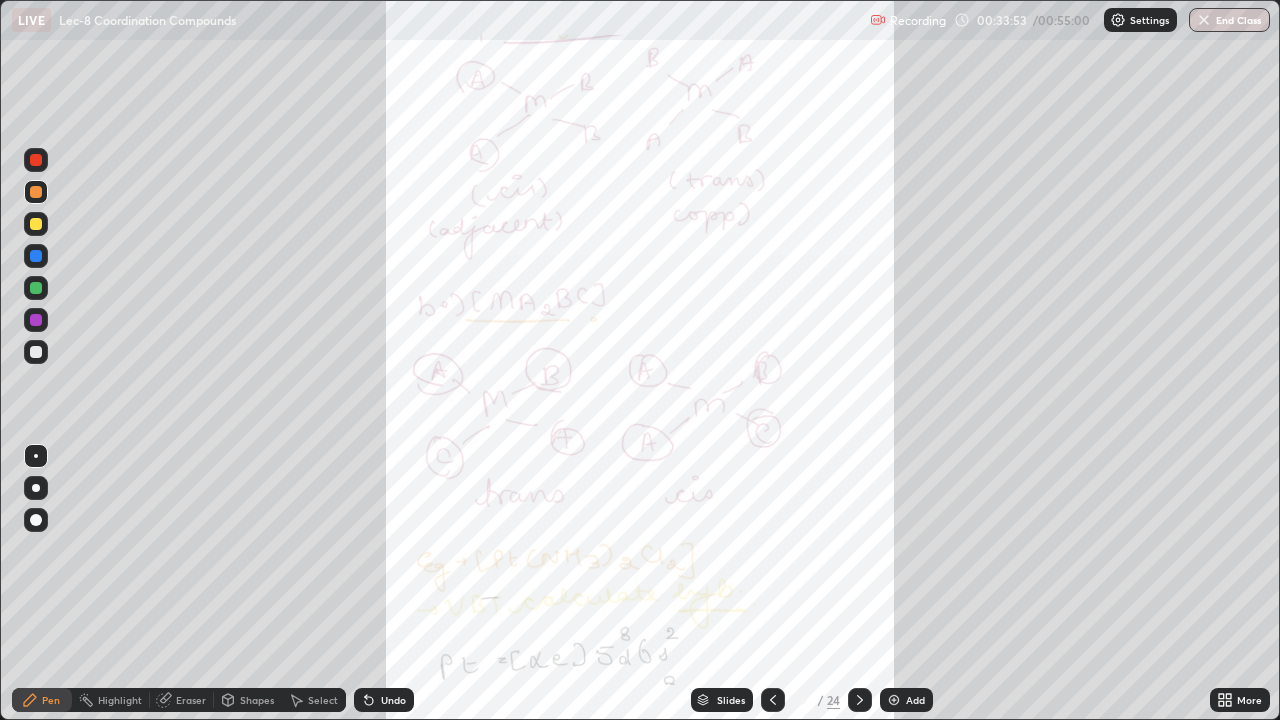 click at bounding box center (773, 700) 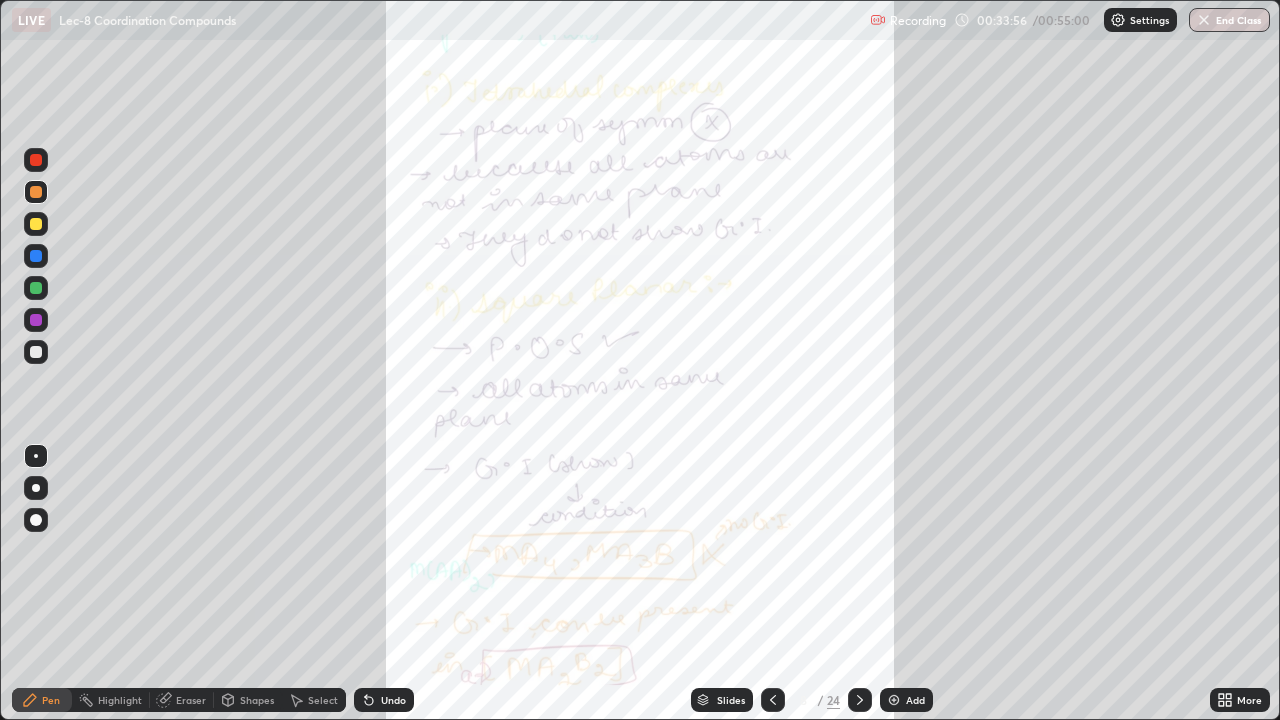 click 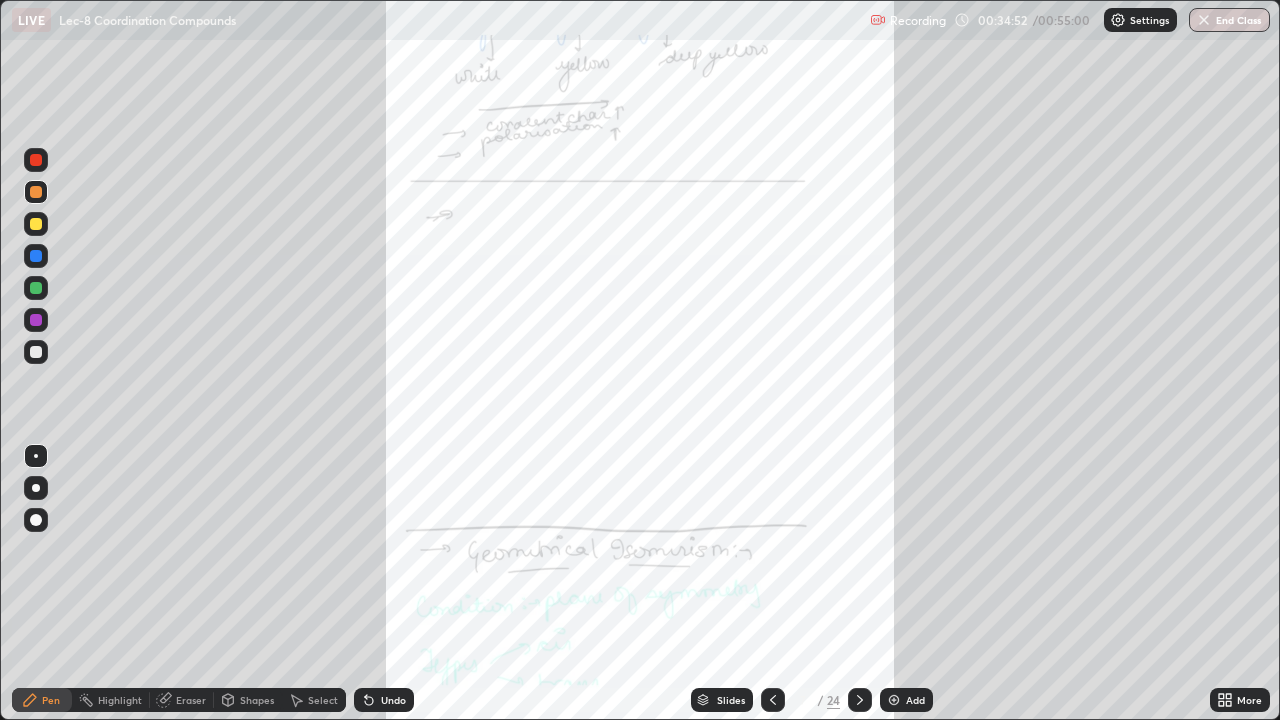 click 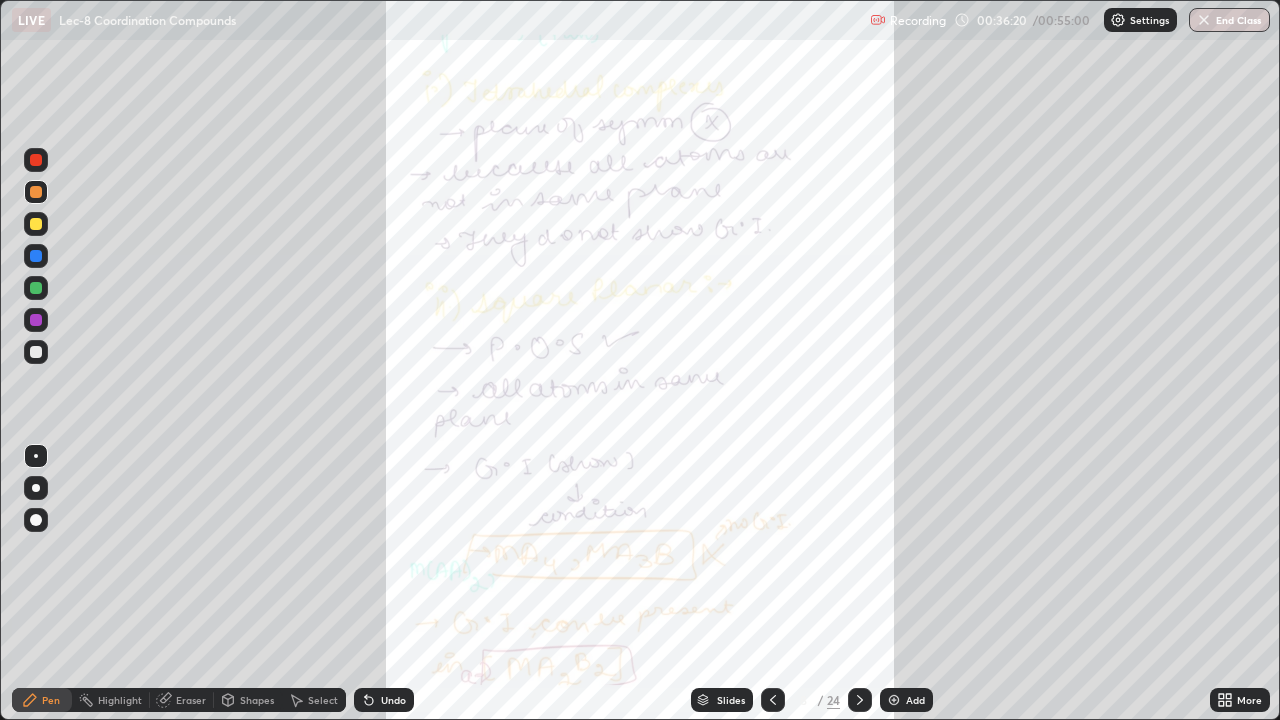 click at bounding box center (36, 224) 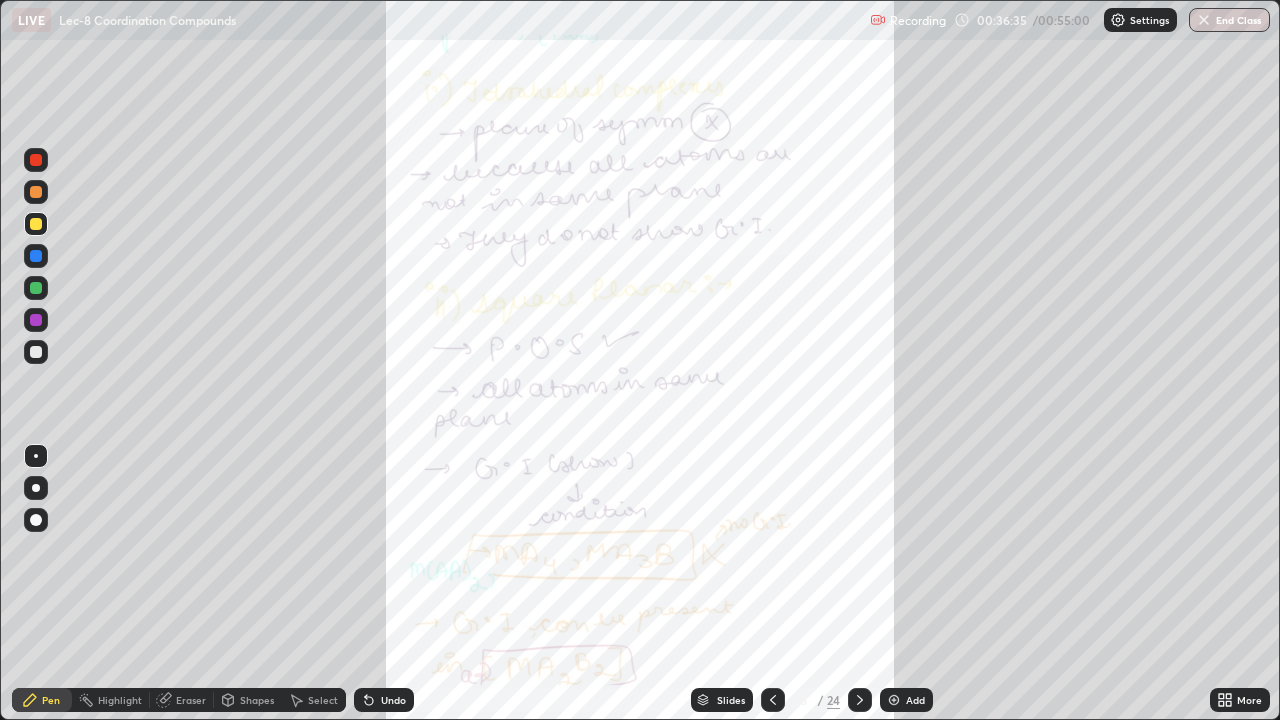 click at bounding box center (36, 192) 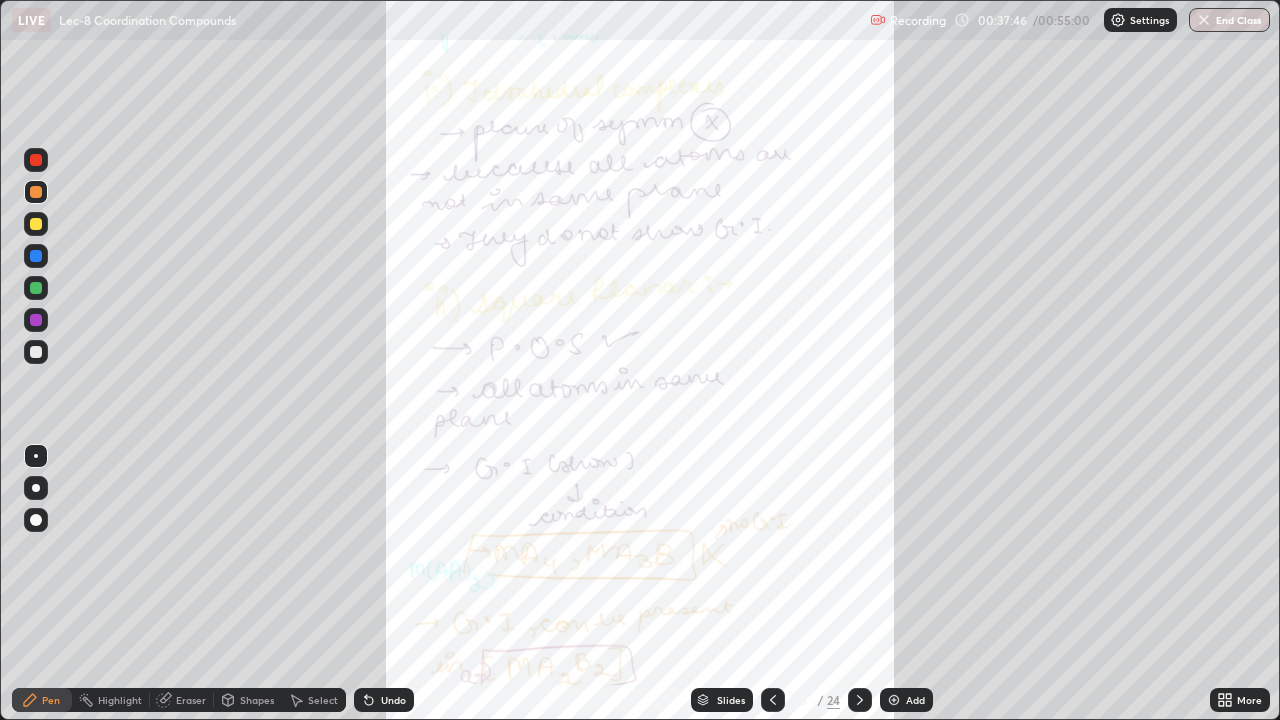 click on "End Class" at bounding box center (1229, 20) 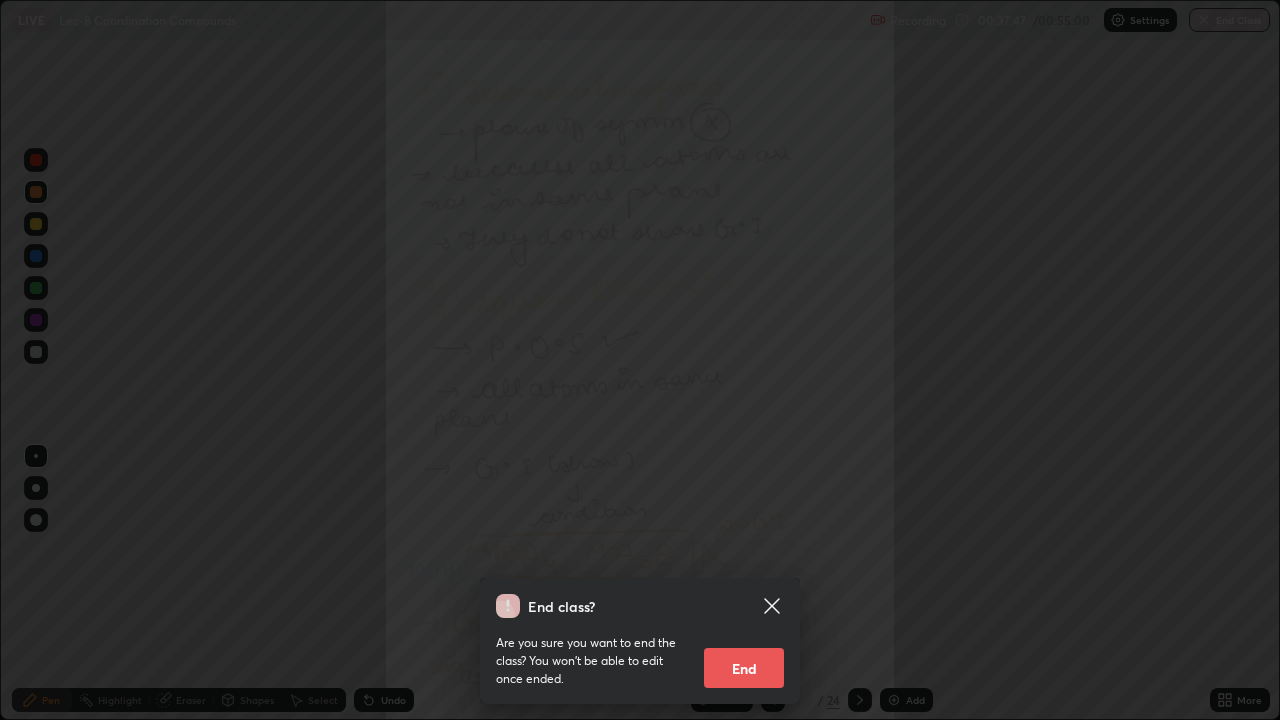click on "End" at bounding box center (744, 668) 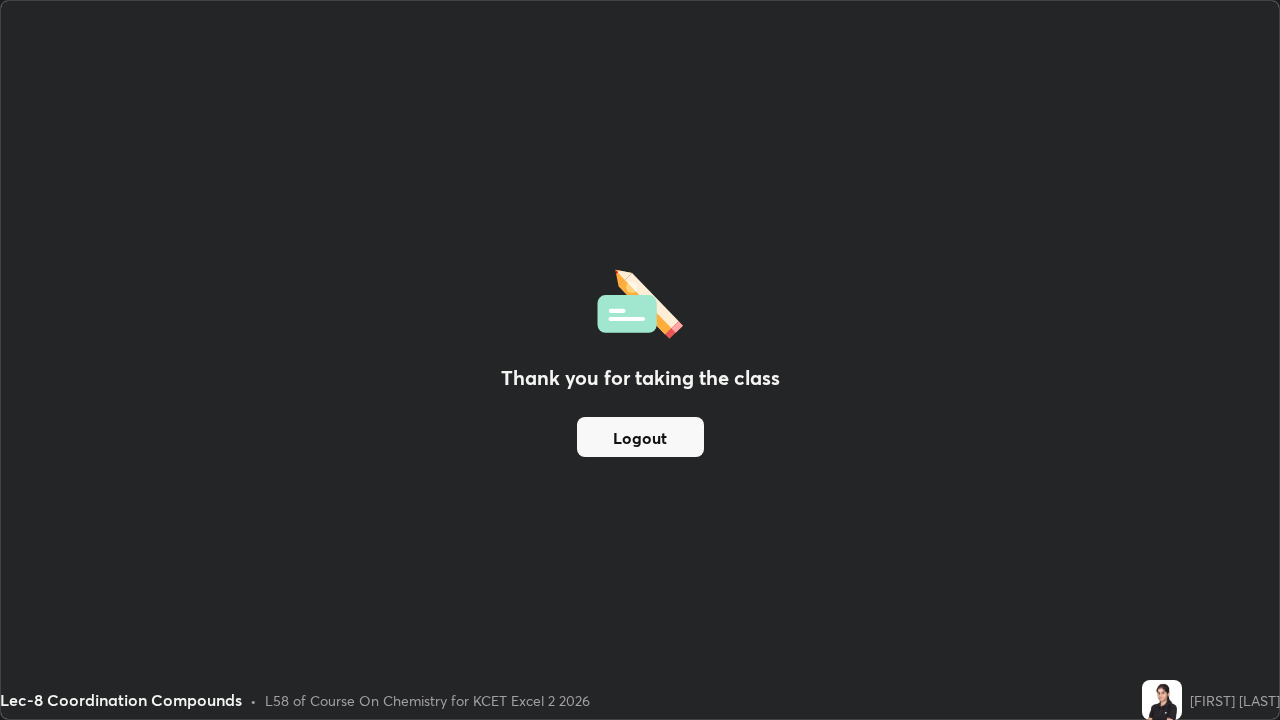 click on "Logout" at bounding box center [640, 437] 